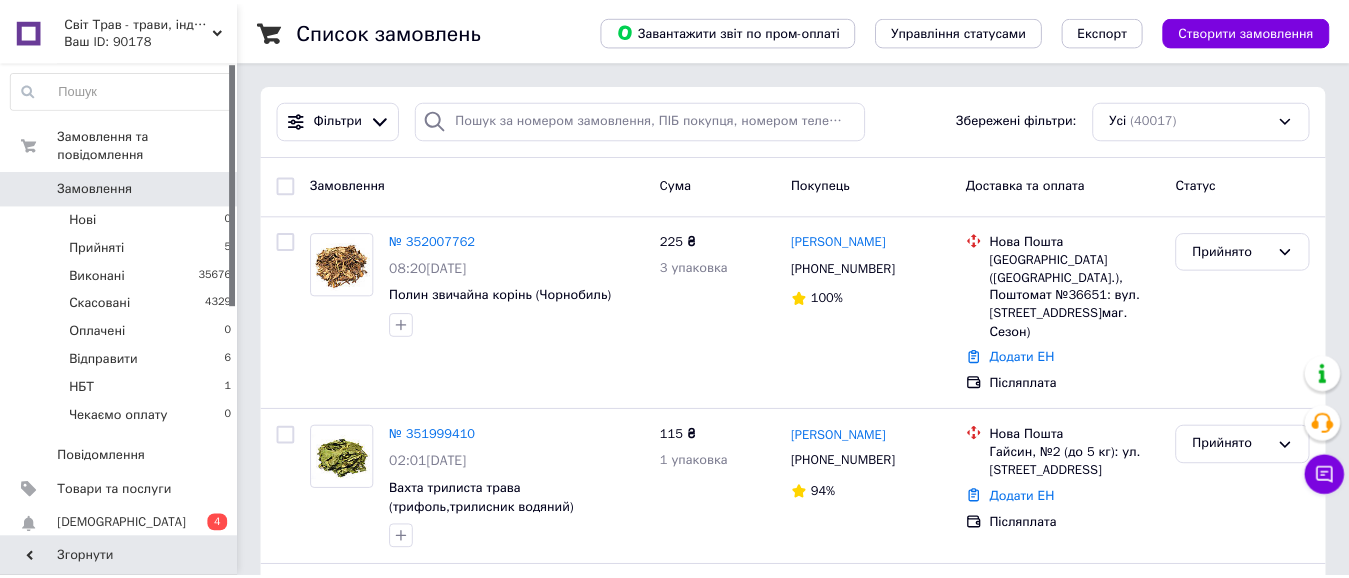 scroll, scrollTop: 0, scrollLeft: 0, axis: both 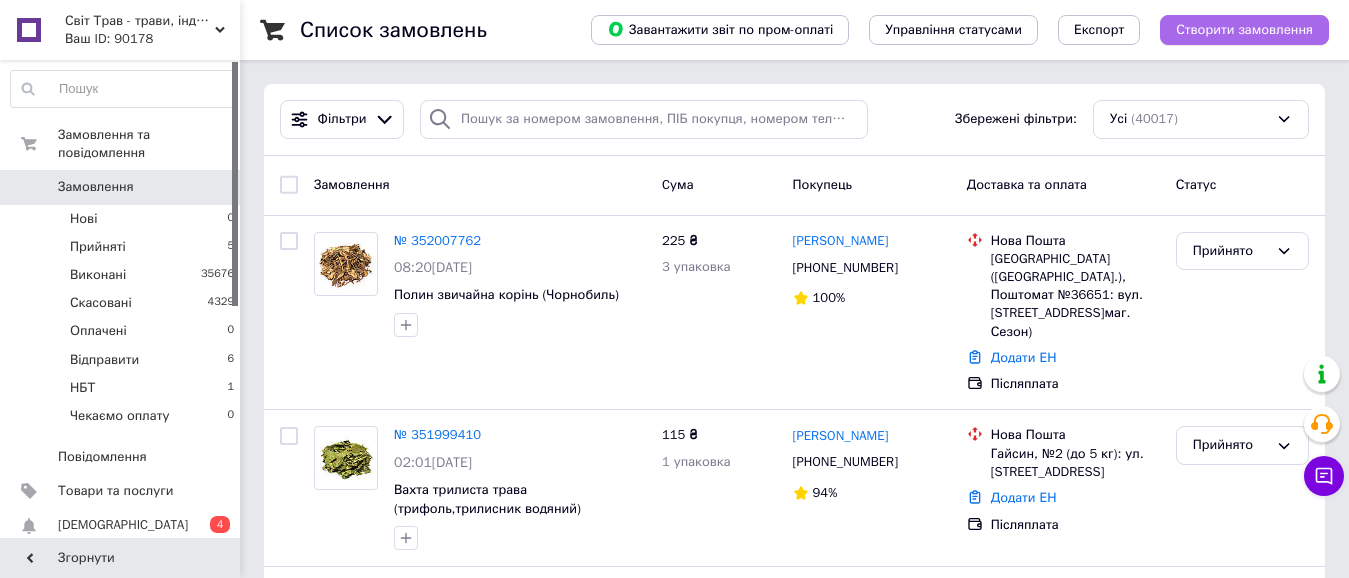 click on "Створити замовлення" at bounding box center (1244, 30) 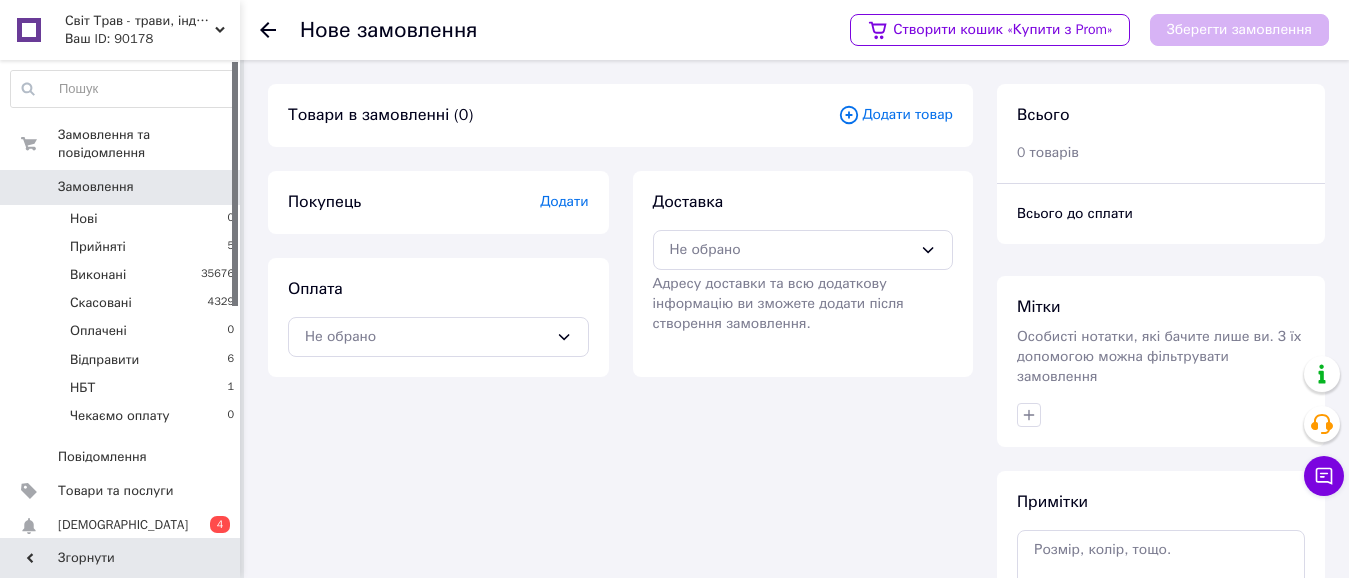 click on "Додати товар" at bounding box center (895, 115) 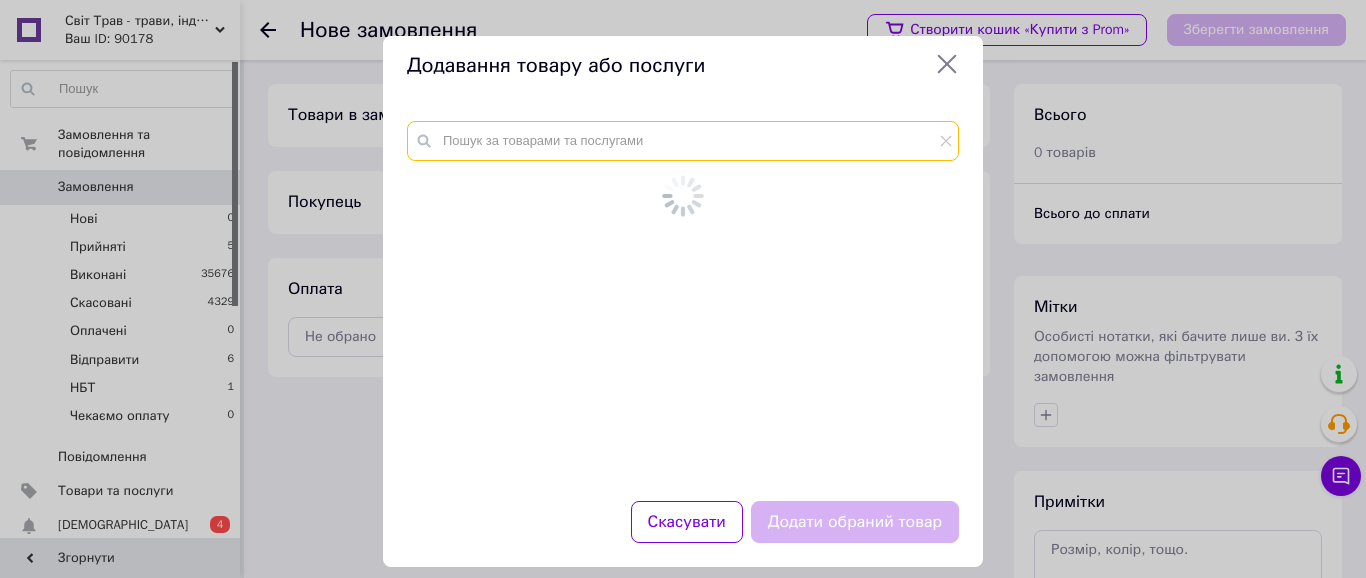 click at bounding box center (683, 141) 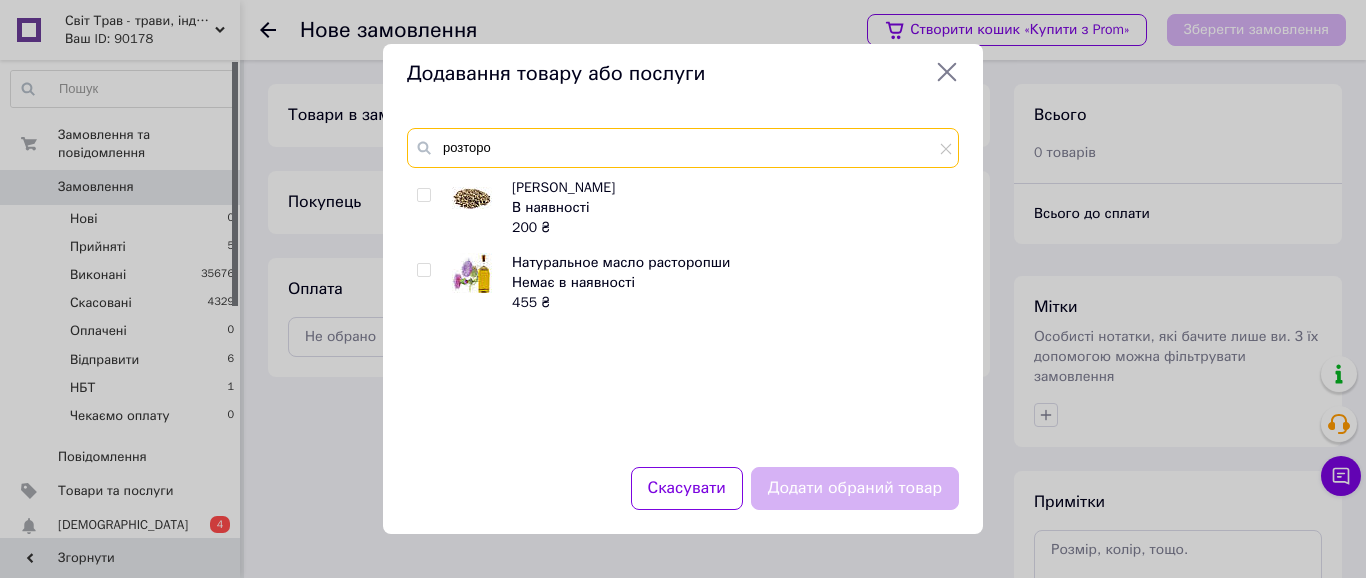 type on "розторо" 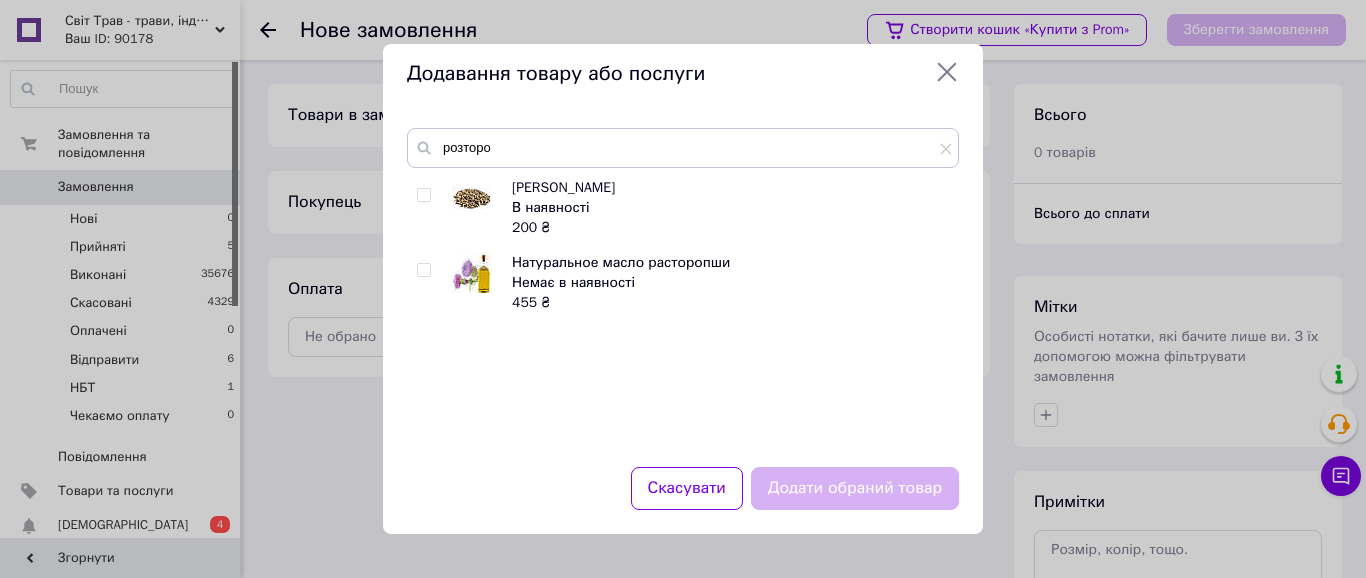 click at bounding box center [423, 195] 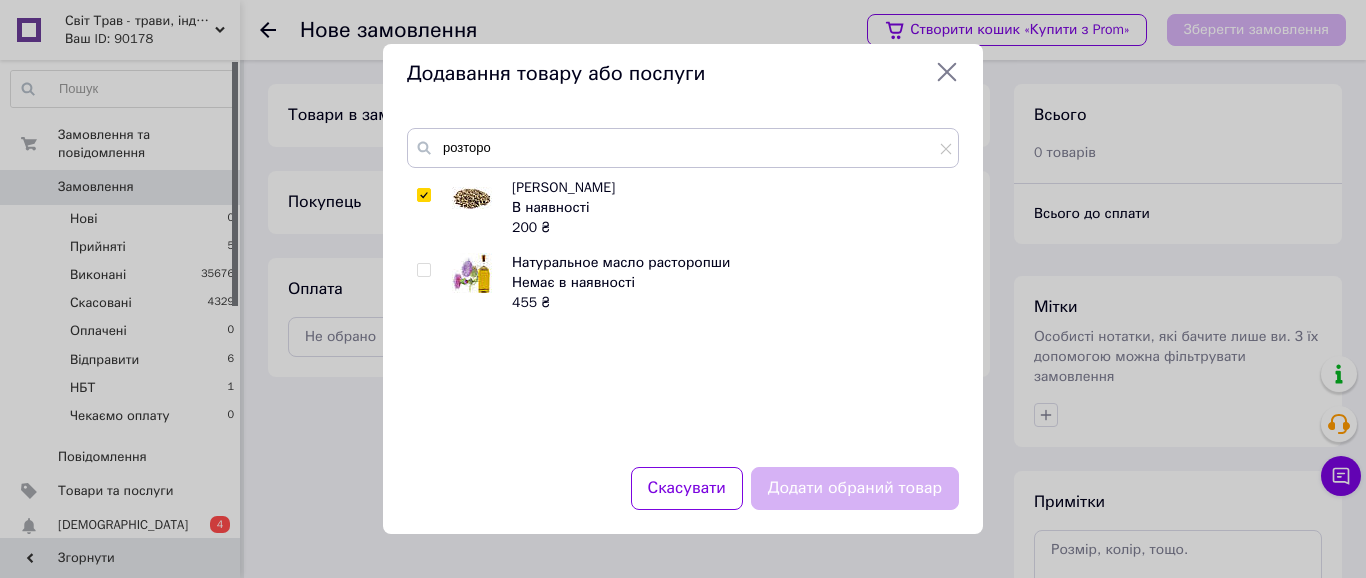 checkbox on "true" 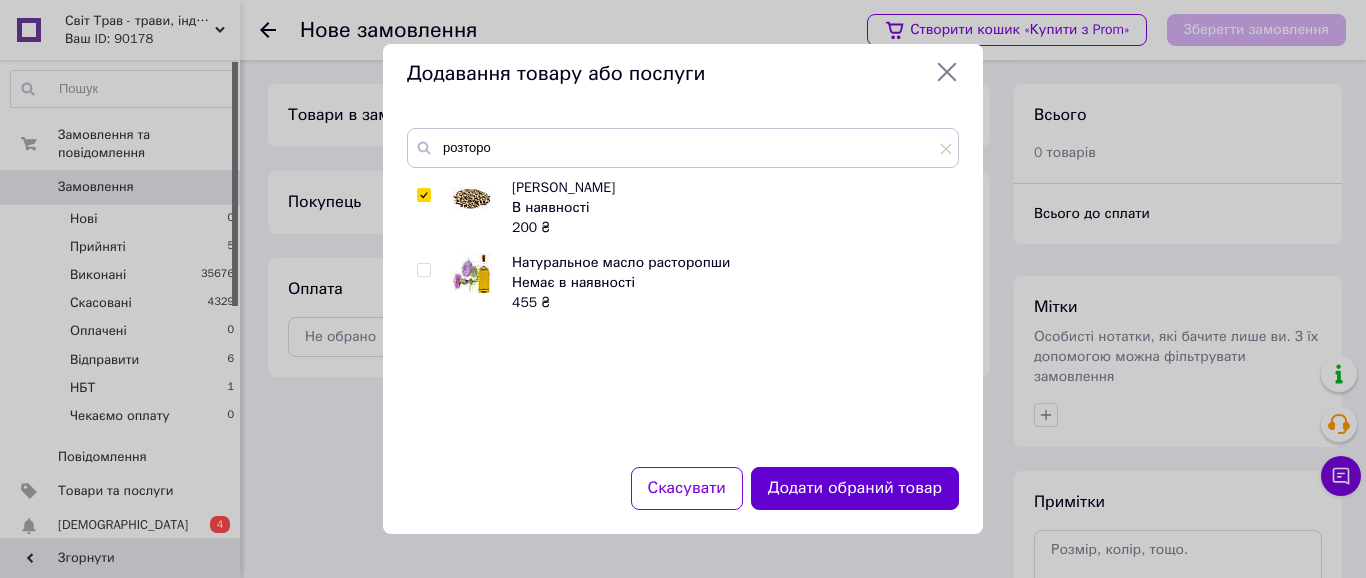click on "Додати обраний товар" at bounding box center (855, 488) 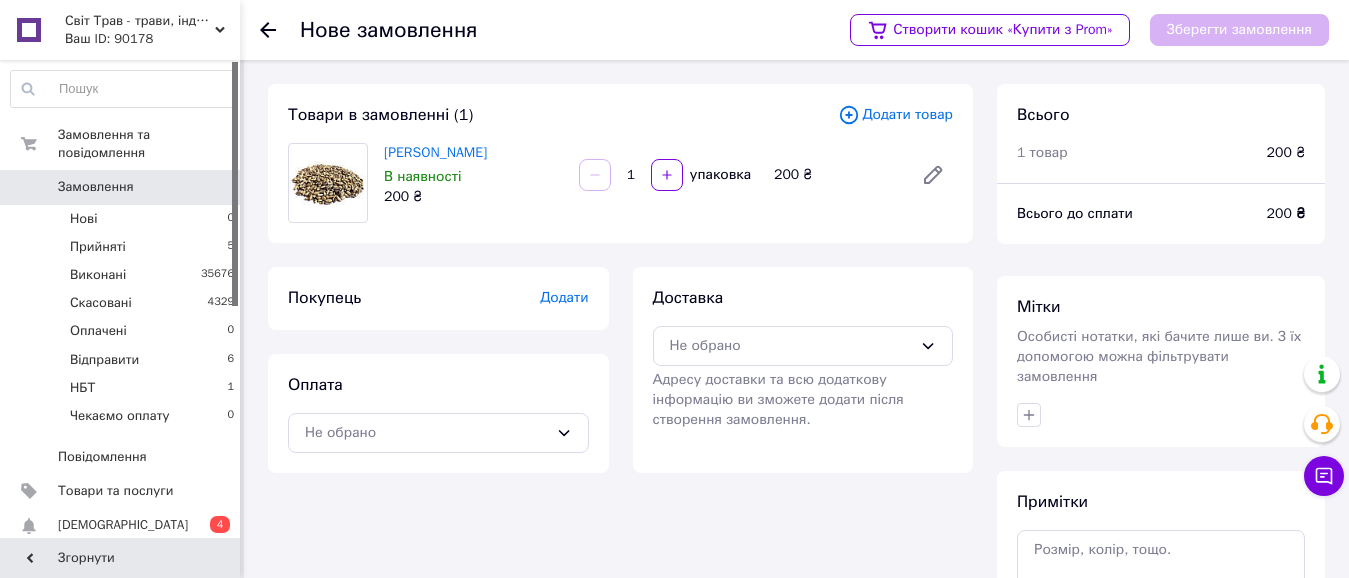 click on "Додати товар" at bounding box center [895, 115] 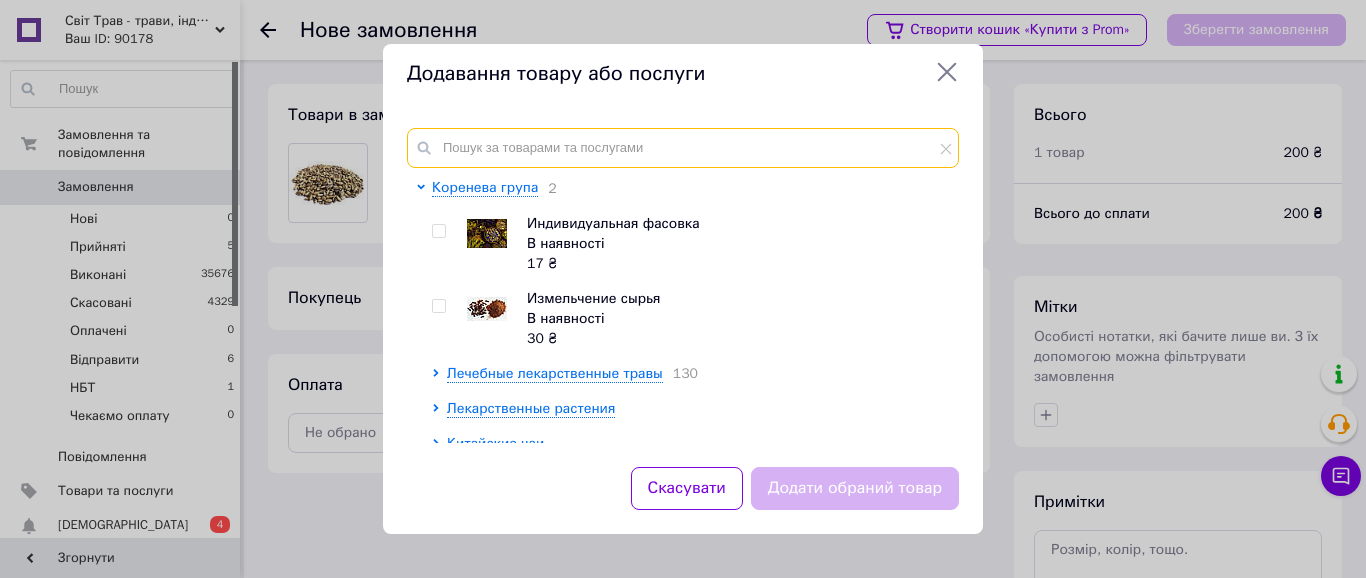 click at bounding box center [683, 148] 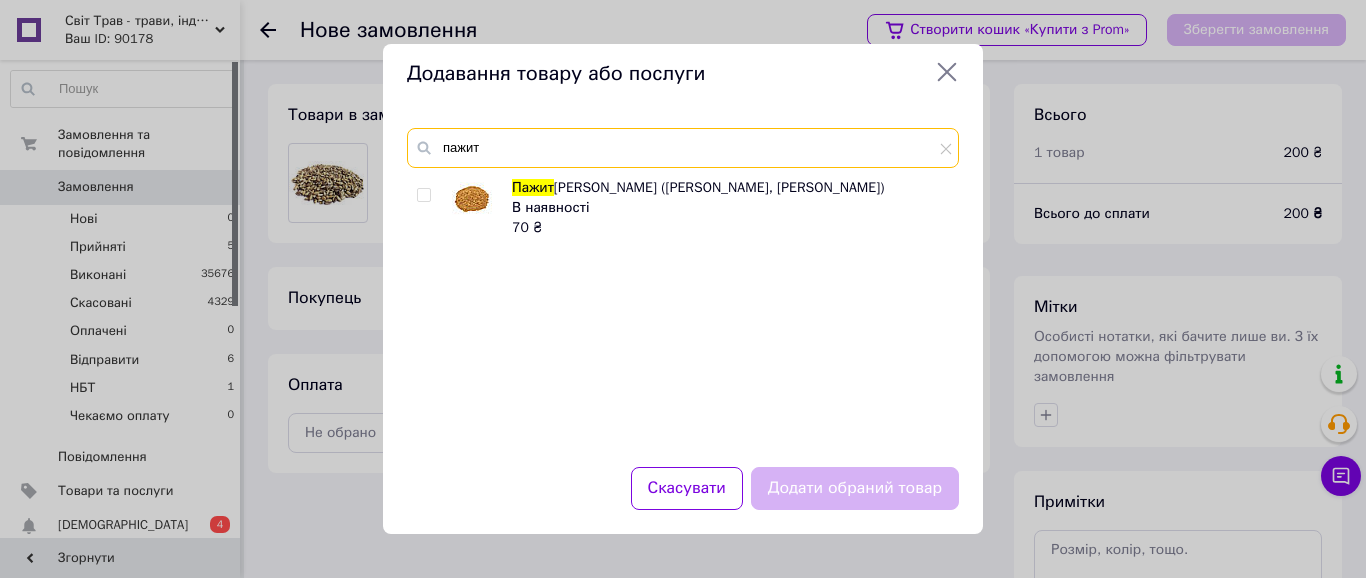 type on "пажит" 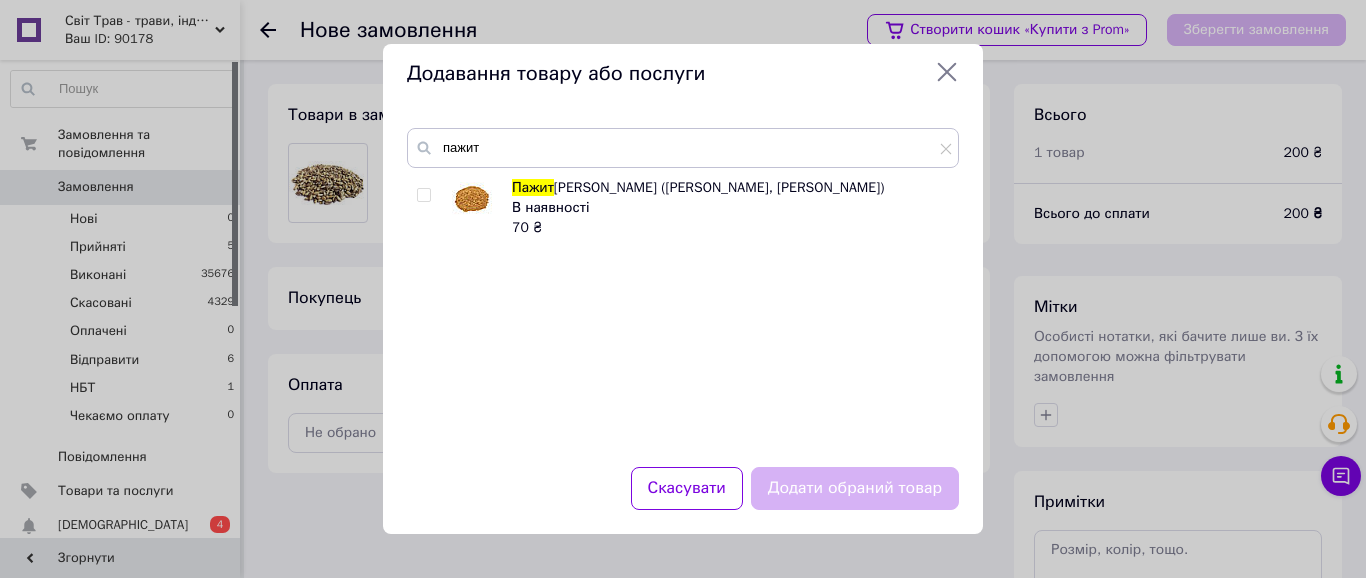click at bounding box center (424, 195) 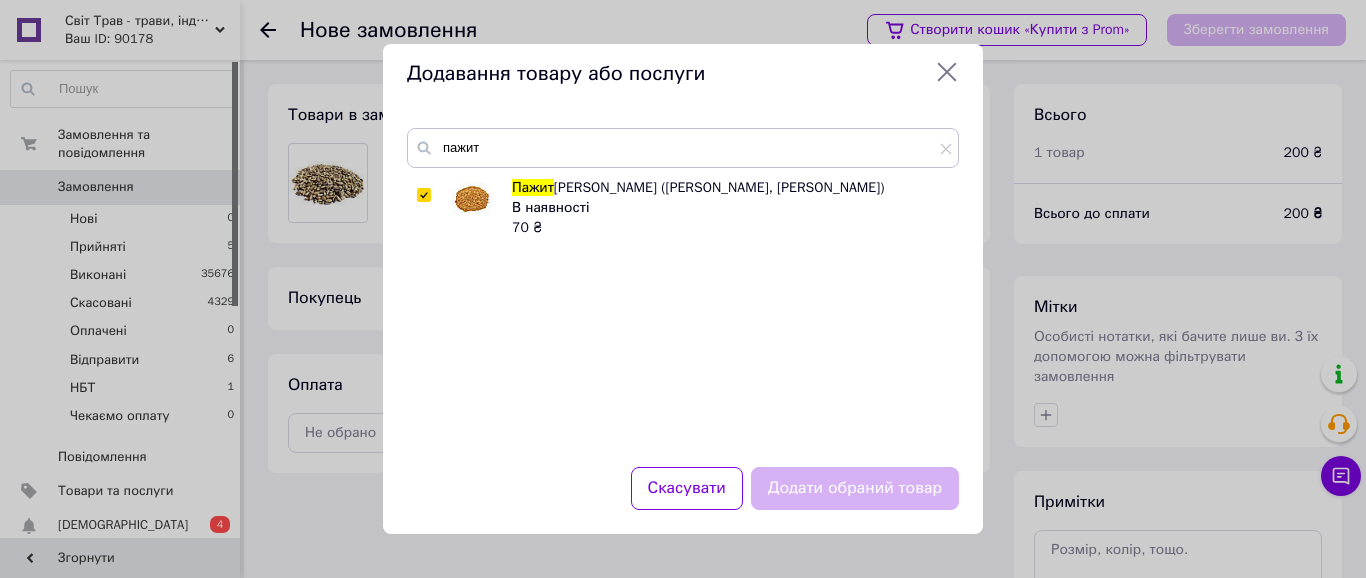 checkbox on "true" 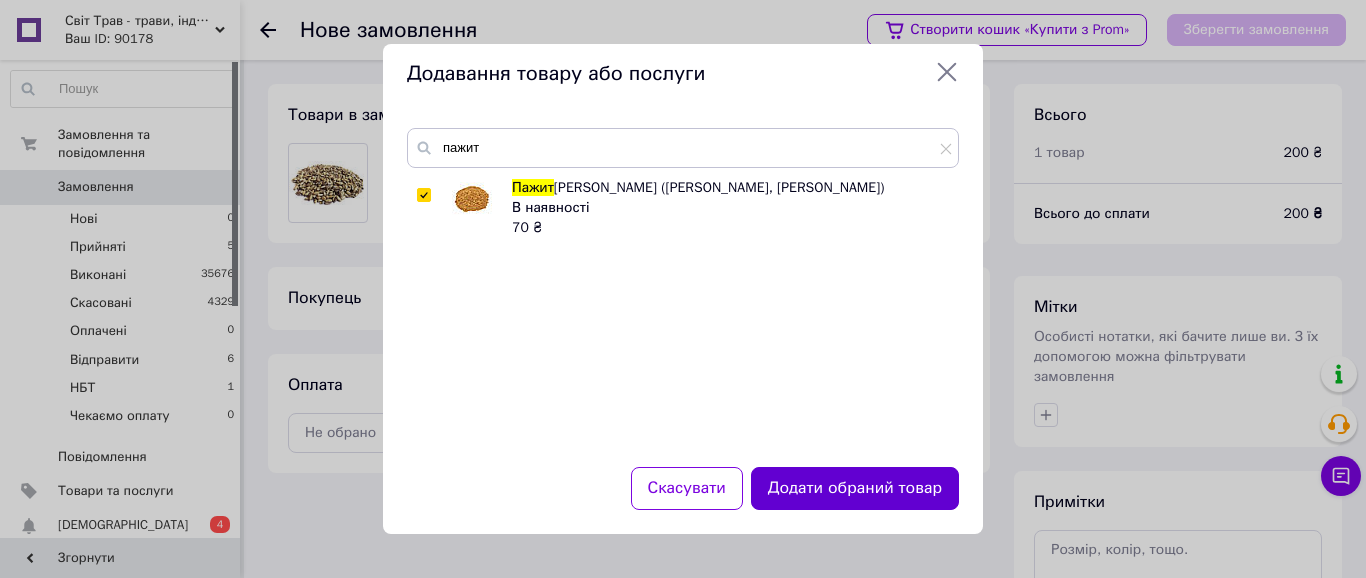 click on "Додати обраний товар" at bounding box center (855, 488) 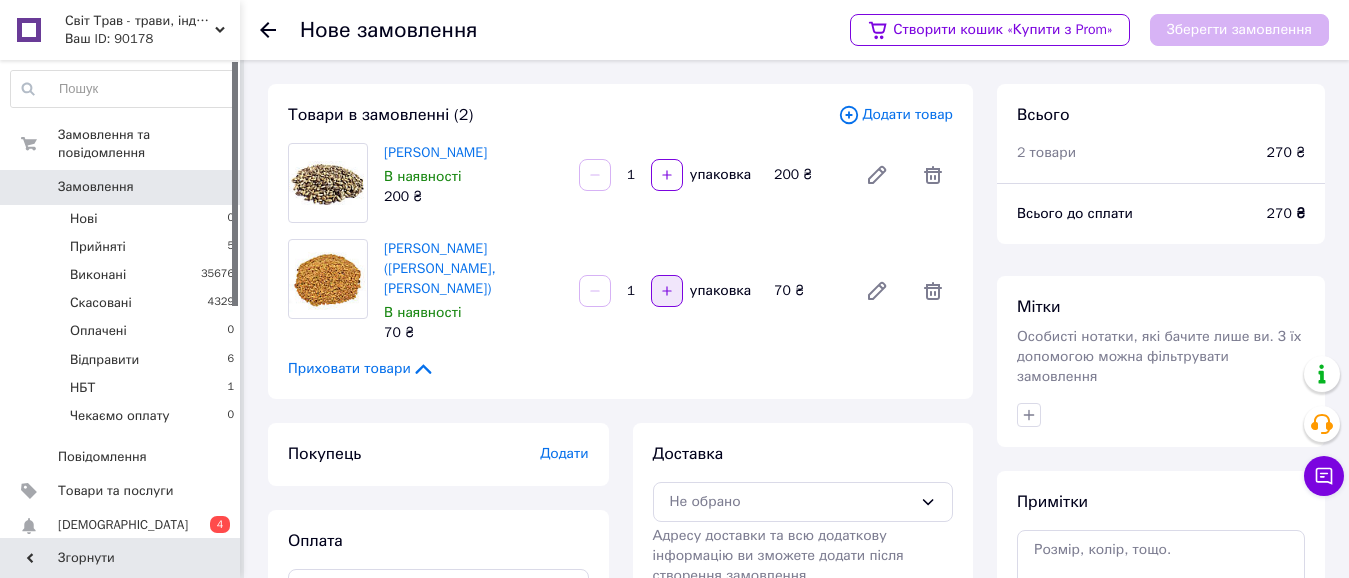 click 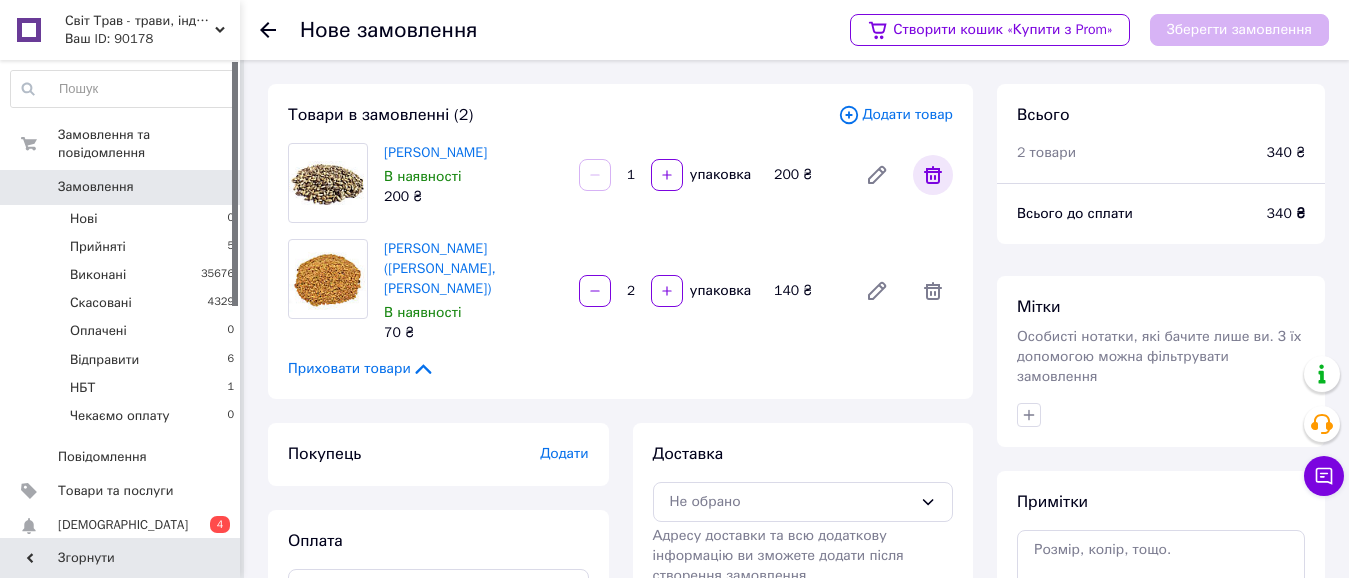click 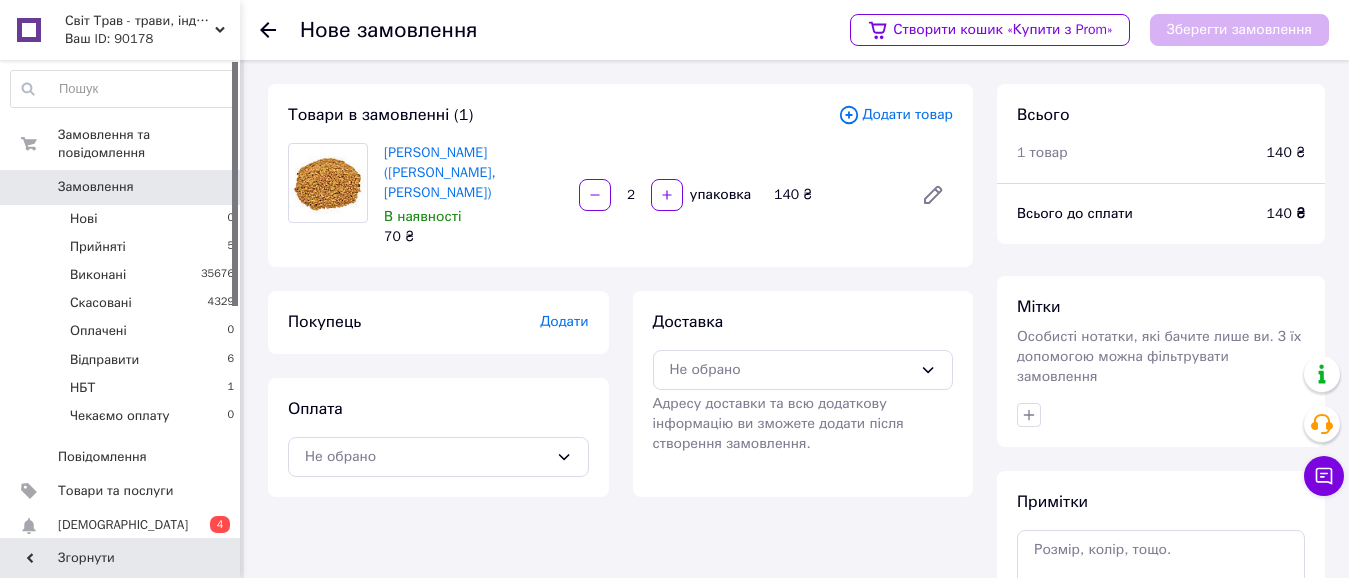 click on "Додати товар" at bounding box center (895, 115) 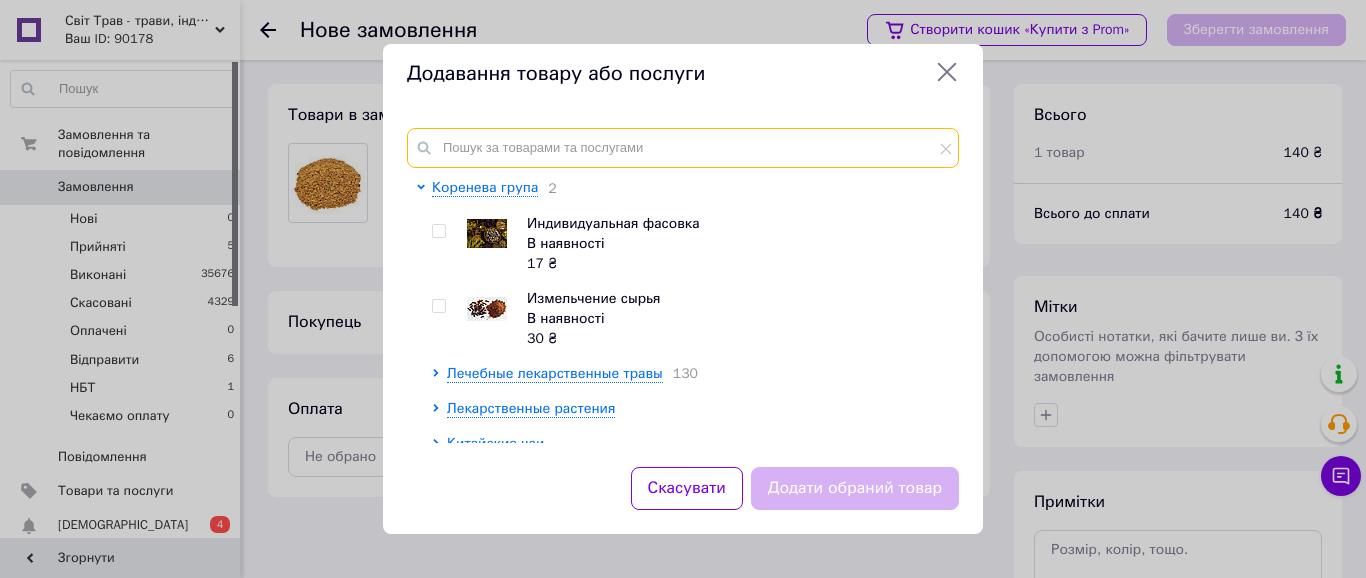 click at bounding box center (683, 148) 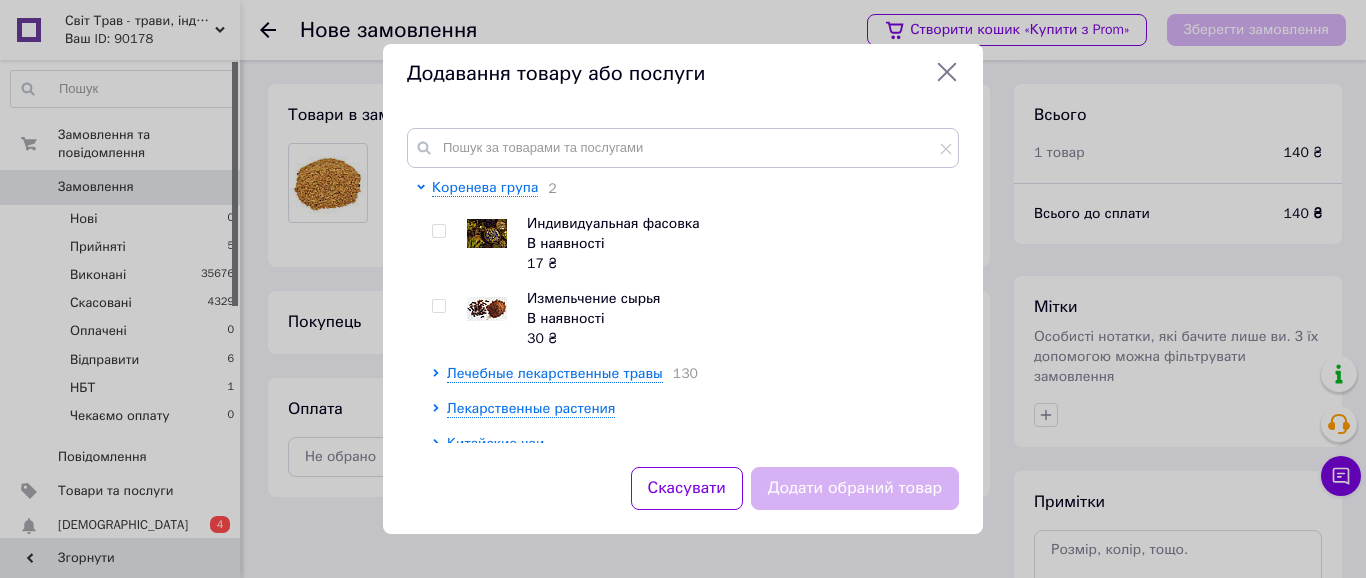 click 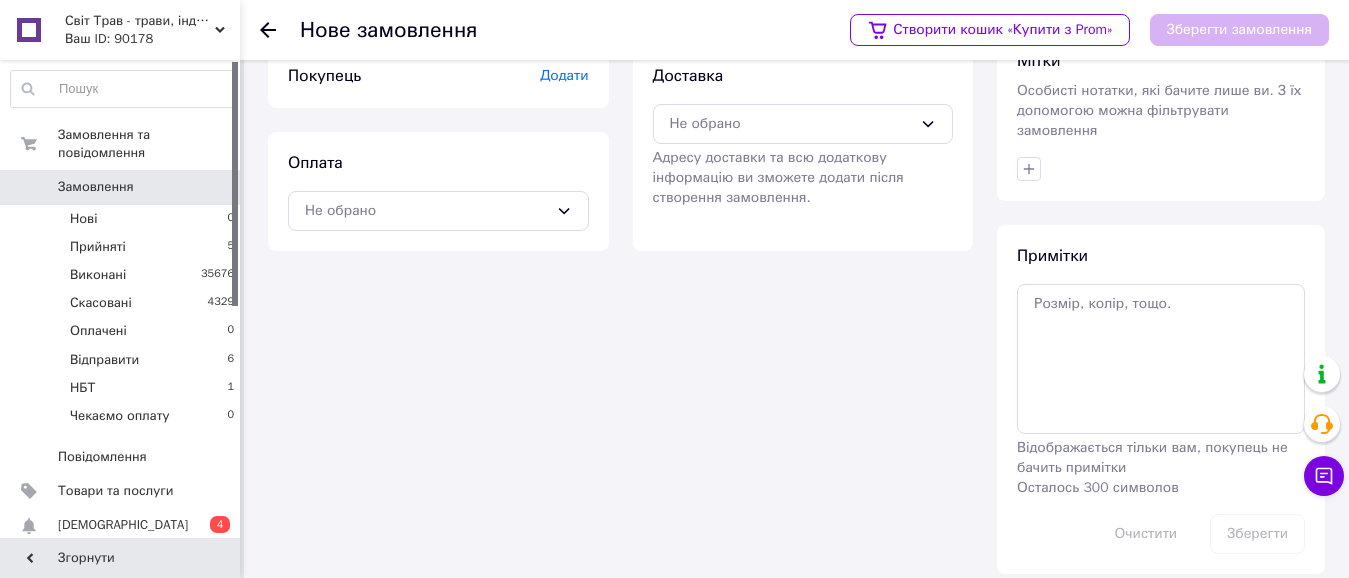 scroll, scrollTop: 0, scrollLeft: 0, axis: both 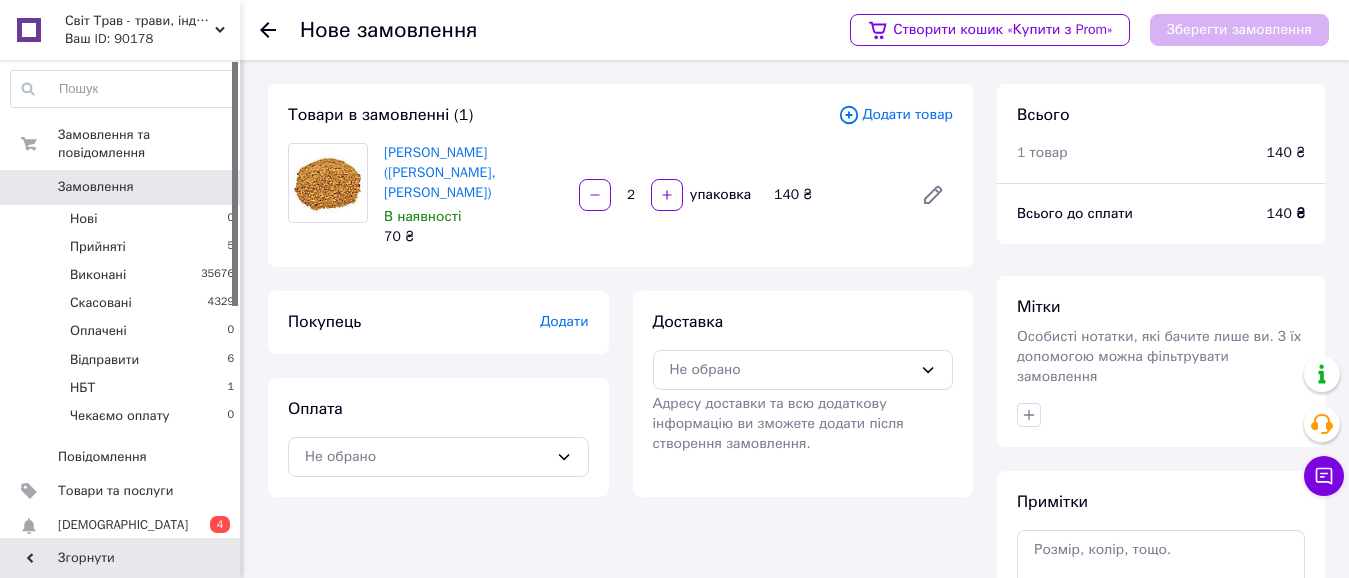 click 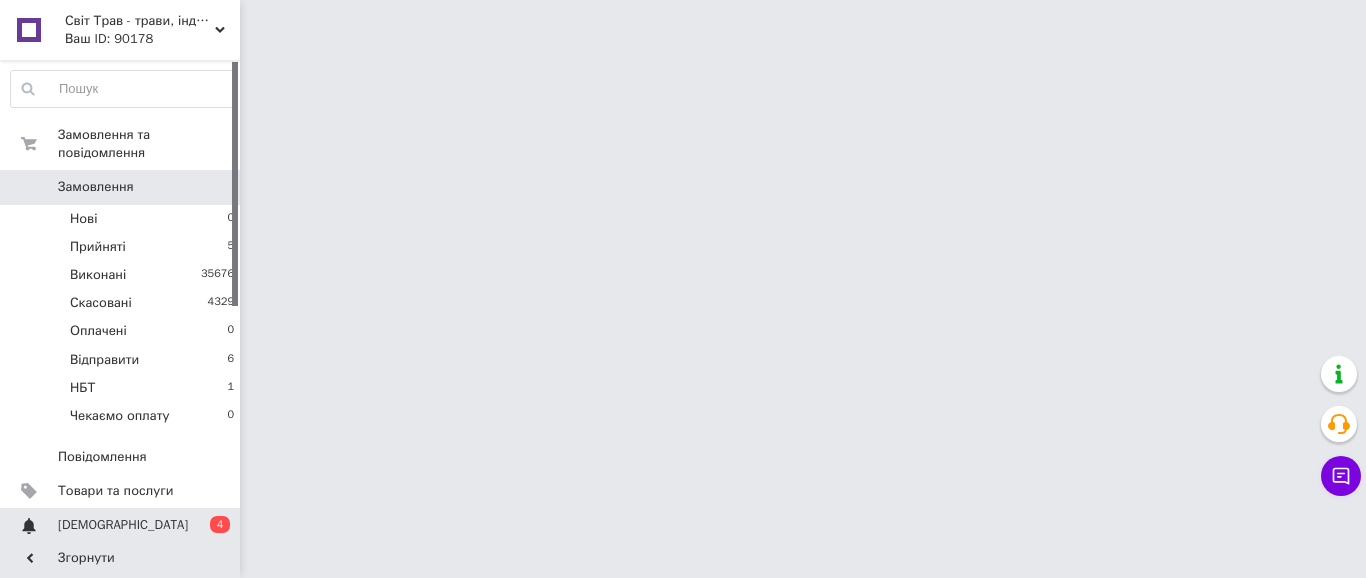 click on "[DEMOGRAPHIC_DATA]" at bounding box center [121, 525] 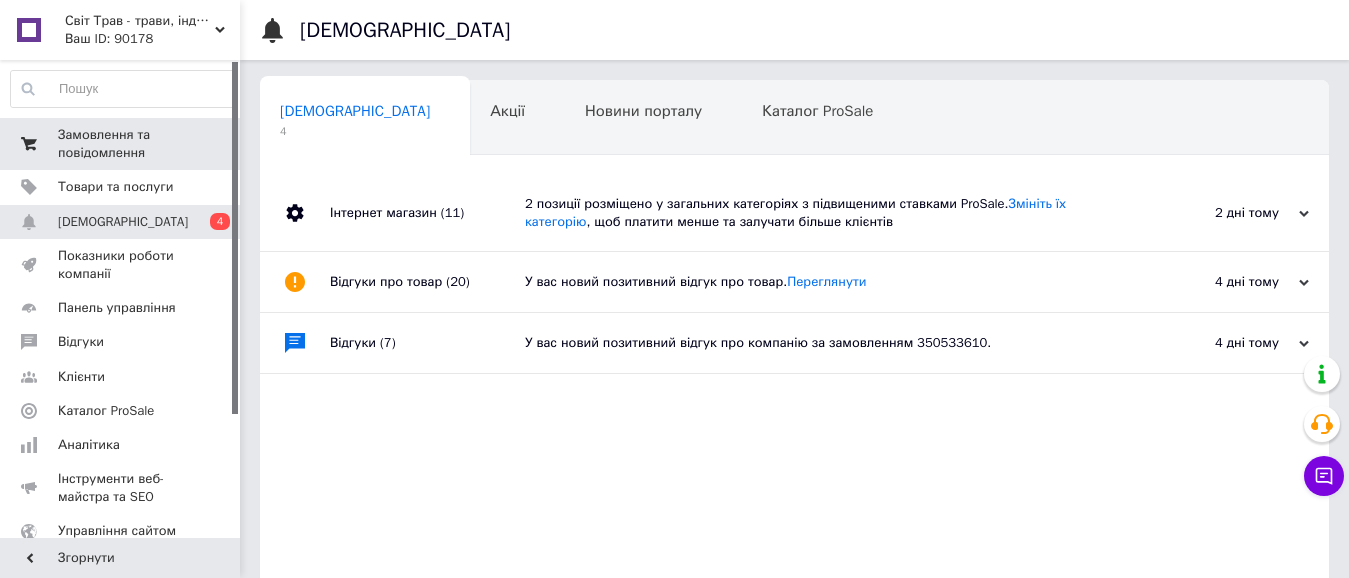 click on "Замовлення та повідомлення" at bounding box center [121, 144] 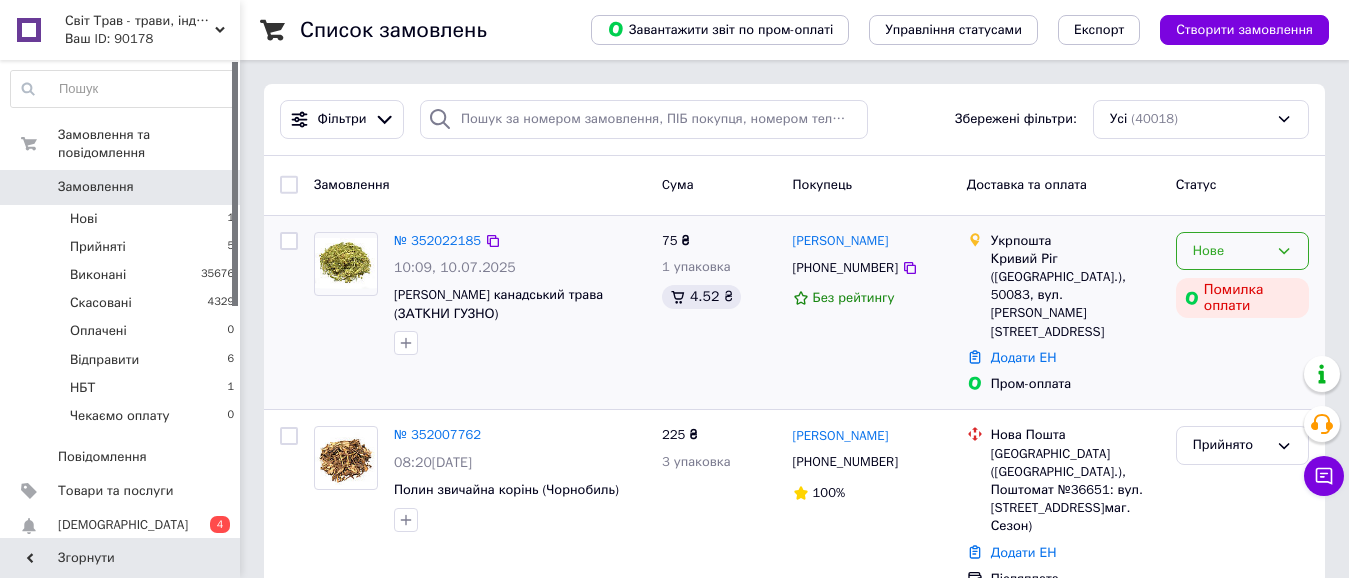 click on "Нове" at bounding box center (1230, 251) 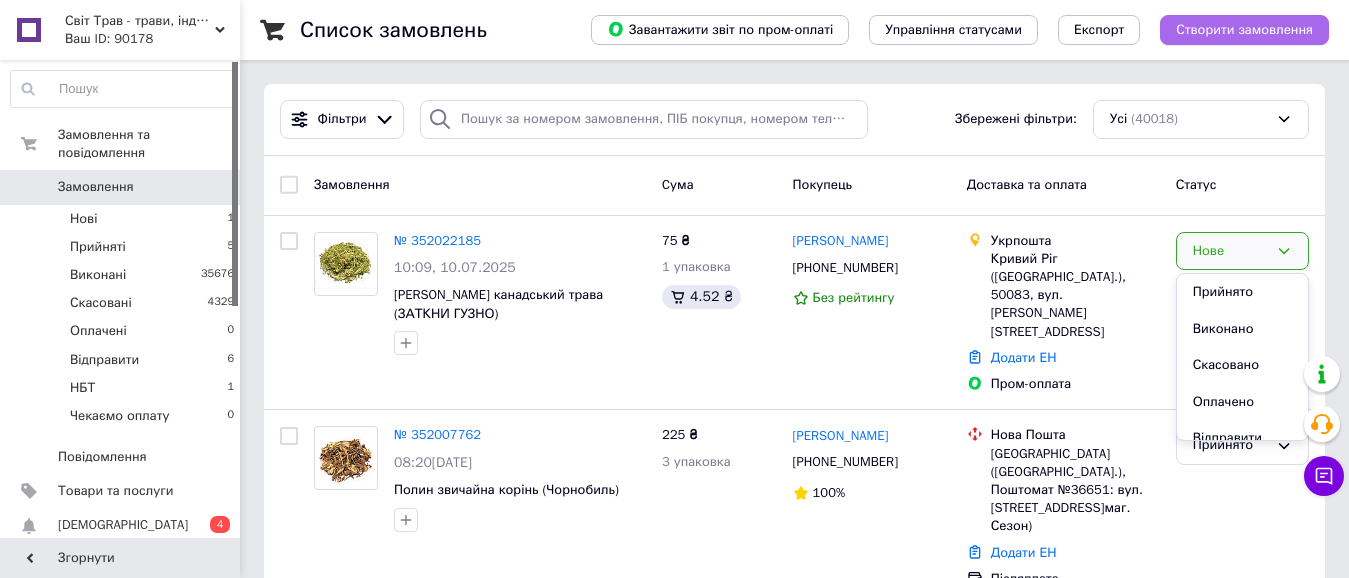 drag, startPoint x: 1233, startPoint y: 298, endPoint x: 1221, endPoint y: 25, distance: 273.2636 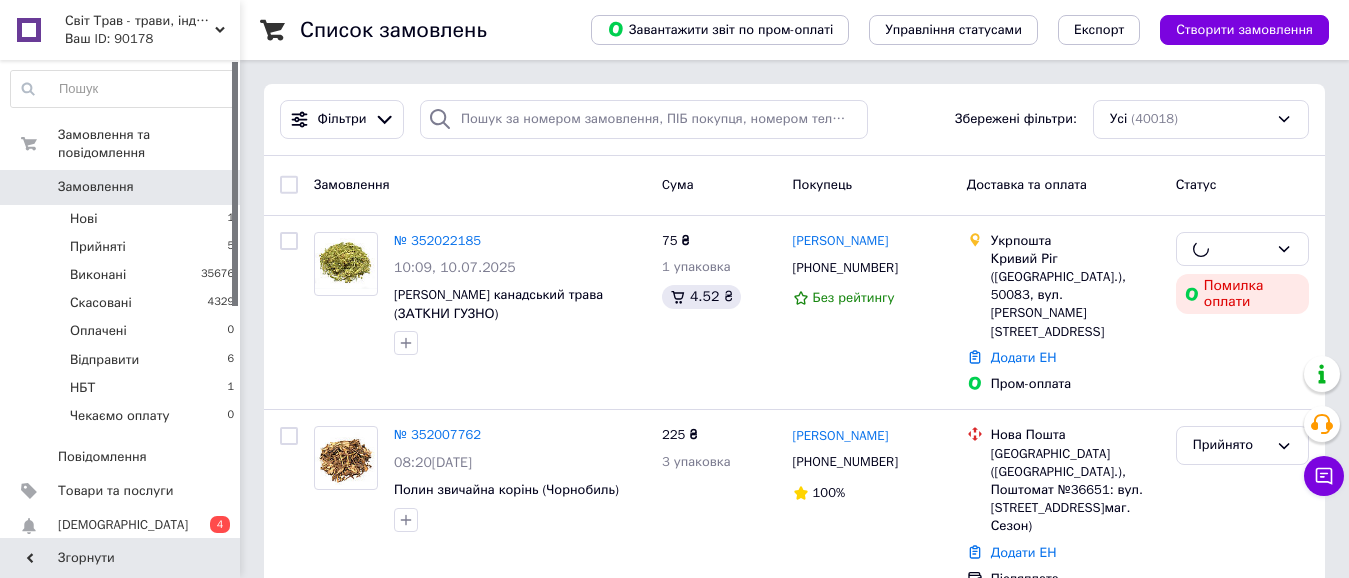 drag, startPoint x: 1250, startPoint y: 31, endPoint x: 945, endPoint y: 119, distance: 317.44135 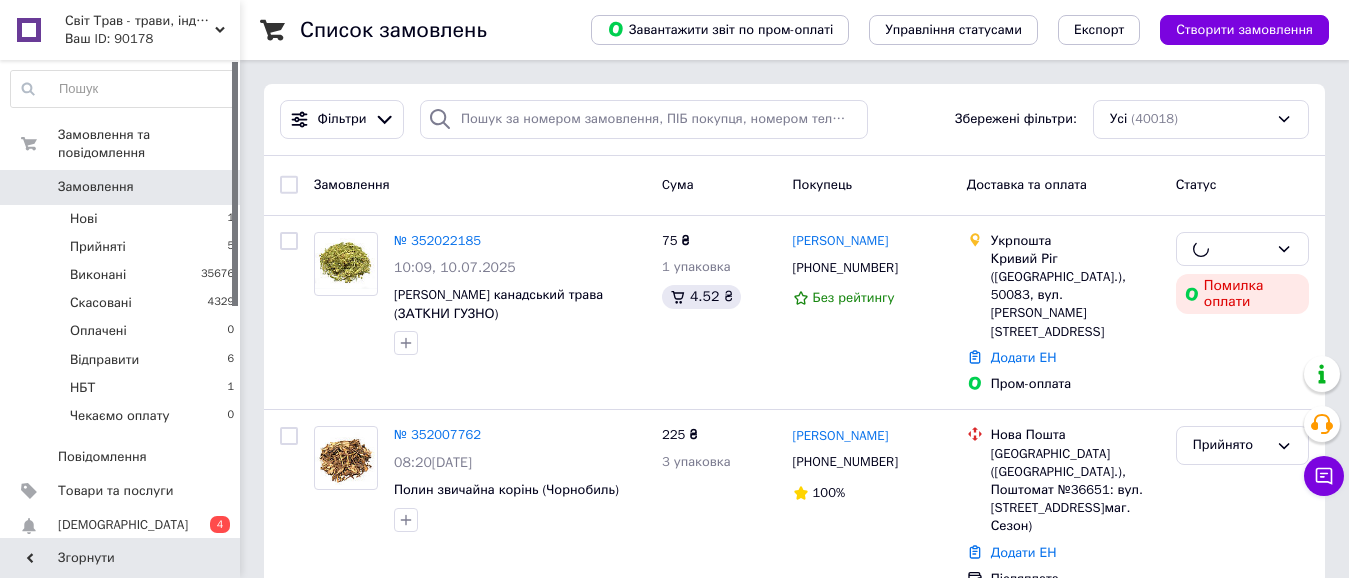 click on "Створити замовлення" at bounding box center (1244, 30) 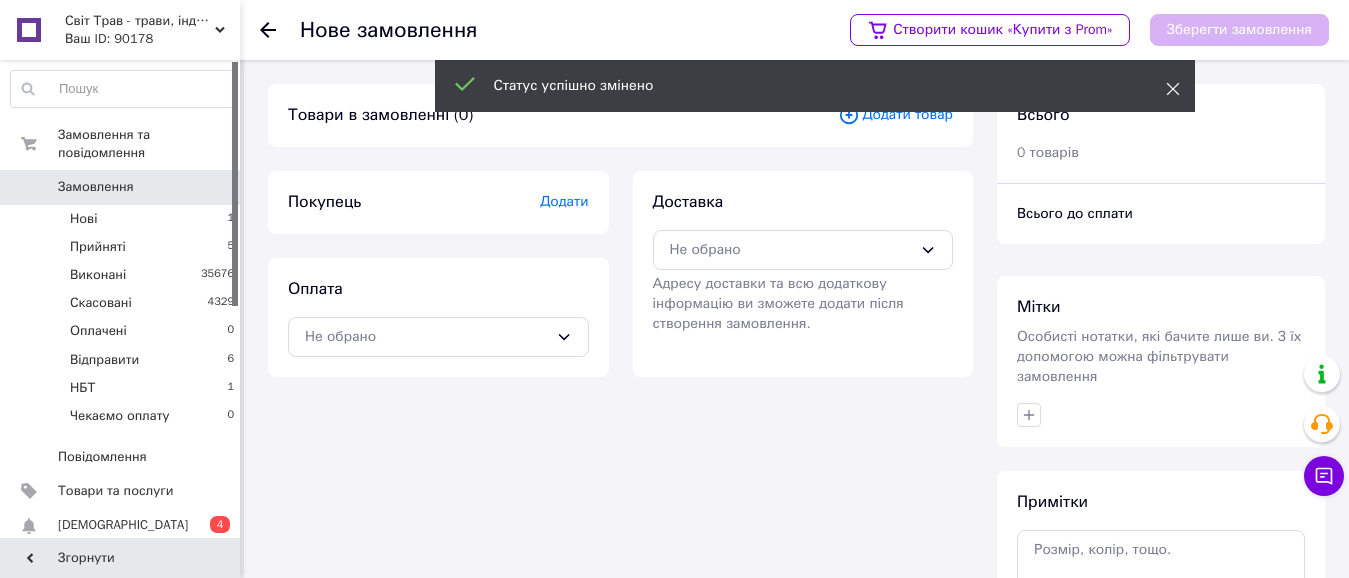 click 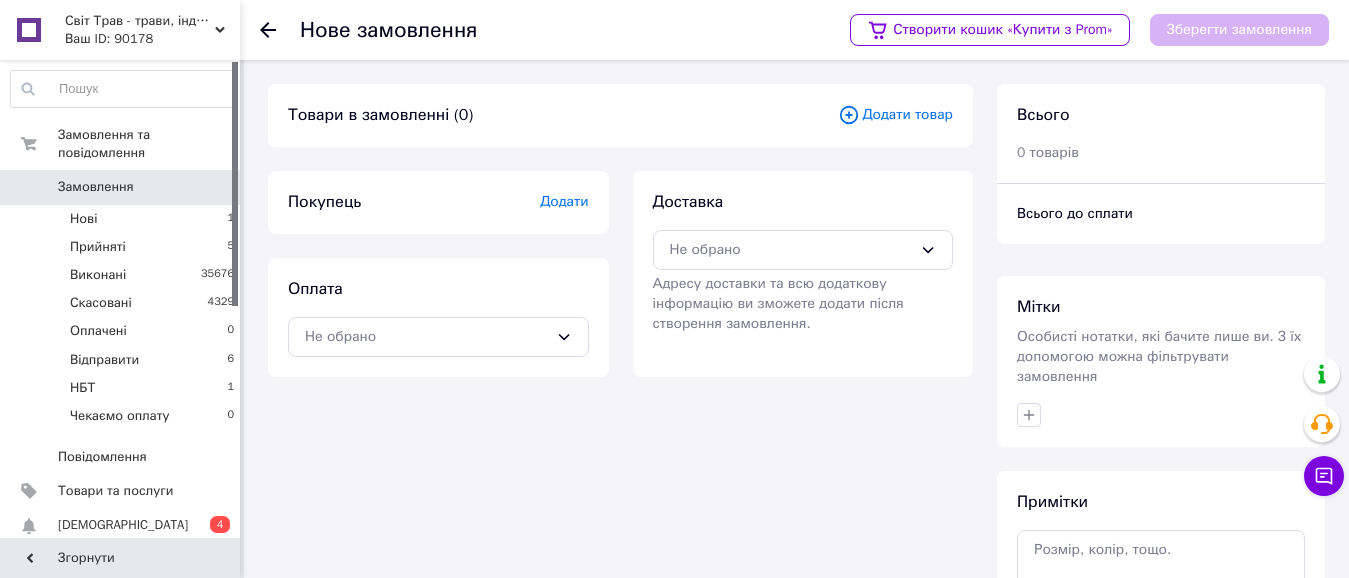 click on "Додати товар" at bounding box center (895, 115) 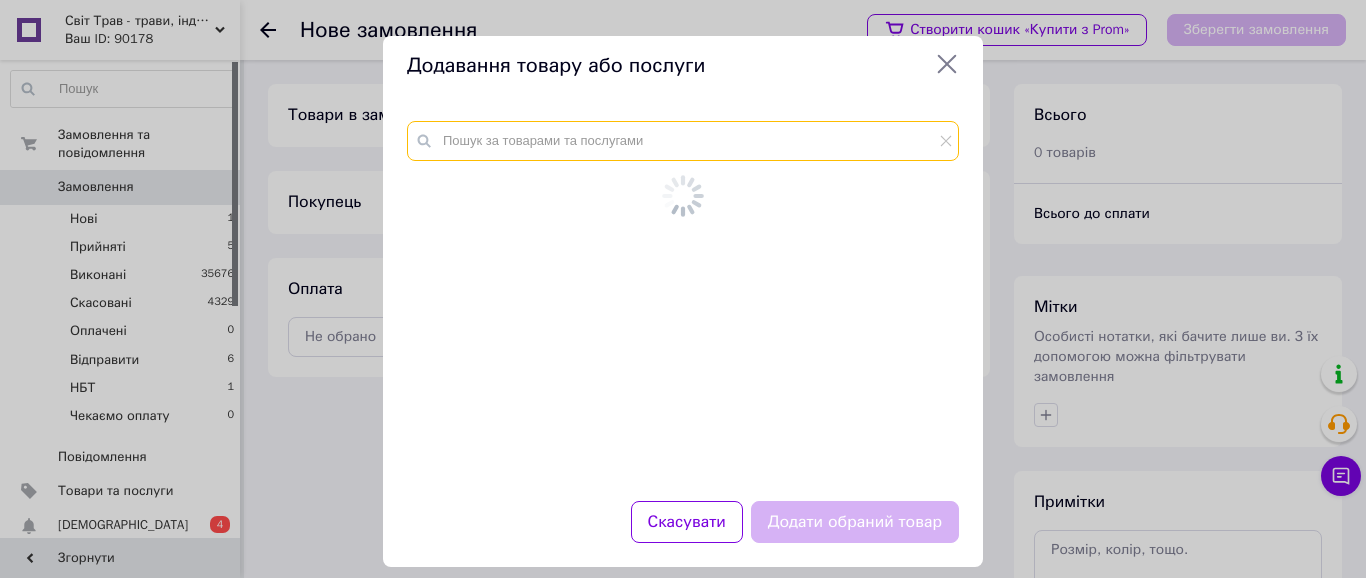 click at bounding box center [683, 141] 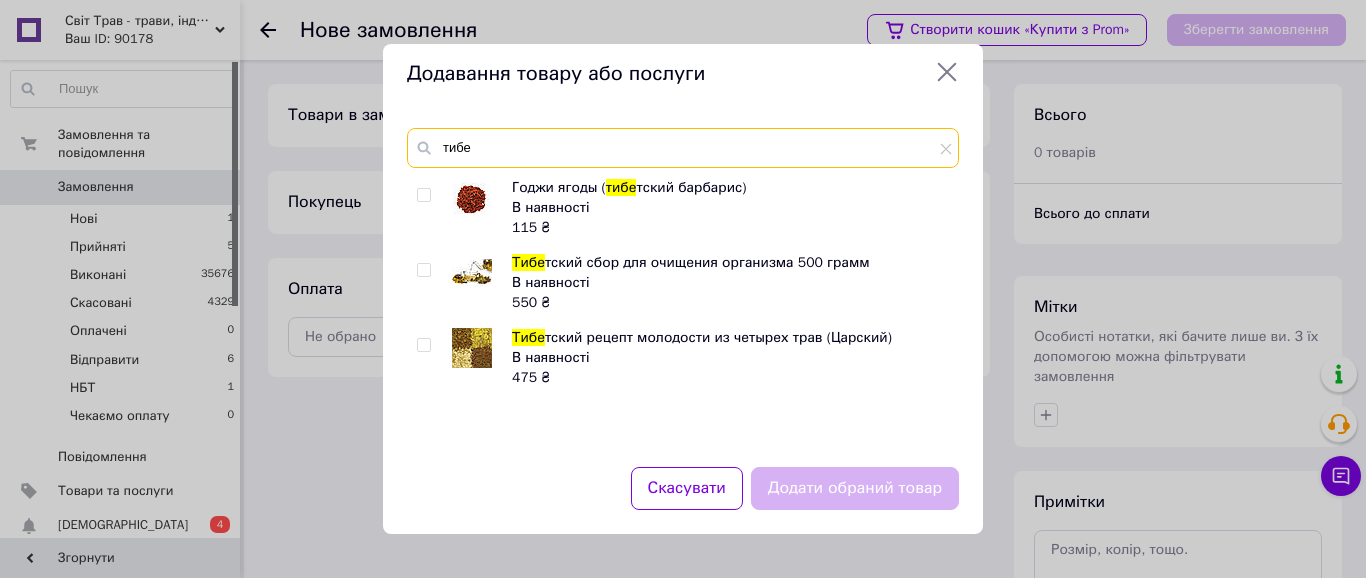 type on "тибе" 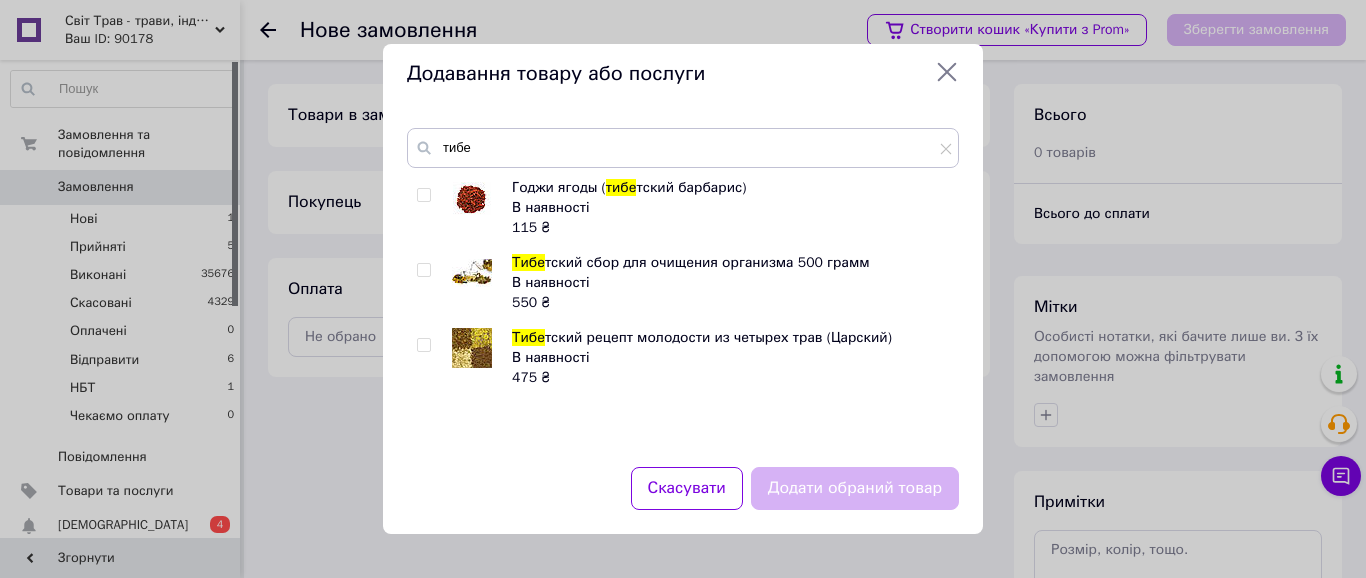 click at bounding box center [423, 345] 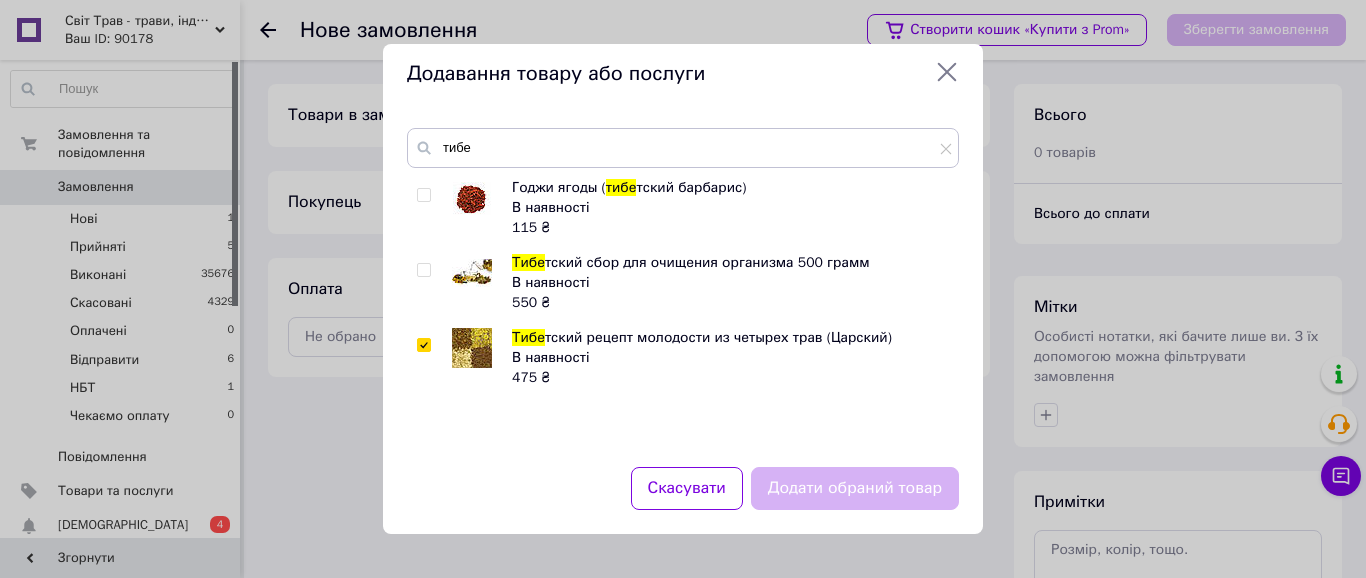checkbox on "true" 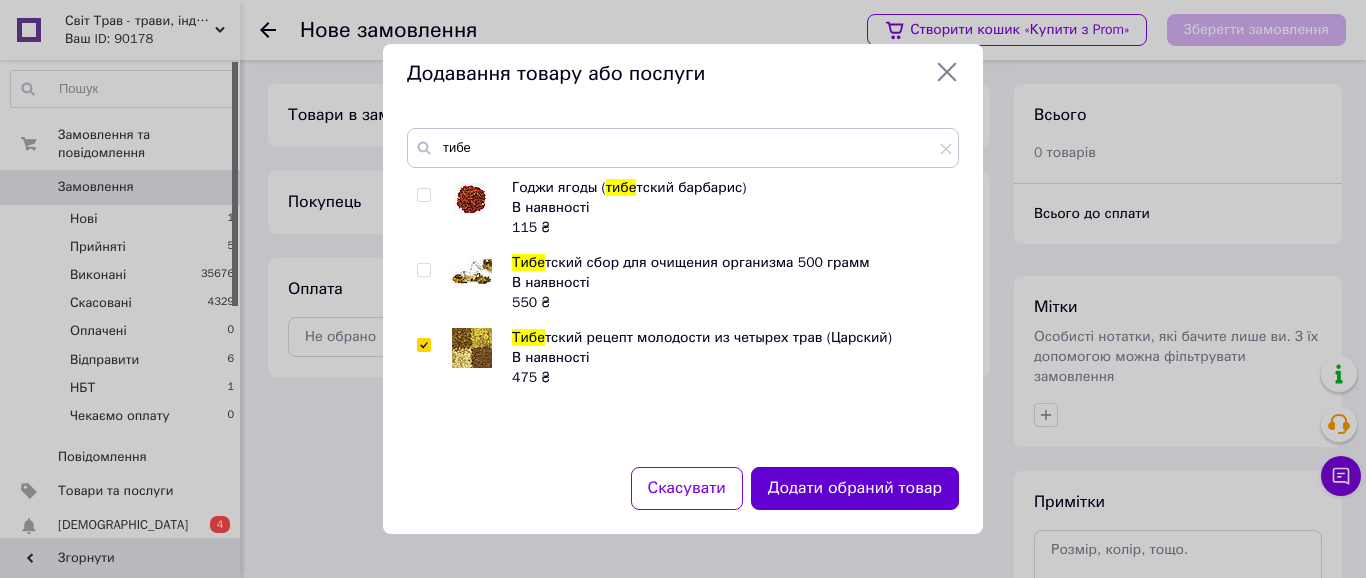 click on "Додати обраний товар" at bounding box center [855, 488] 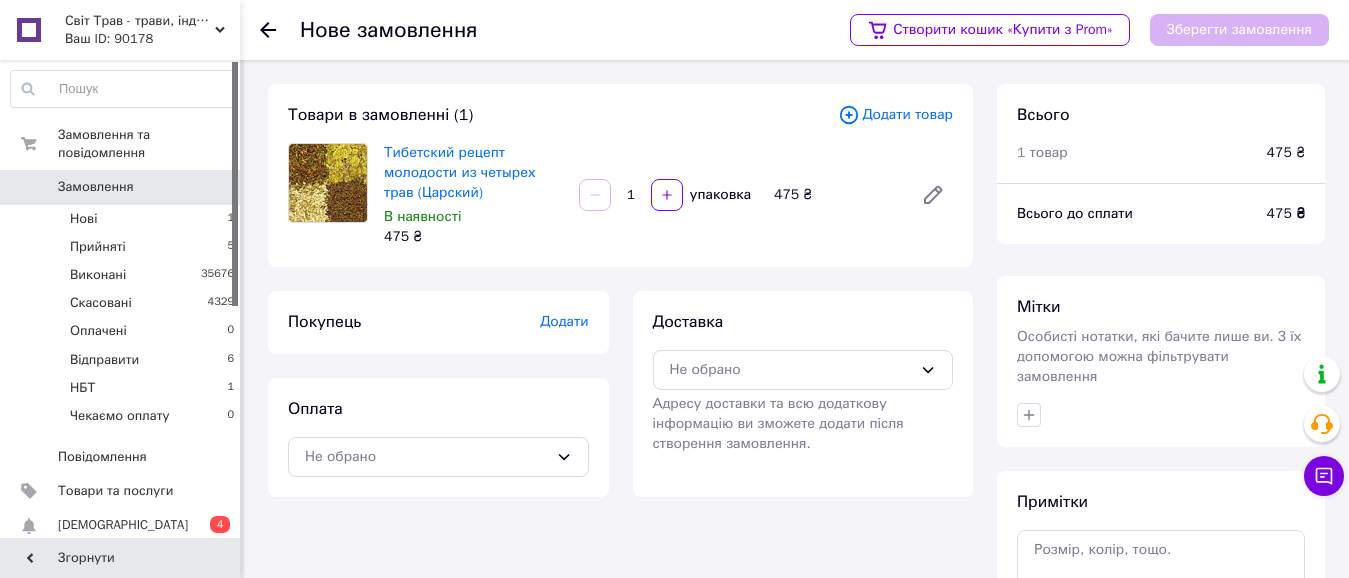 click on "Додати товар" at bounding box center (895, 115) 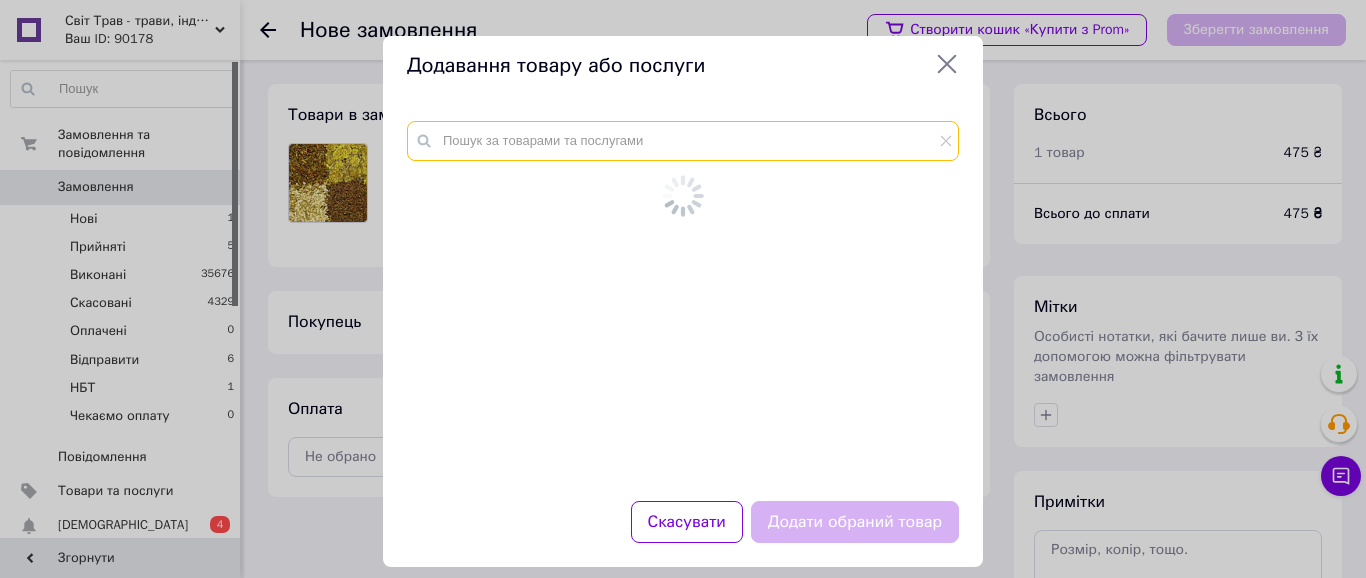 click at bounding box center [683, 141] 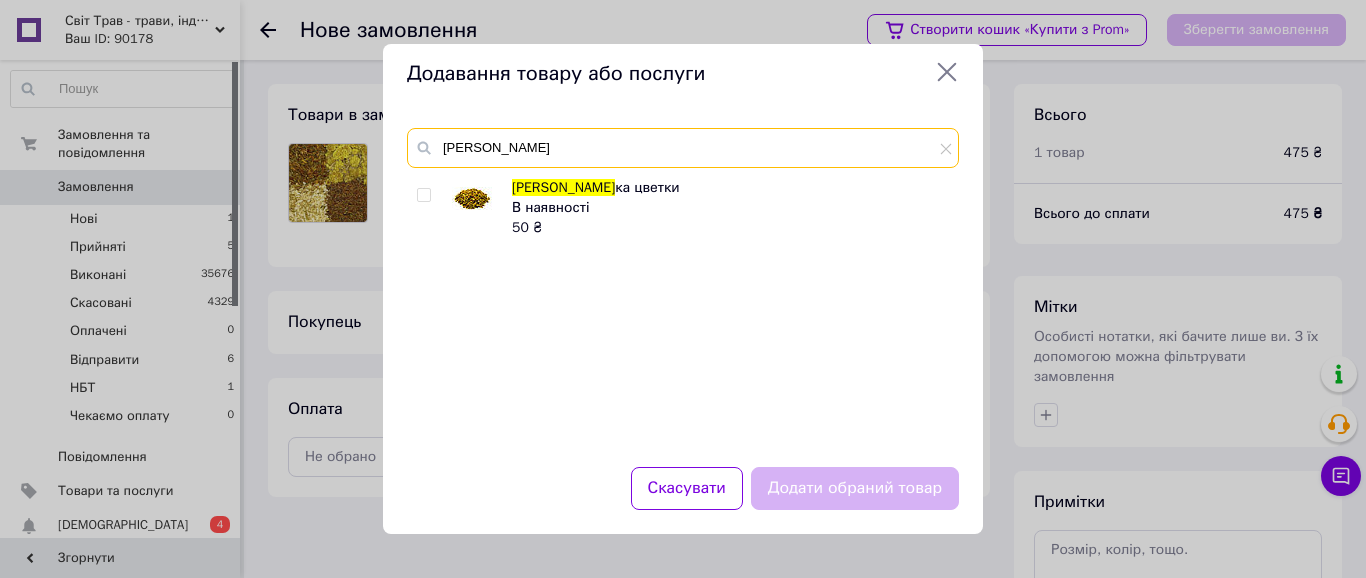 type on "ромаш" 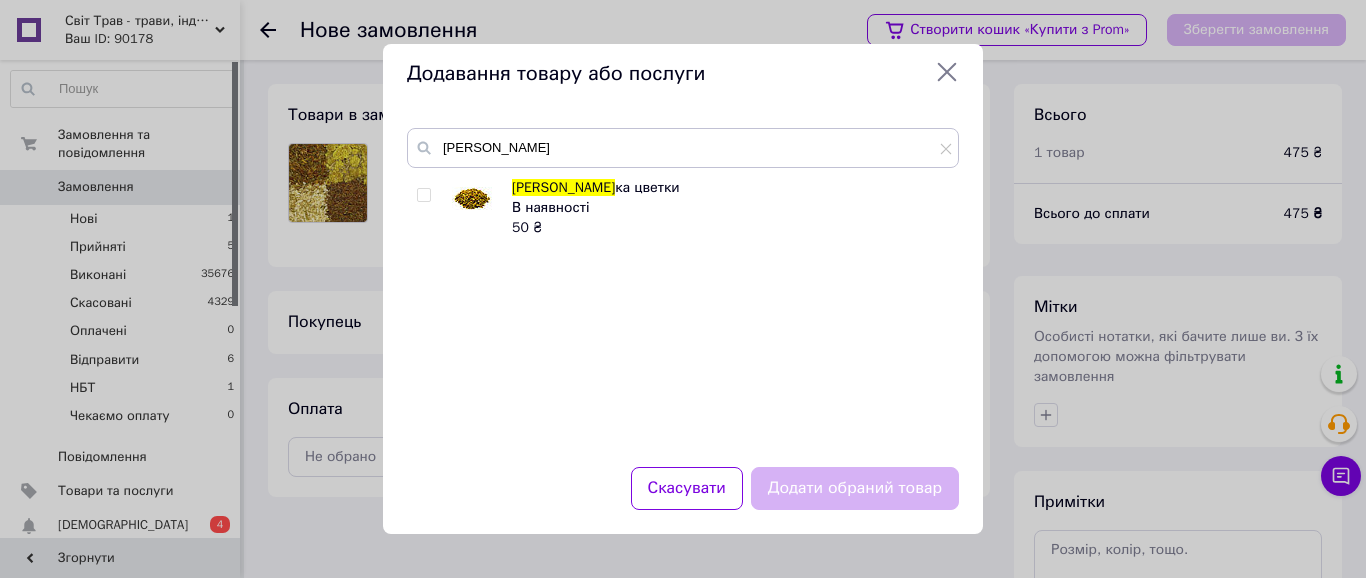 click at bounding box center [423, 195] 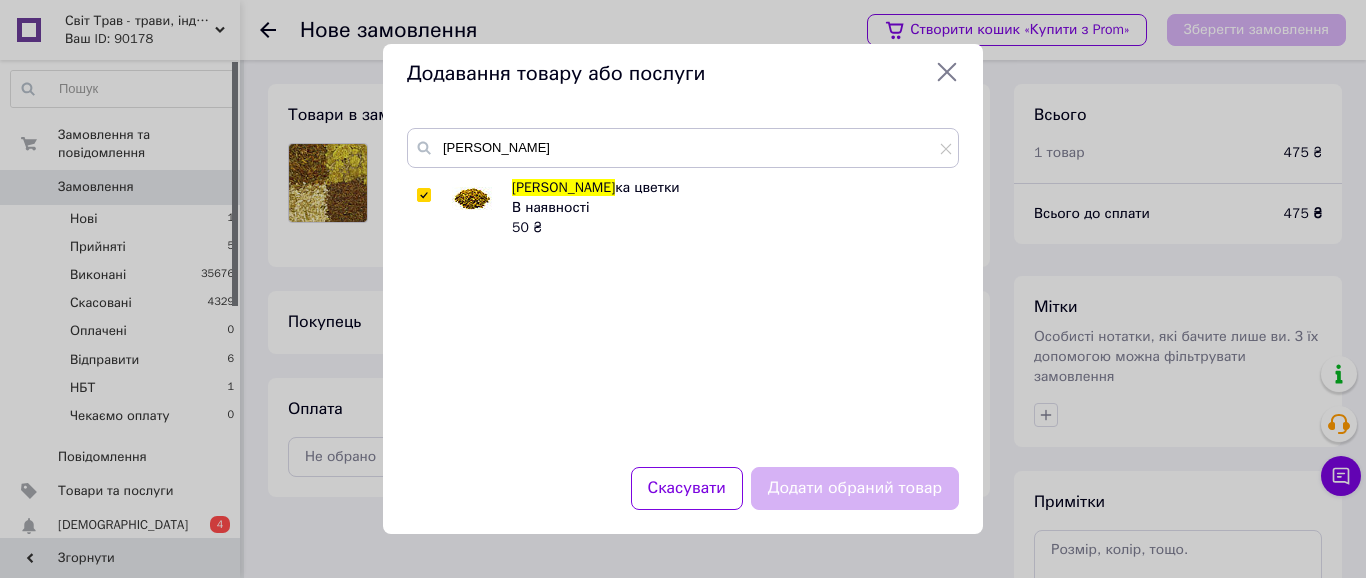 checkbox on "true" 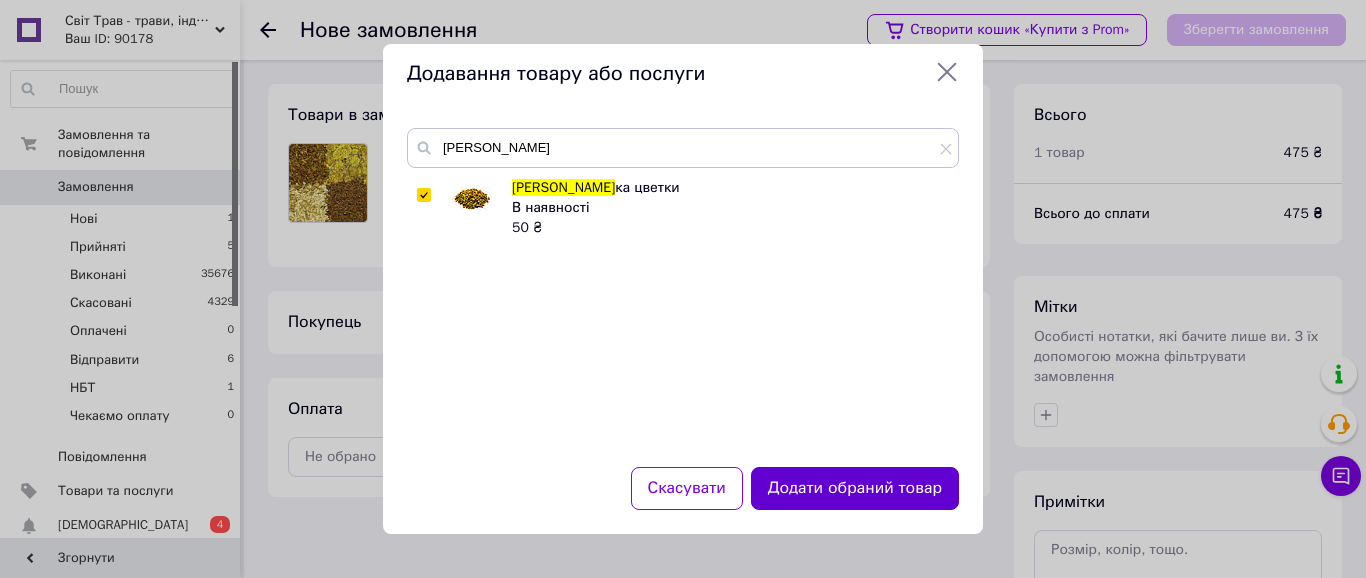 click on "Додати обраний товар" at bounding box center [855, 488] 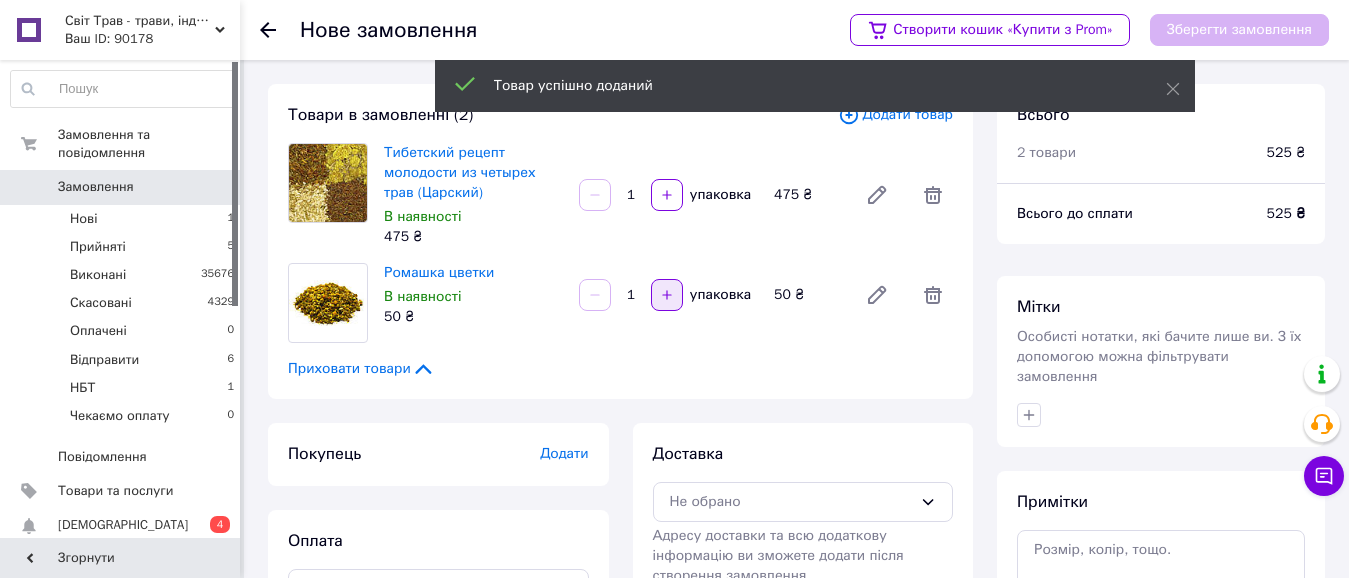 click at bounding box center (667, 295) 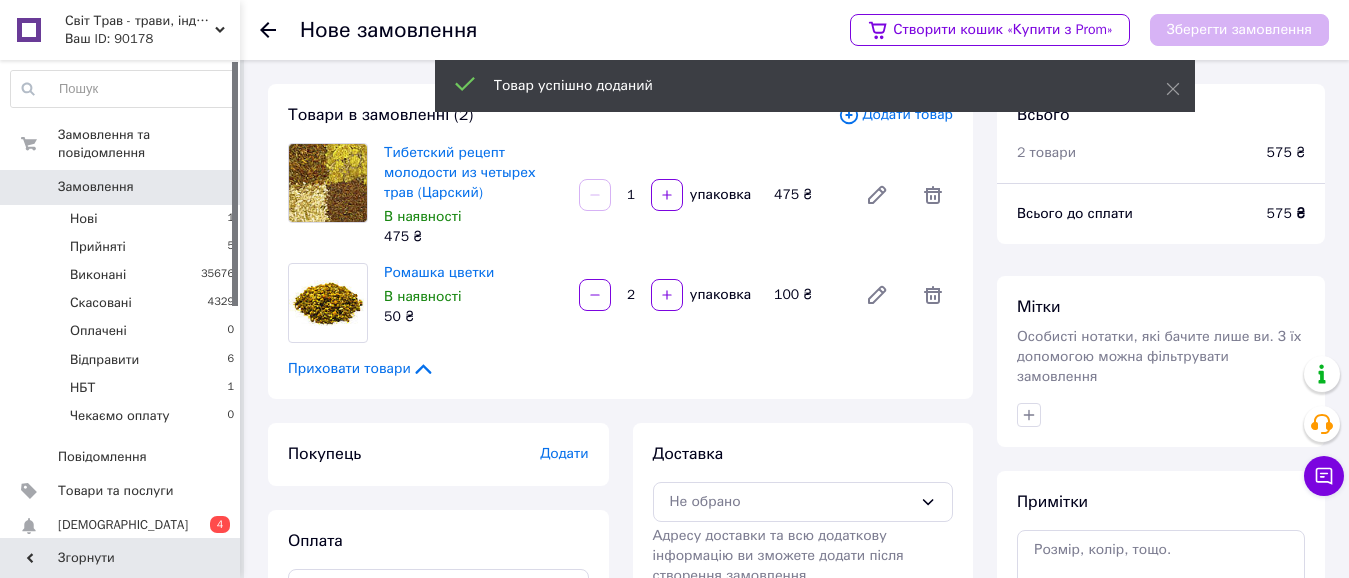 click on "Додати товар" at bounding box center [895, 115] 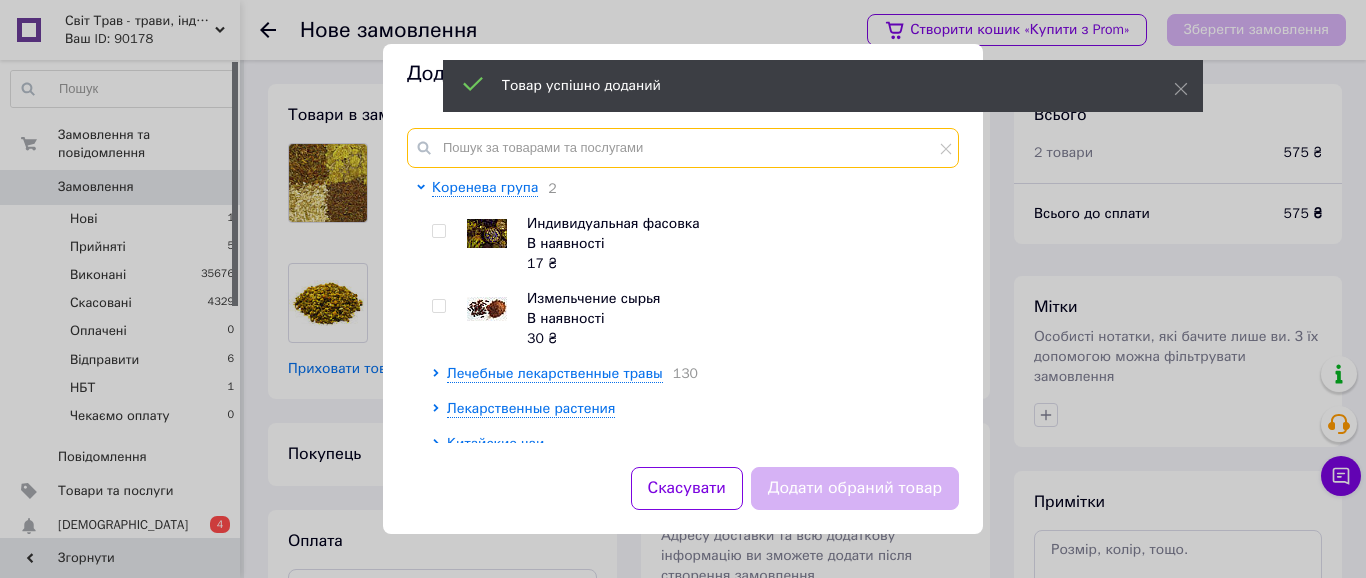 click at bounding box center (683, 148) 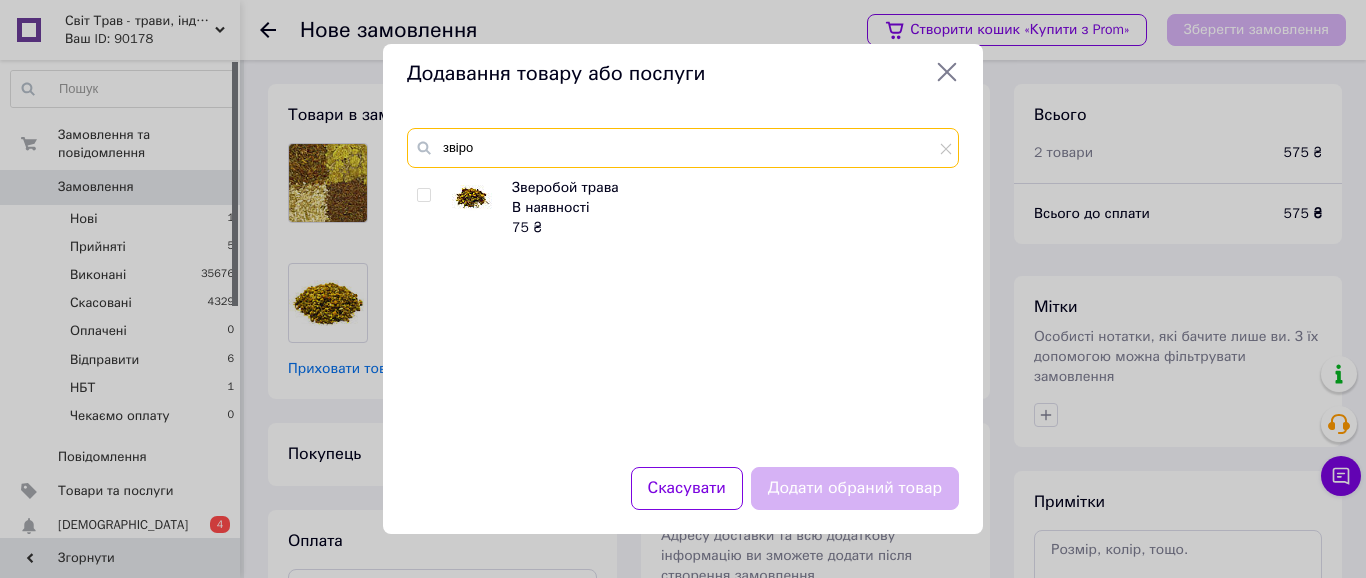 type on "звіро" 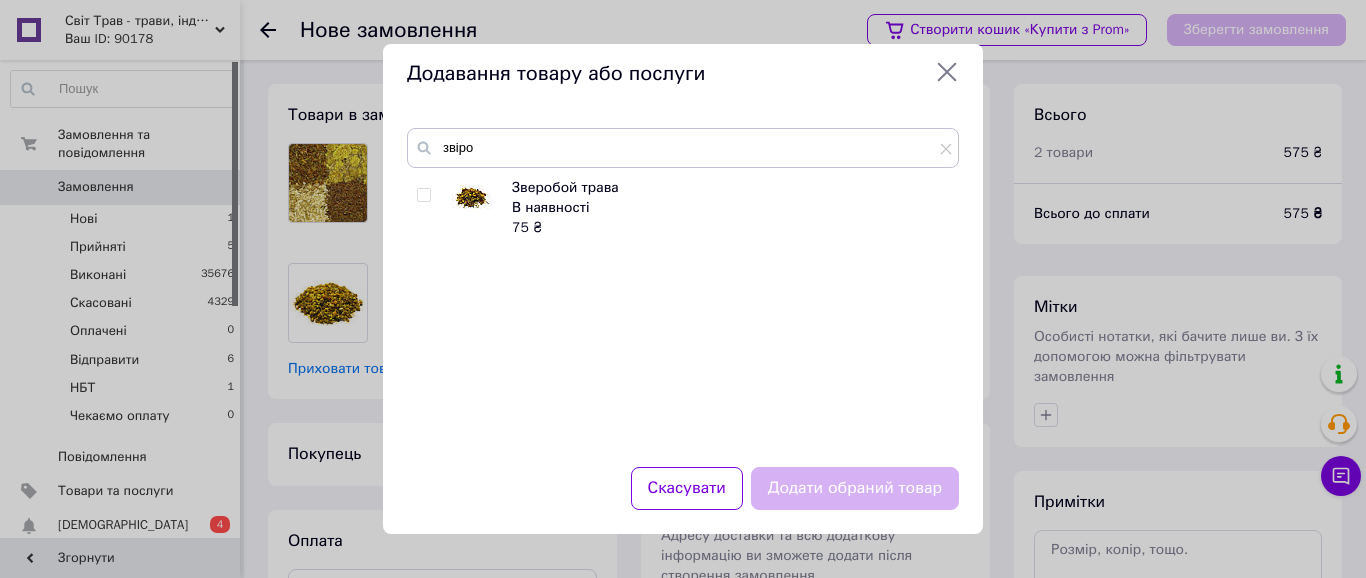 click at bounding box center [423, 195] 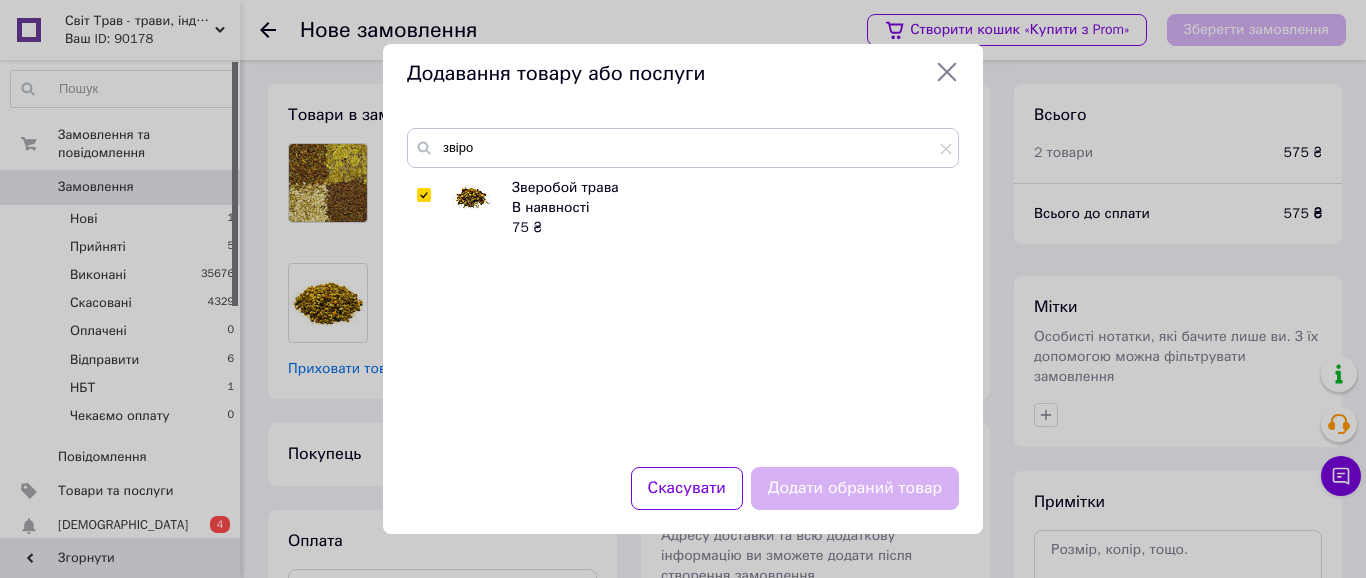 checkbox on "true" 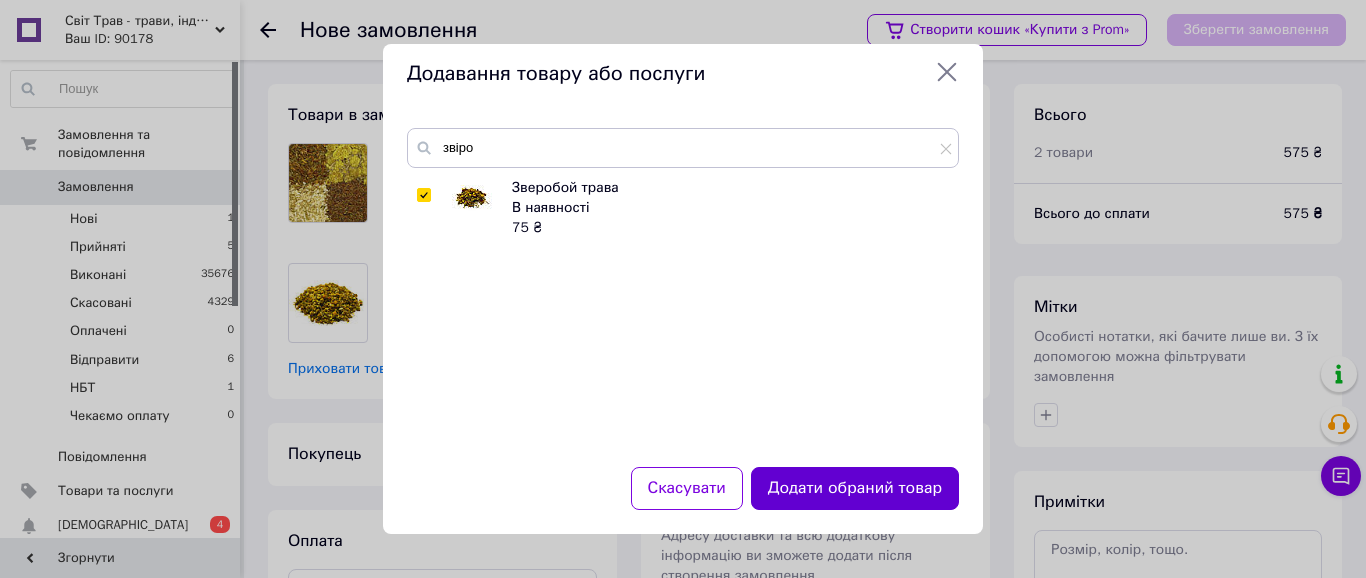 click on "Додати обраний товар" at bounding box center [855, 488] 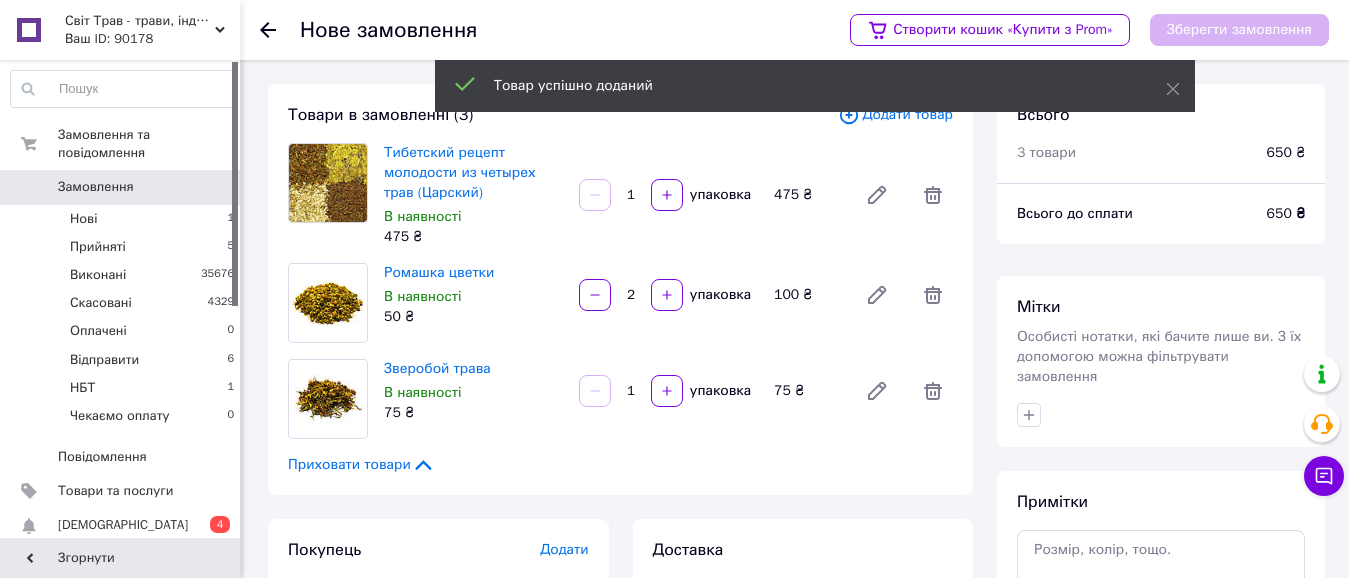 click on "Товар успішно доданий" at bounding box center [815, 88] 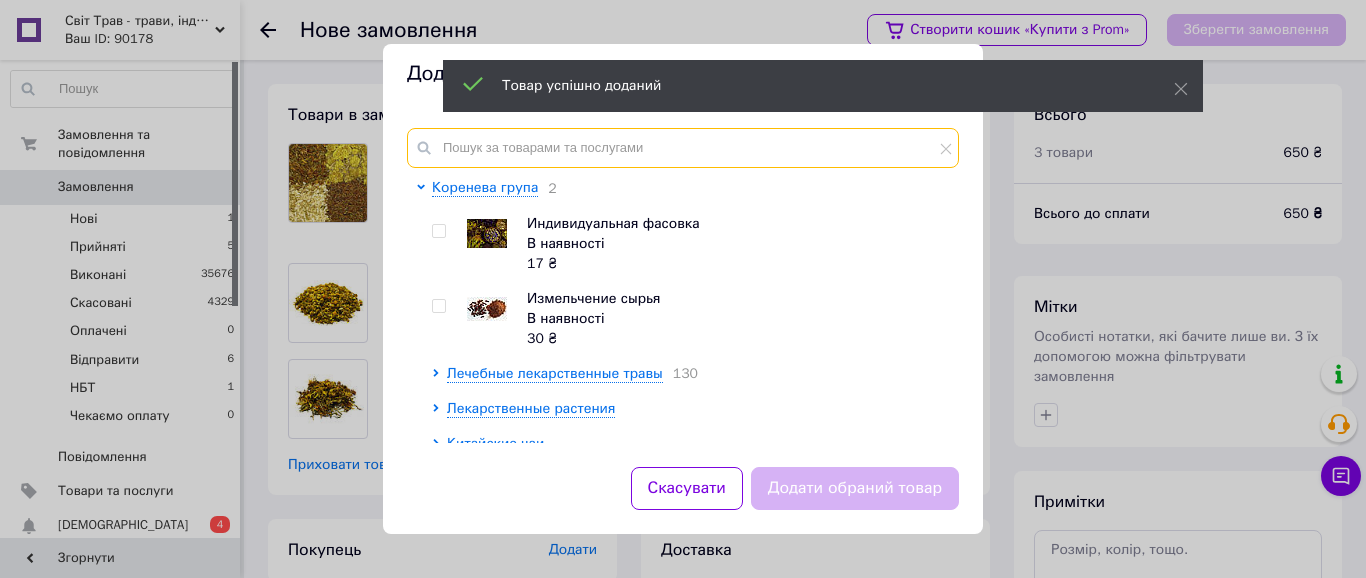 click at bounding box center [683, 148] 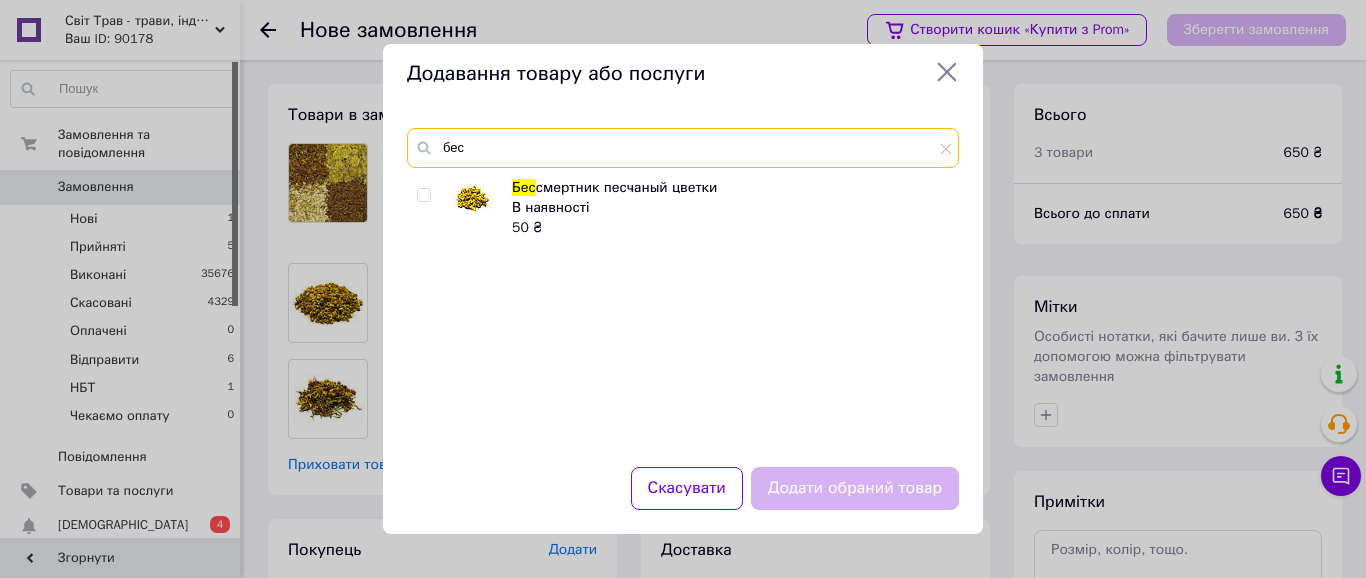 type on "бес" 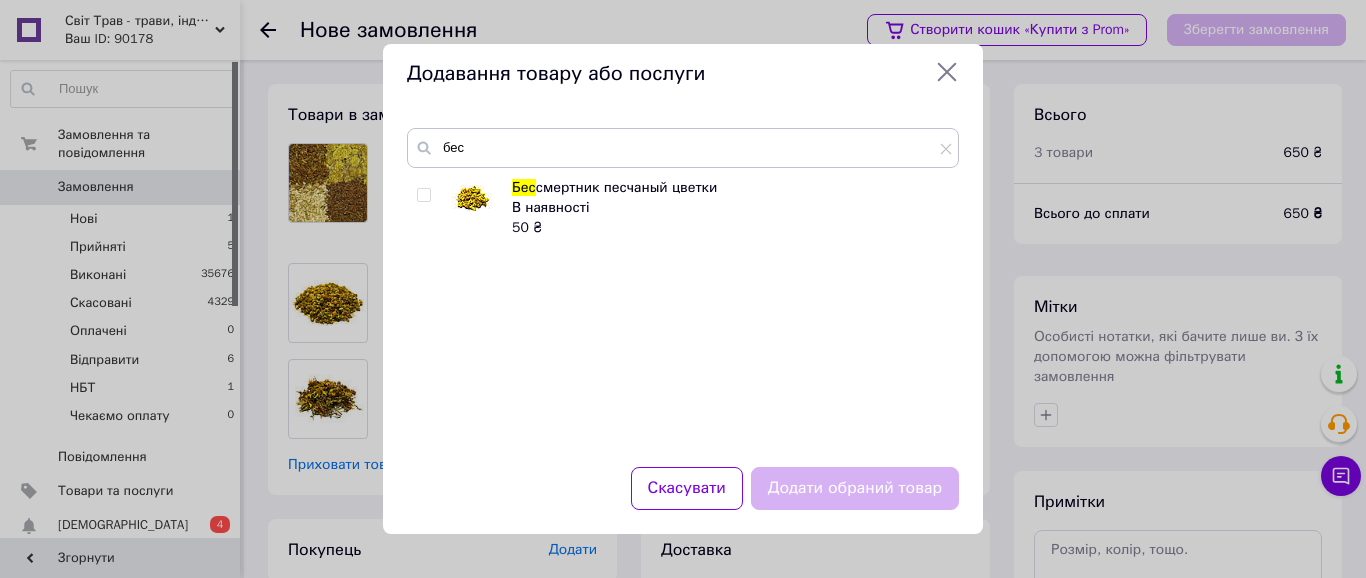 click at bounding box center [423, 195] 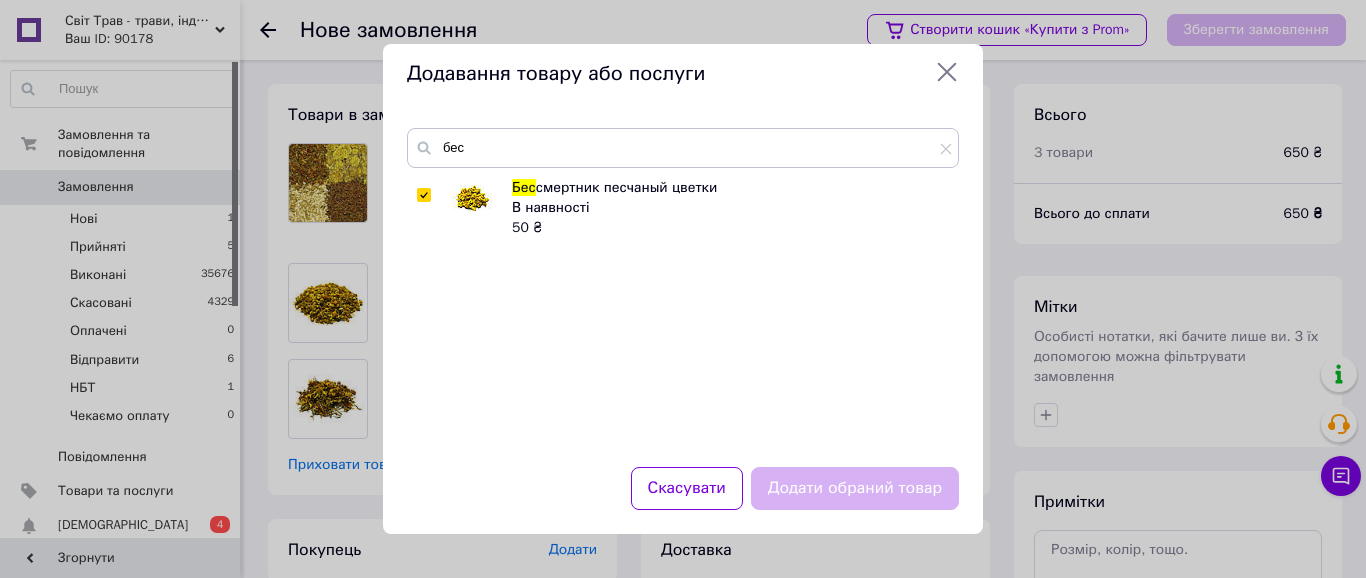 checkbox on "true" 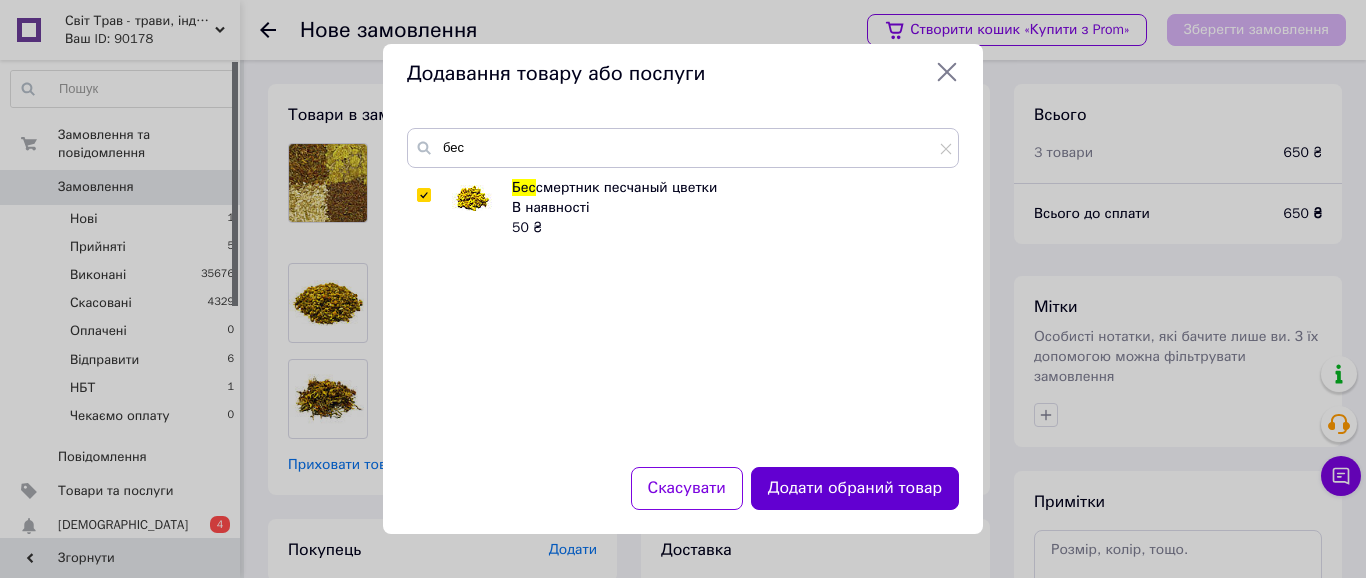 click on "Додати обраний товар" at bounding box center (855, 488) 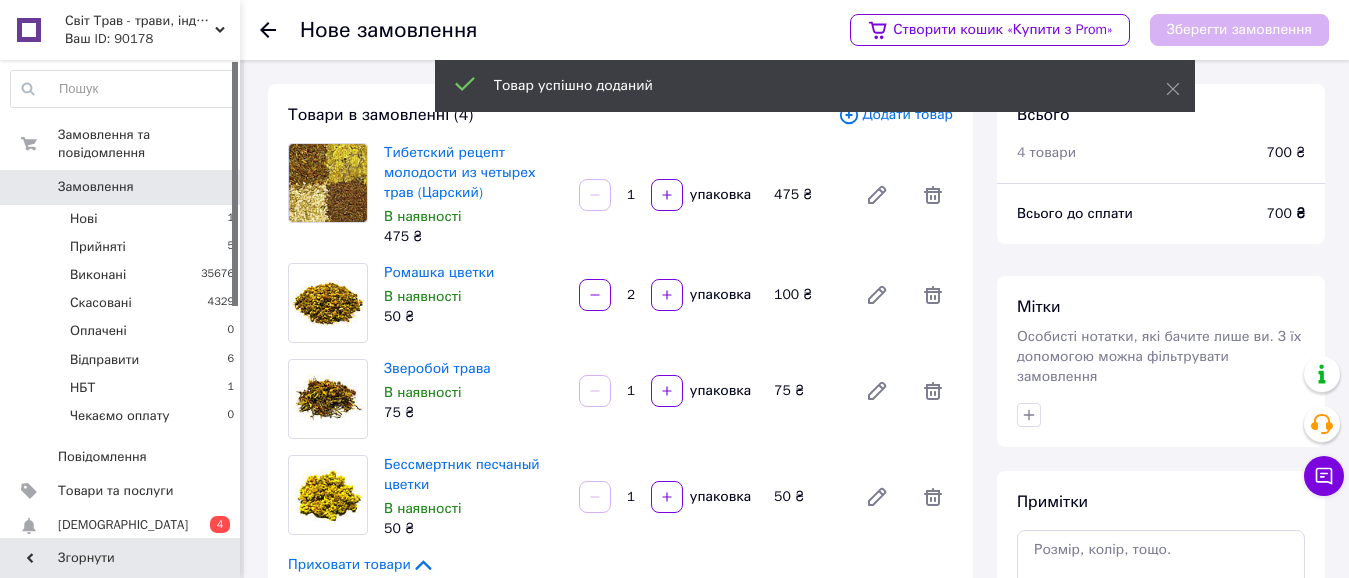 scroll, scrollTop: 100, scrollLeft: 0, axis: vertical 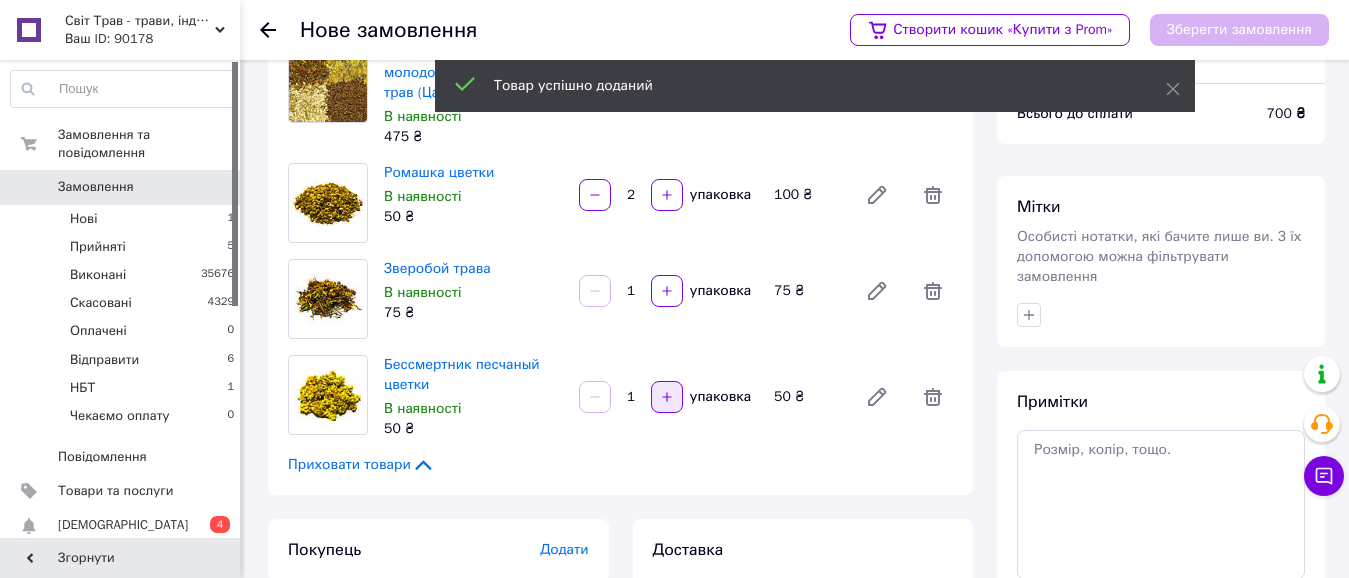 click 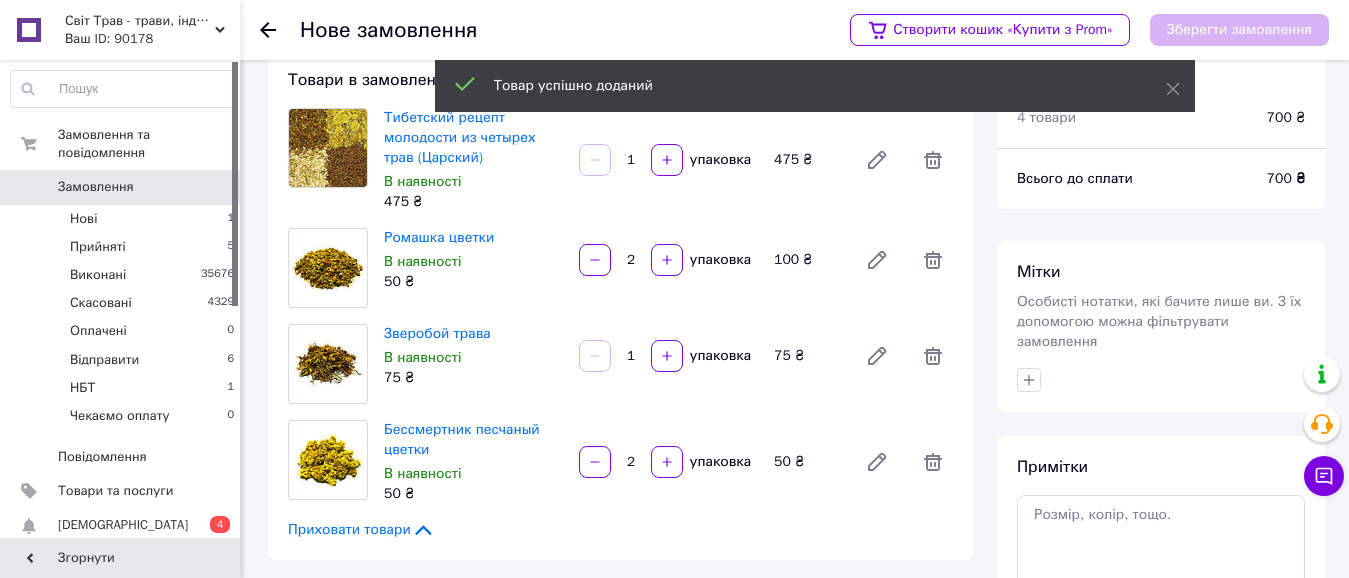 scroll, scrollTop: 0, scrollLeft: 0, axis: both 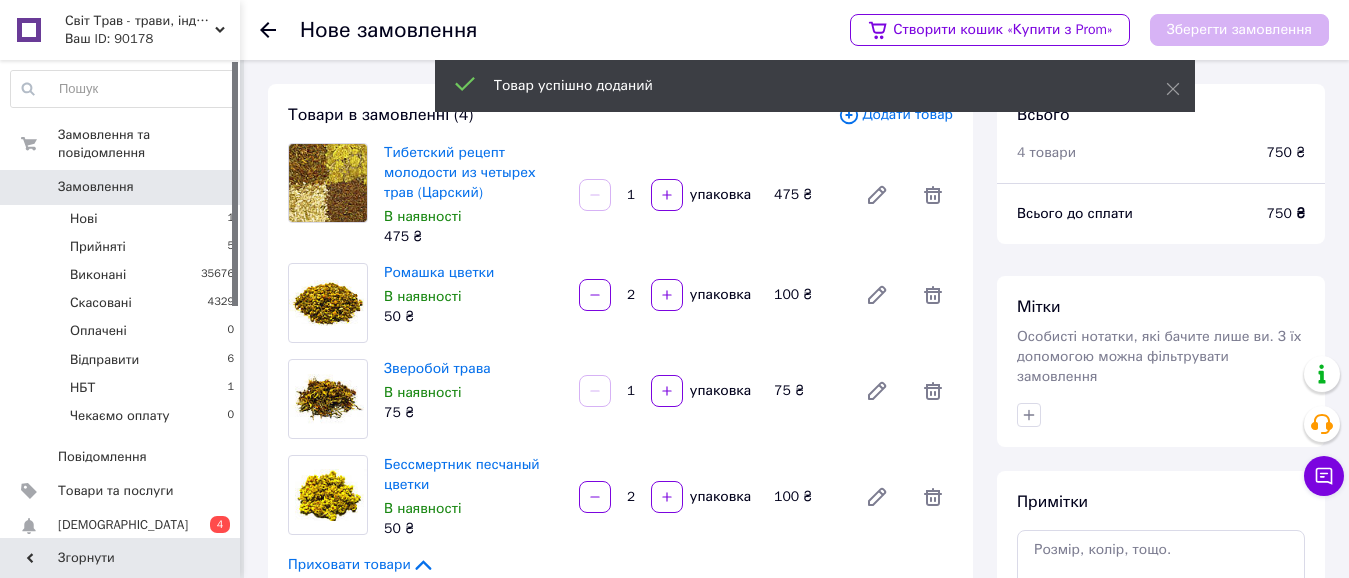 click on "Додати товар" at bounding box center [895, 115] 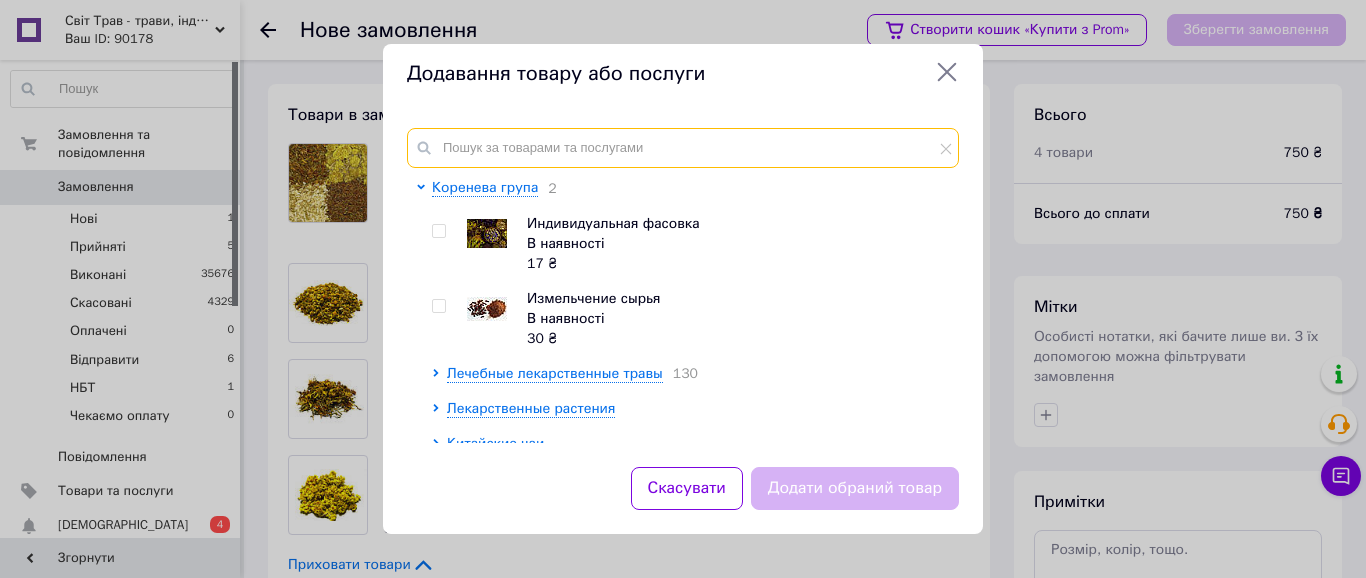 click at bounding box center (683, 148) 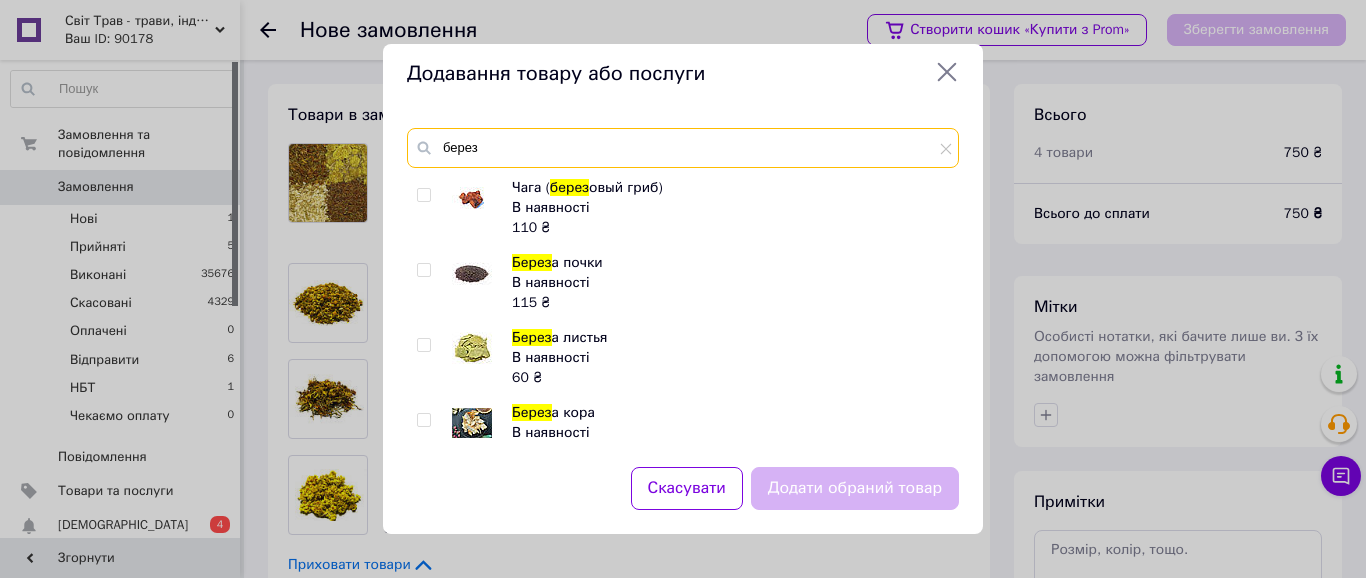 type on "берез" 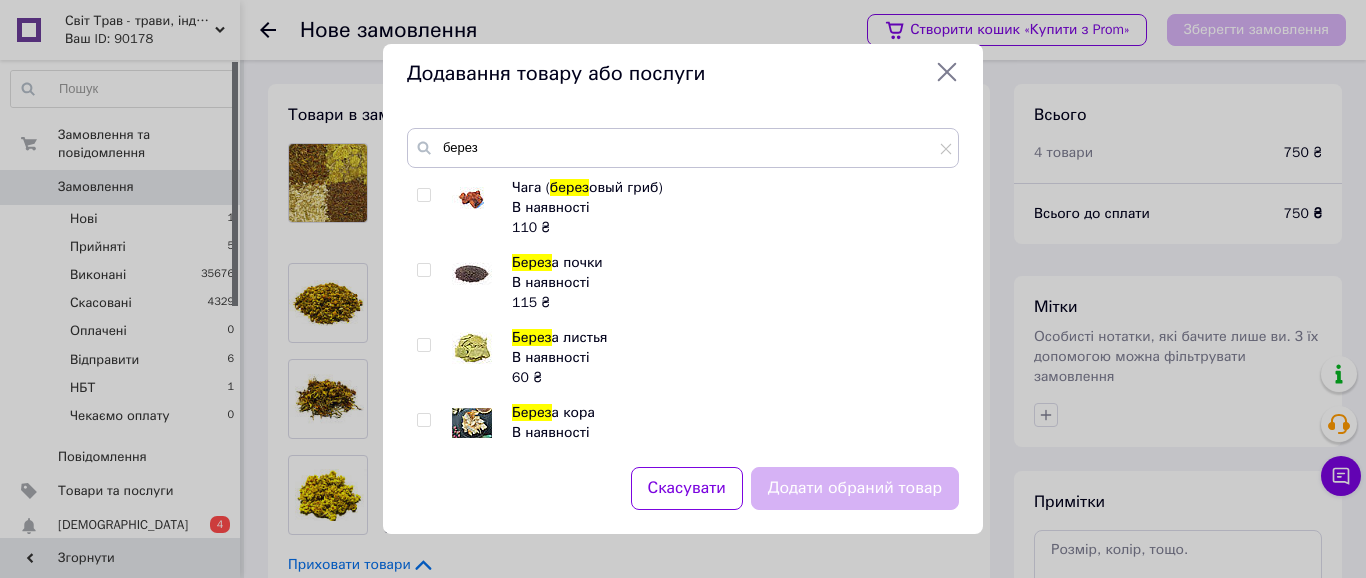 drag, startPoint x: 423, startPoint y: 272, endPoint x: 455, endPoint y: 298, distance: 41.231056 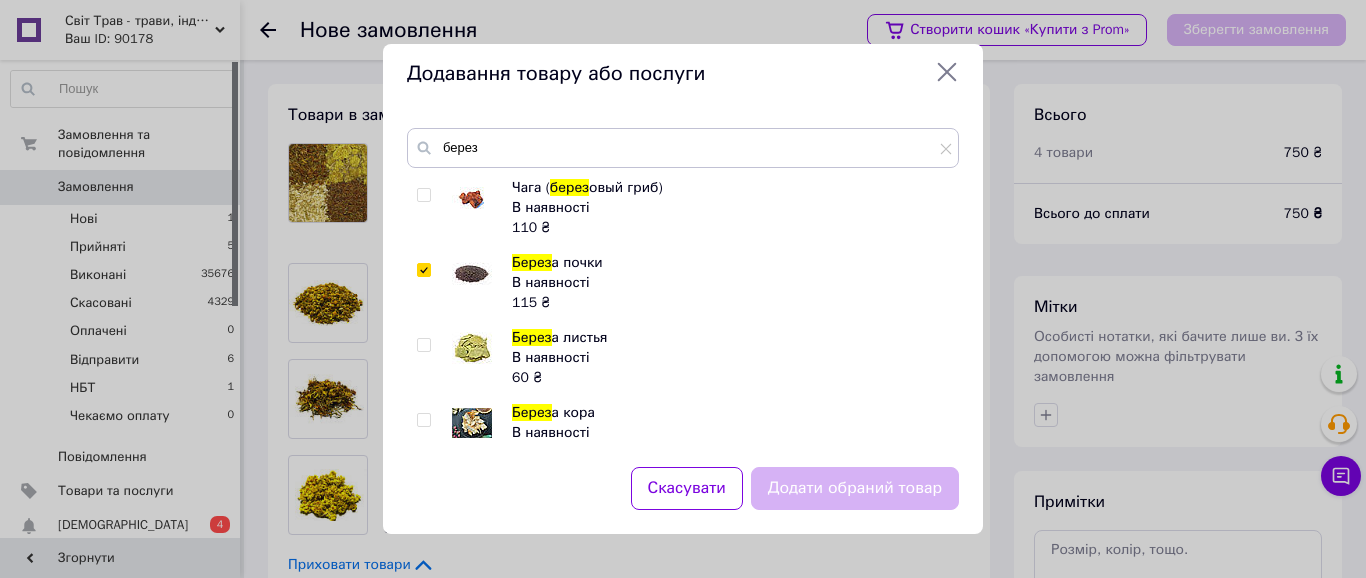 checkbox on "true" 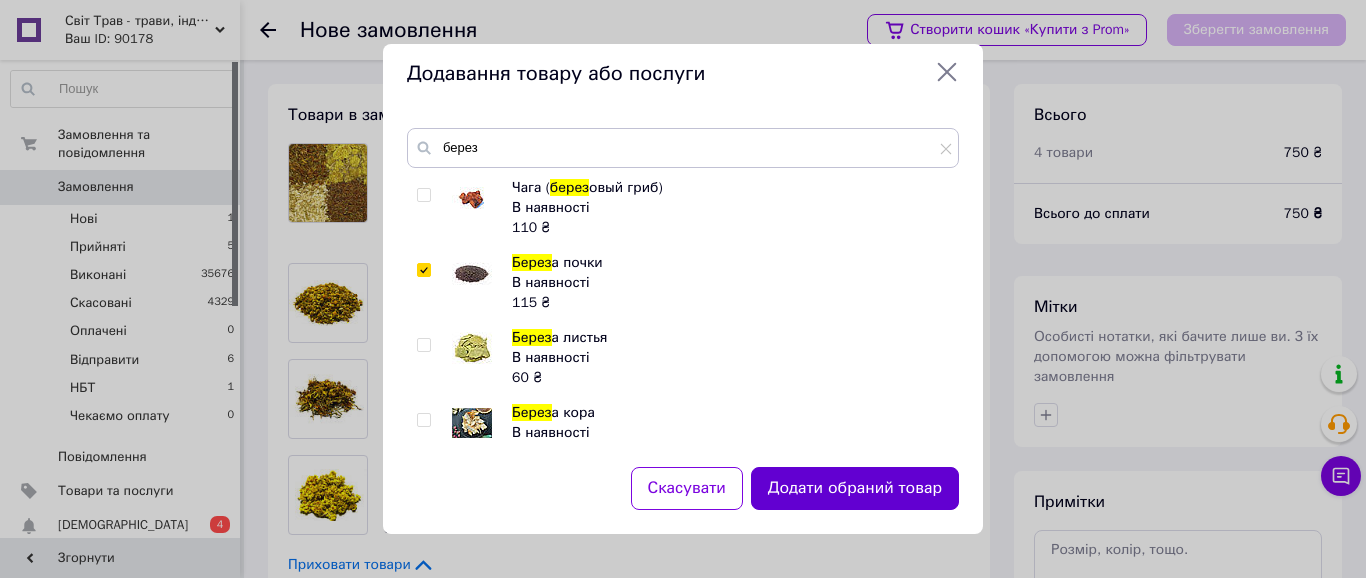 click on "Додати обраний товар" at bounding box center (855, 488) 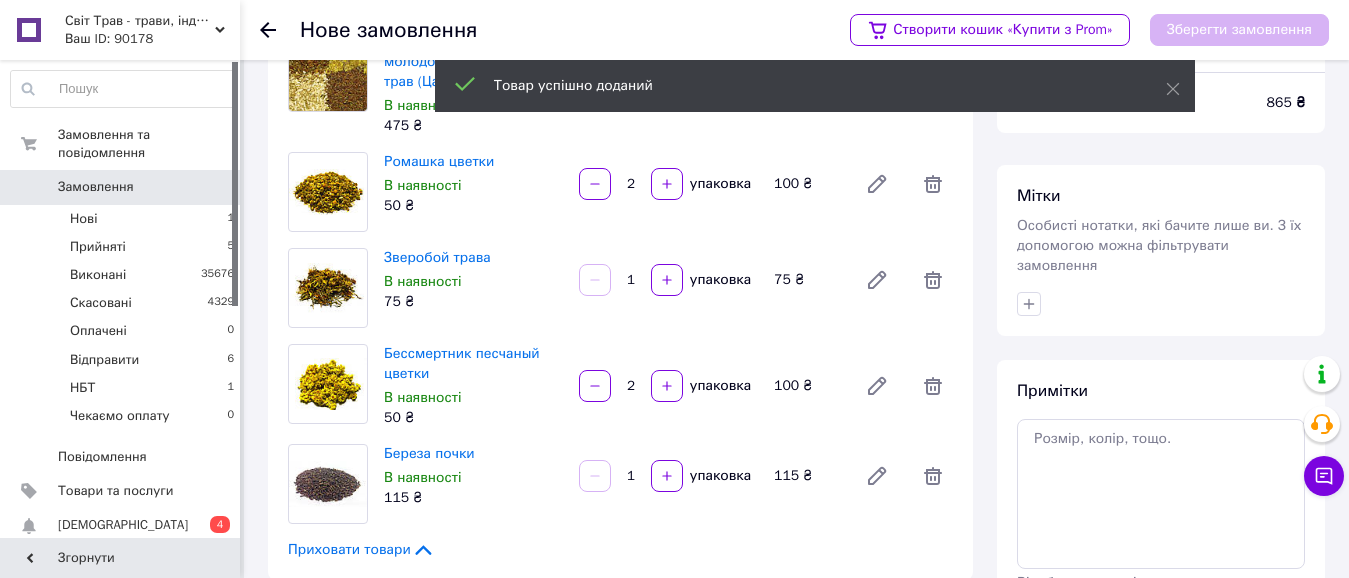 scroll, scrollTop: 100, scrollLeft: 0, axis: vertical 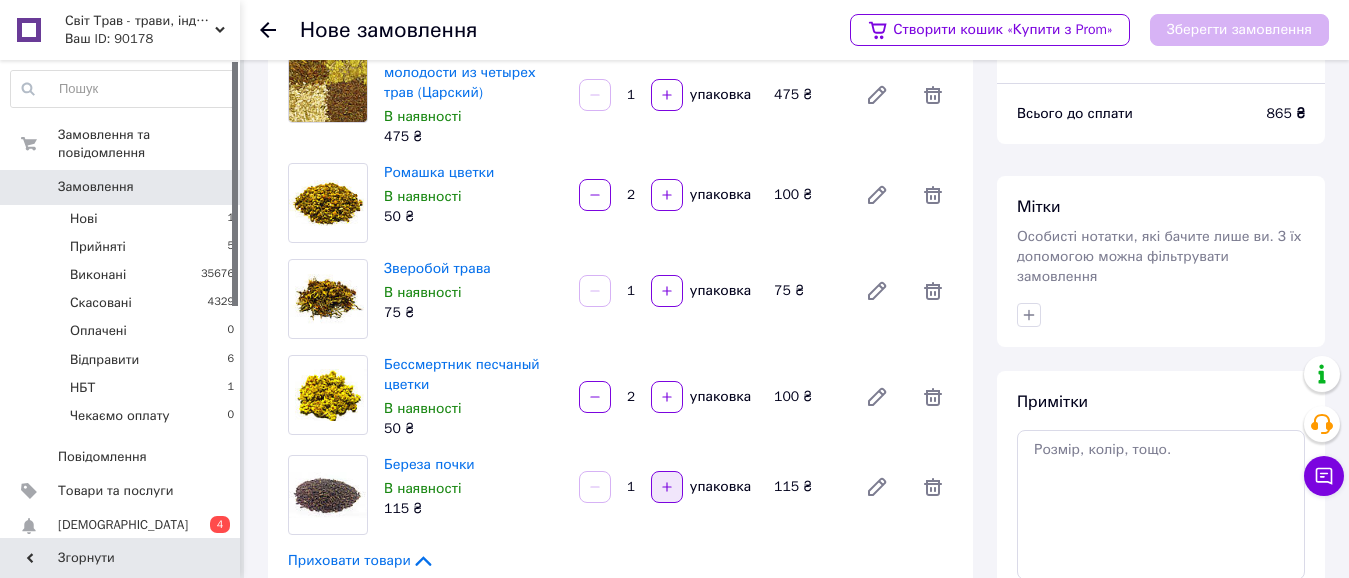 click 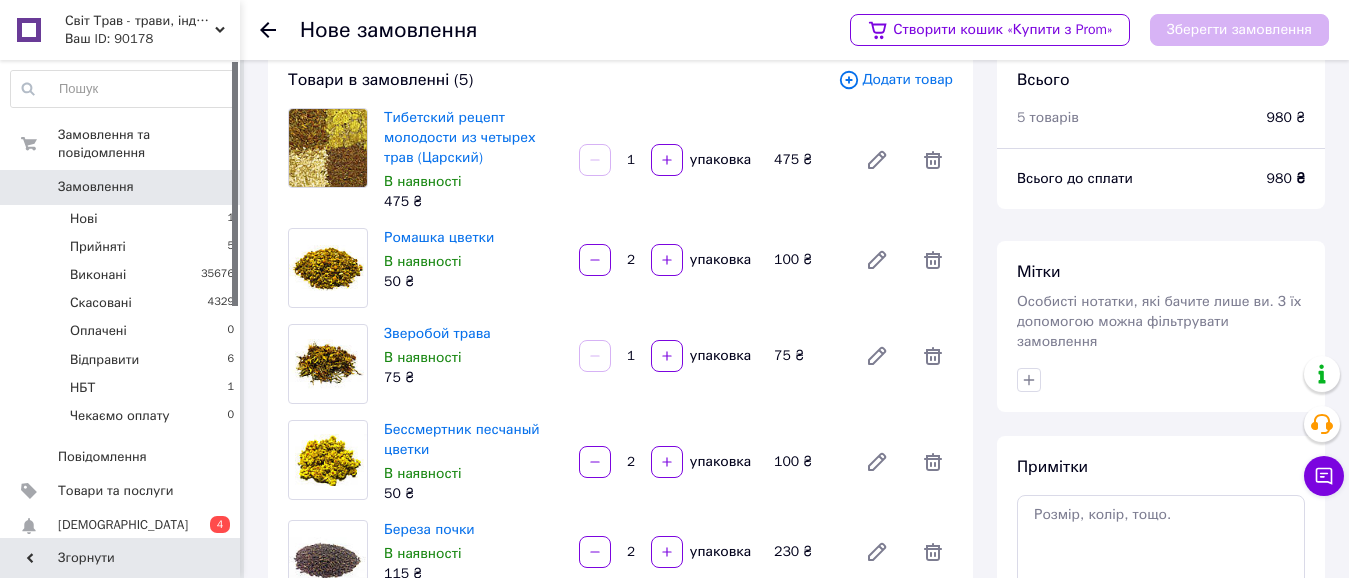 scroll, scrollTop: 0, scrollLeft: 0, axis: both 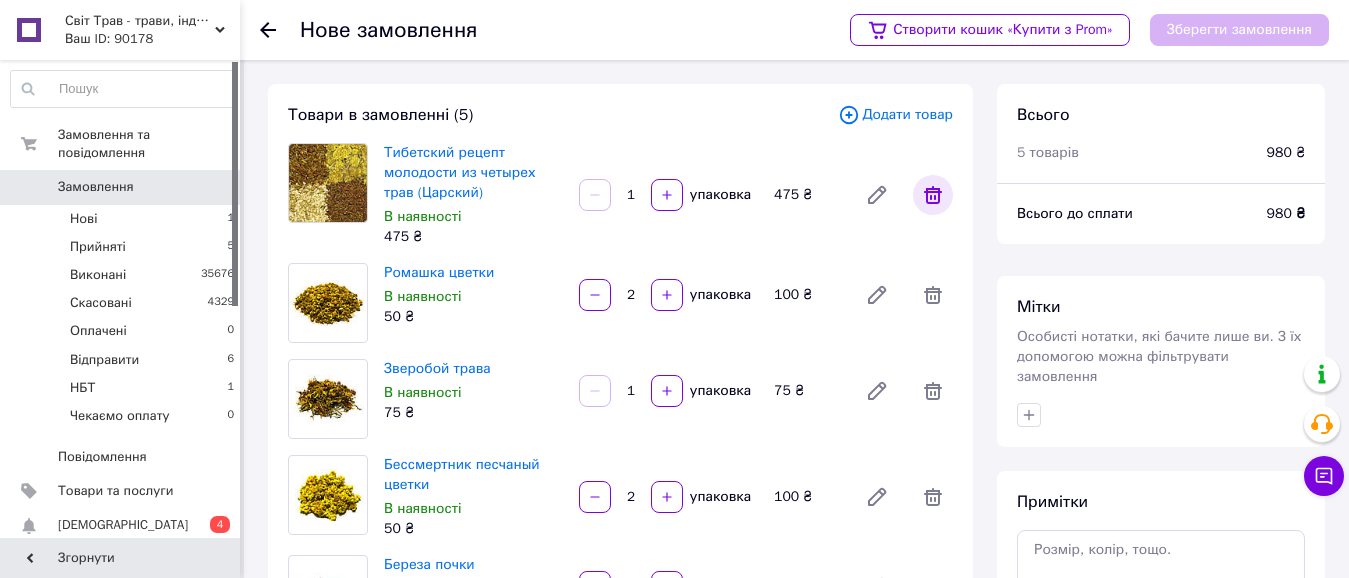 click 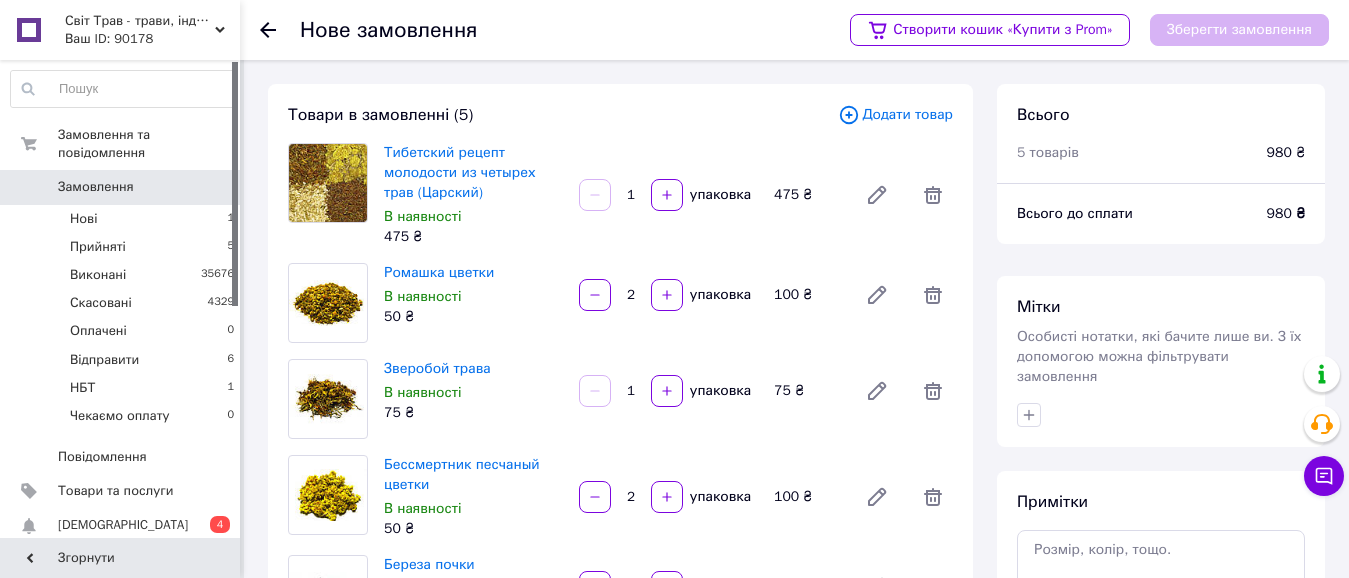 type on "2" 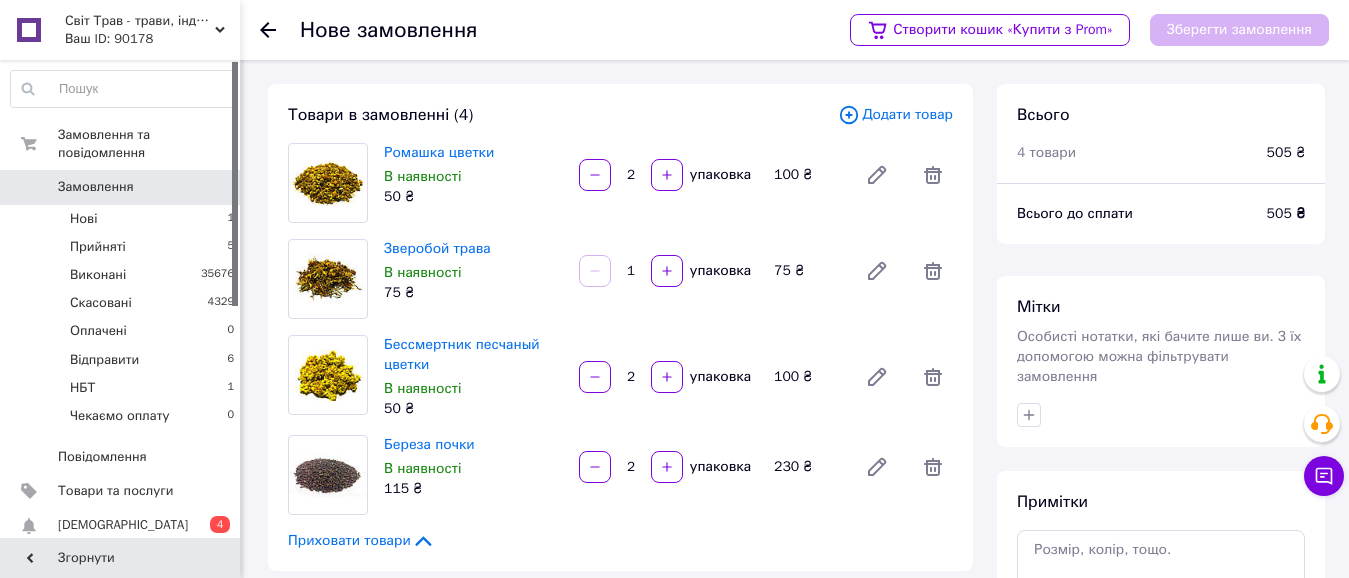 click 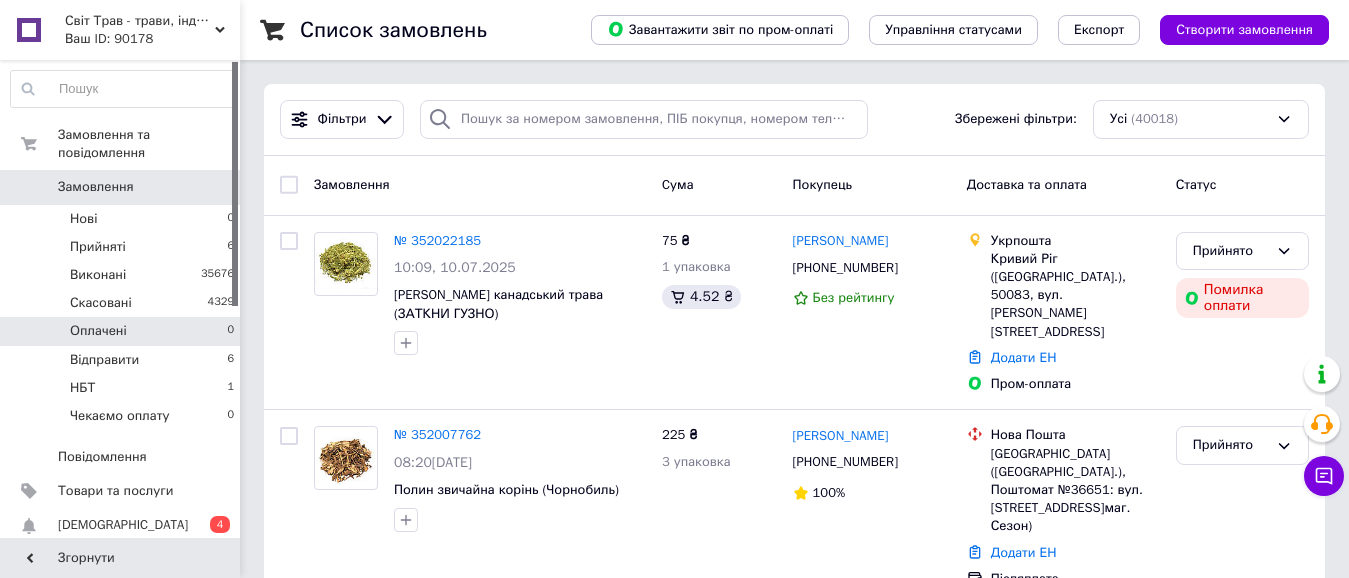 click on "Оплачені 0" at bounding box center (123, 331) 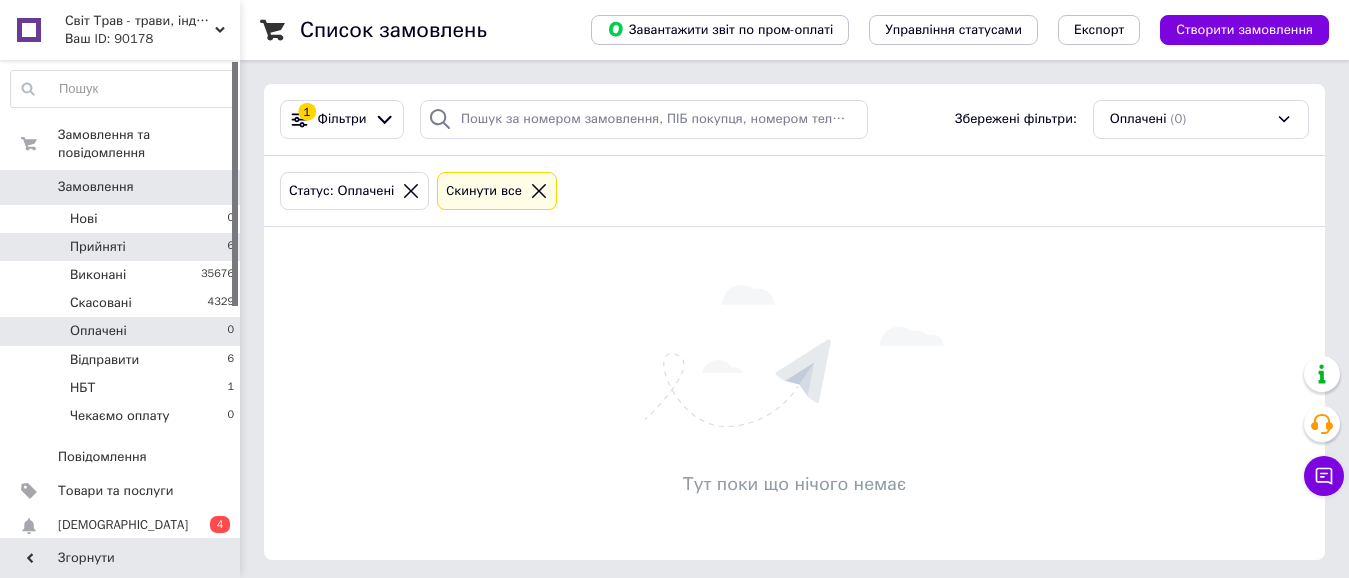click on "Прийняті 6" at bounding box center [123, 247] 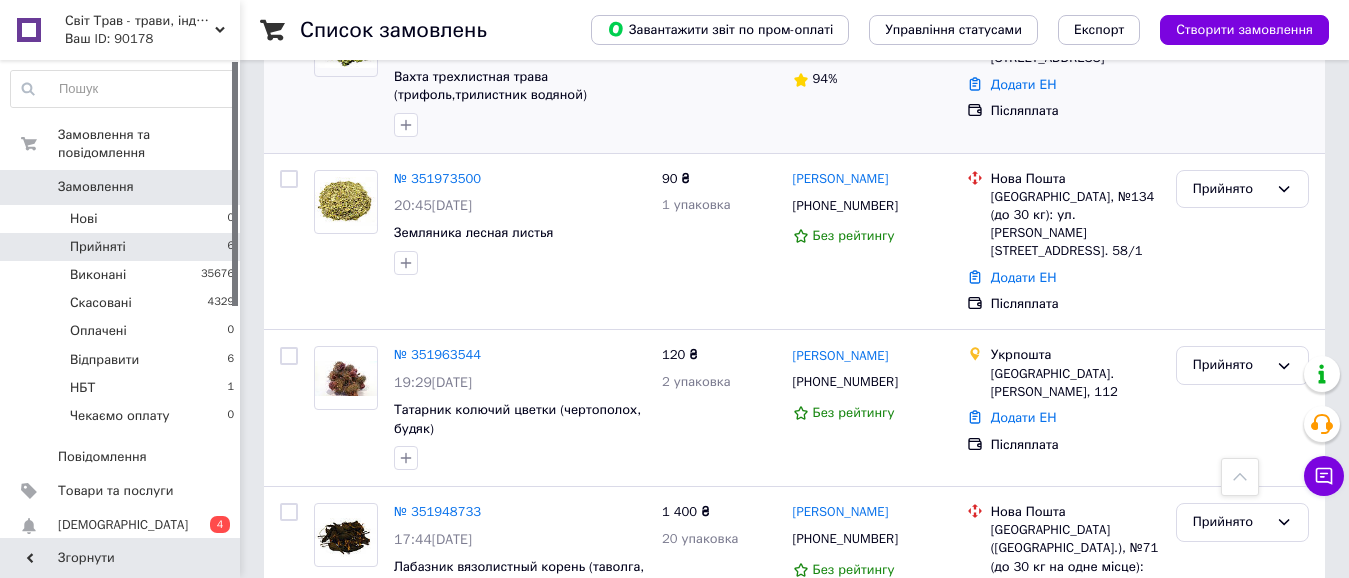scroll, scrollTop: 716, scrollLeft: 0, axis: vertical 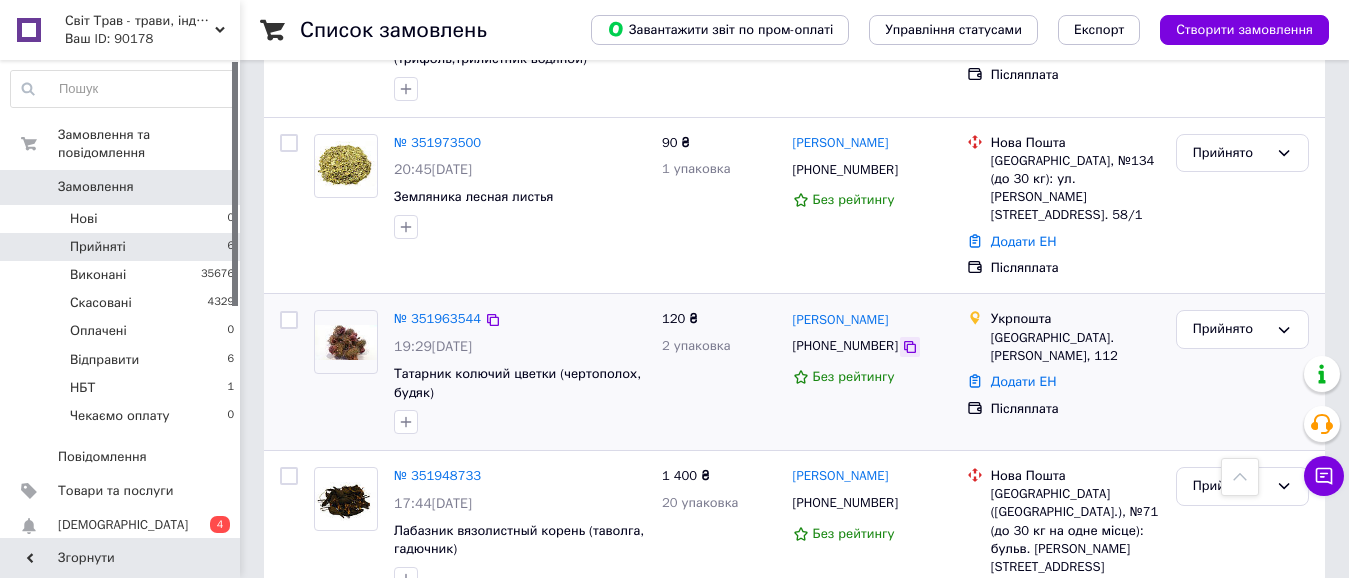 click 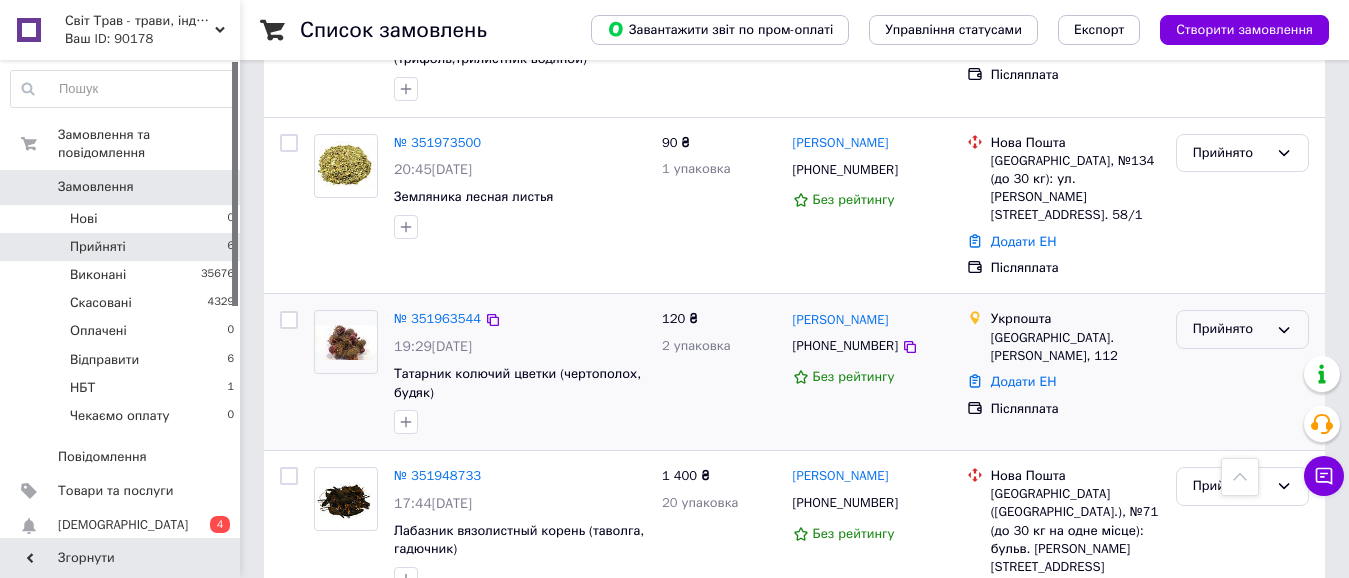 click on "Прийнято" at bounding box center [1230, 329] 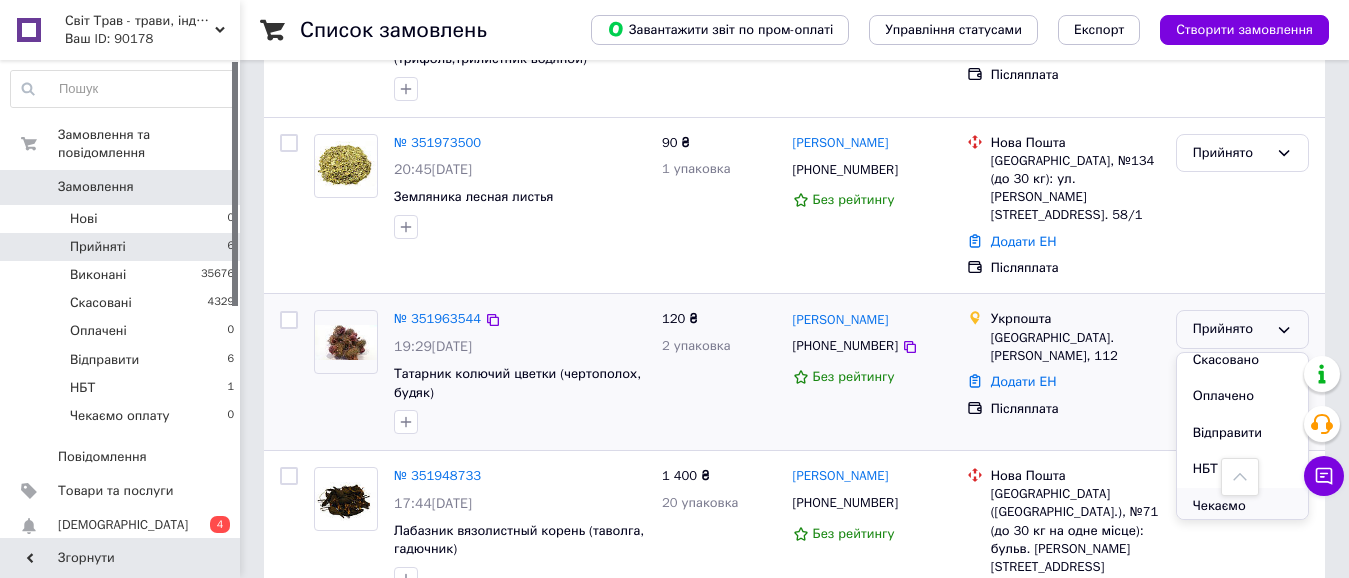scroll, scrollTop: 74, scrollLeft: 0, axis: vertical 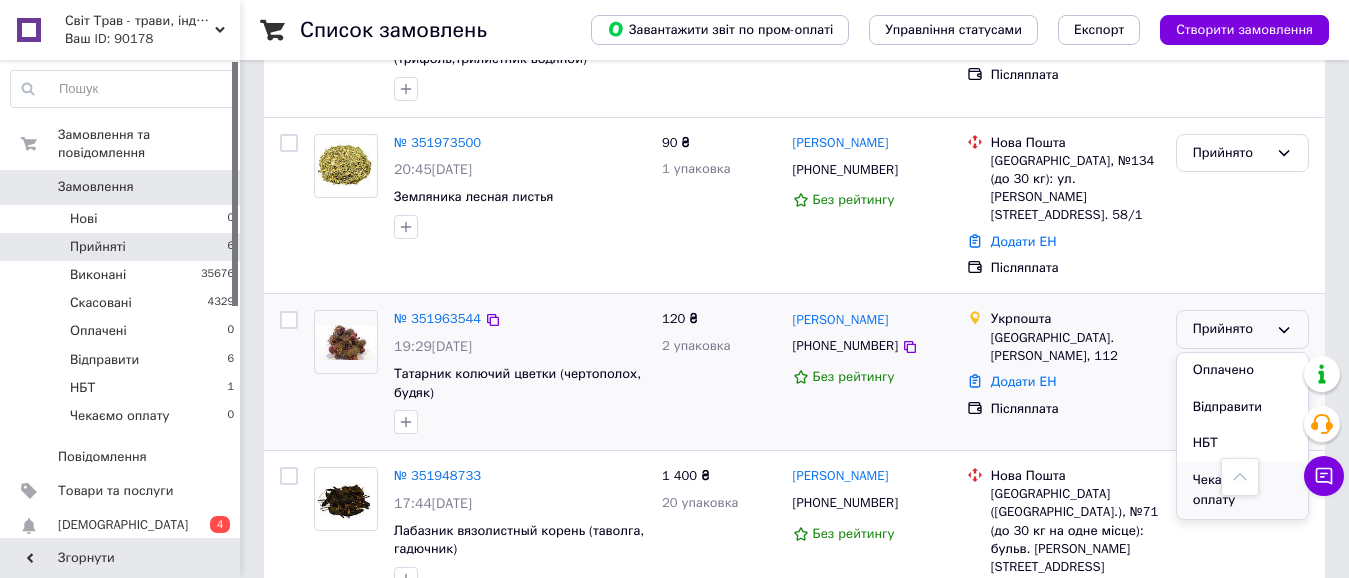 click on "Чекаємо оплату" at bounding box center [1242, 490] 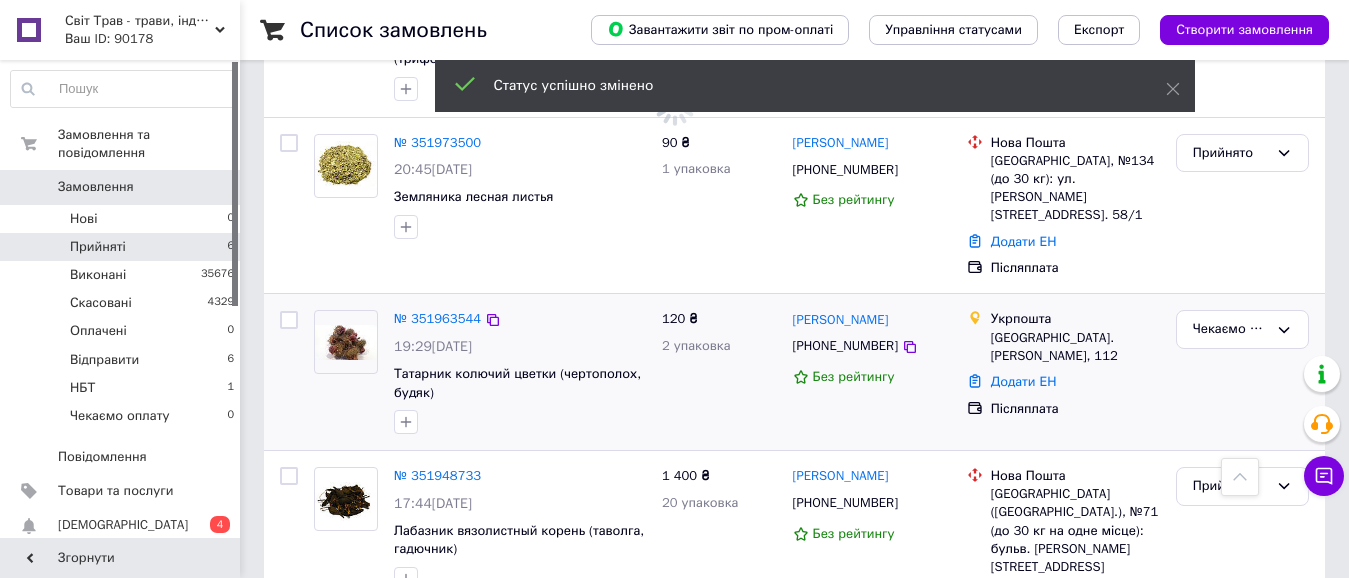scroll, scrollTop: 616, scrollLeft: 0, axis: vertical 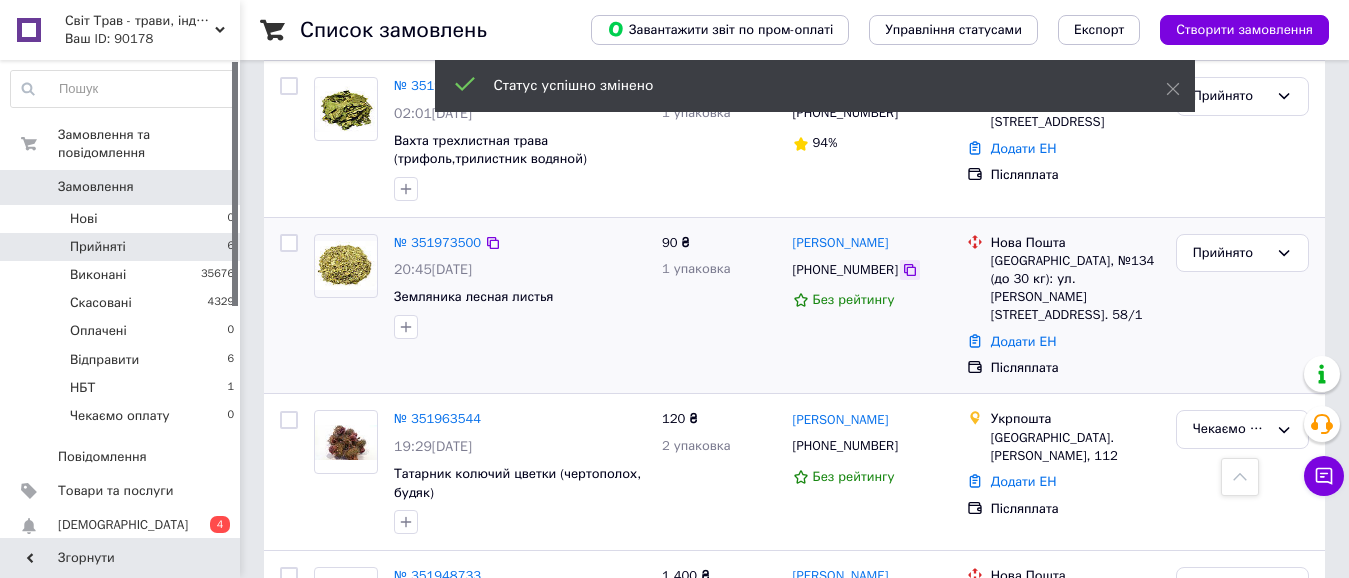 click 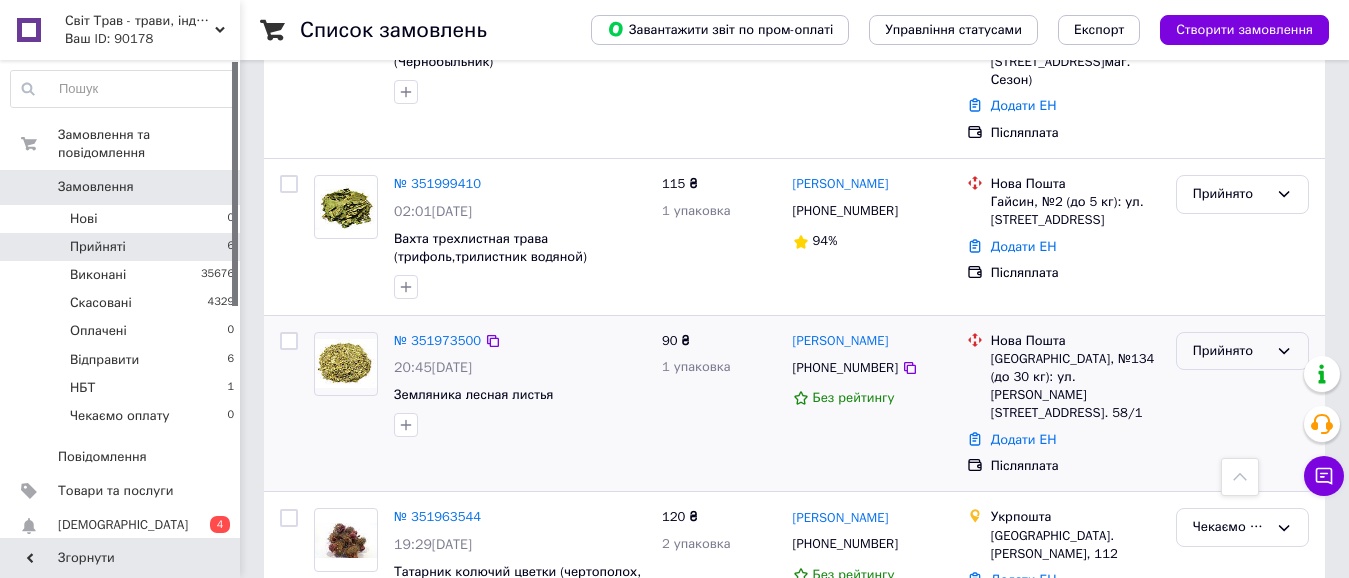 scroll, scrollTop: 516, scrollLeft: 0, axis: vertical 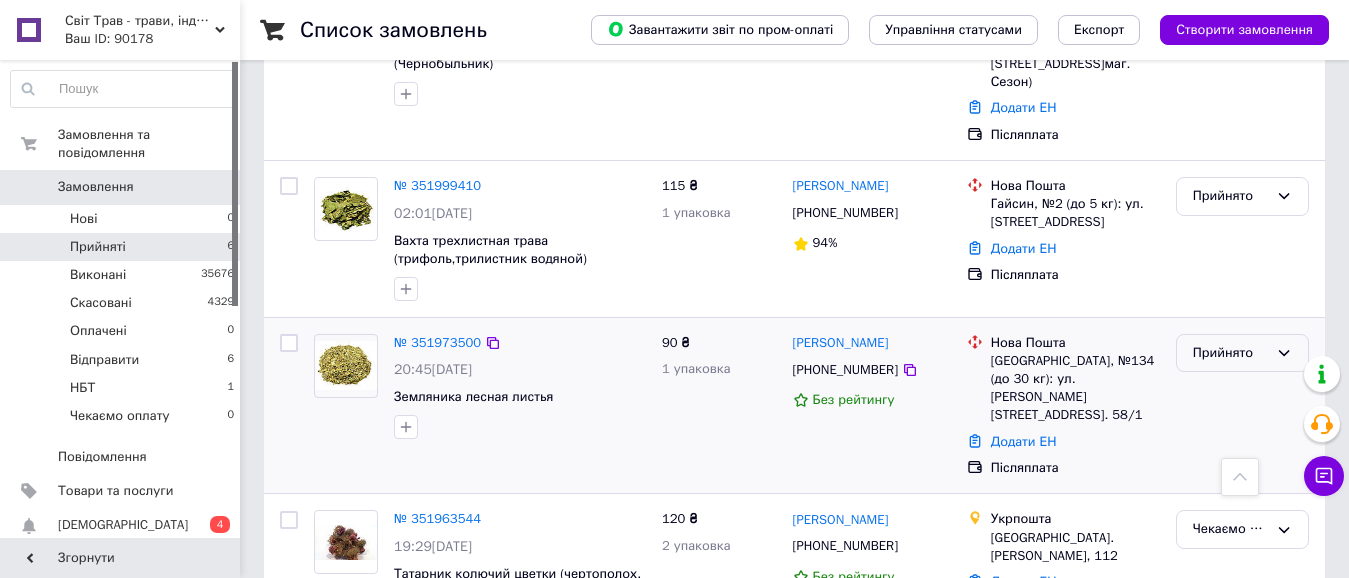 click on "Прийнято" at bounding box center (1230, 353) 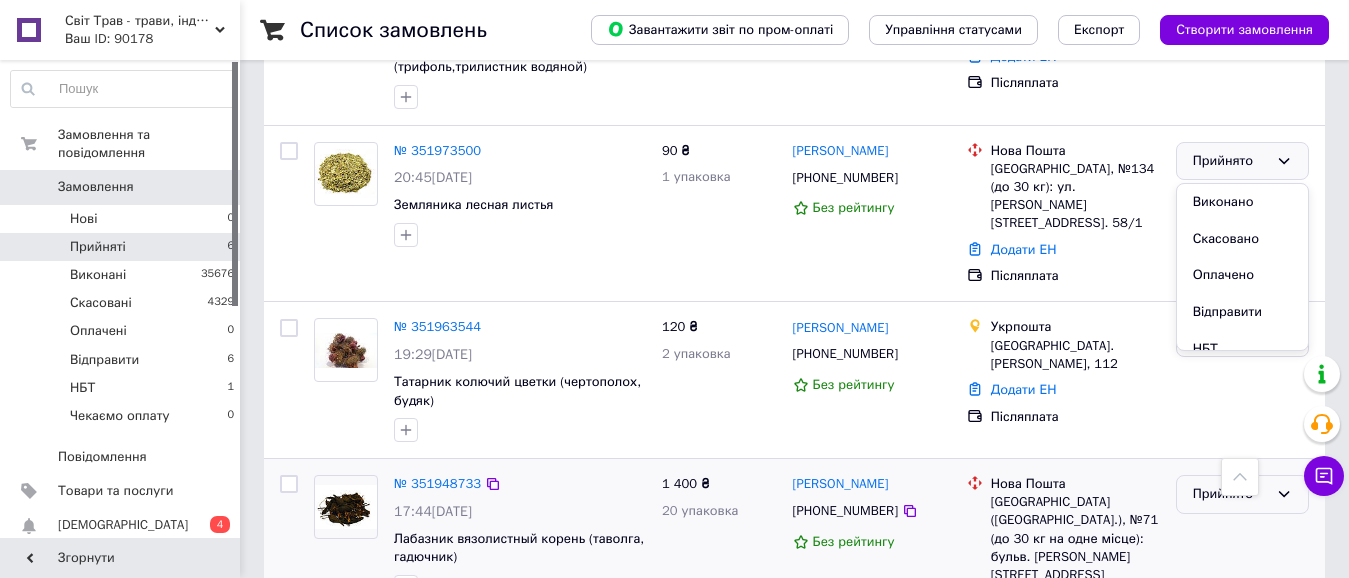scroll, scrollTop: 716, scrollLeft: 0, axis: vertical 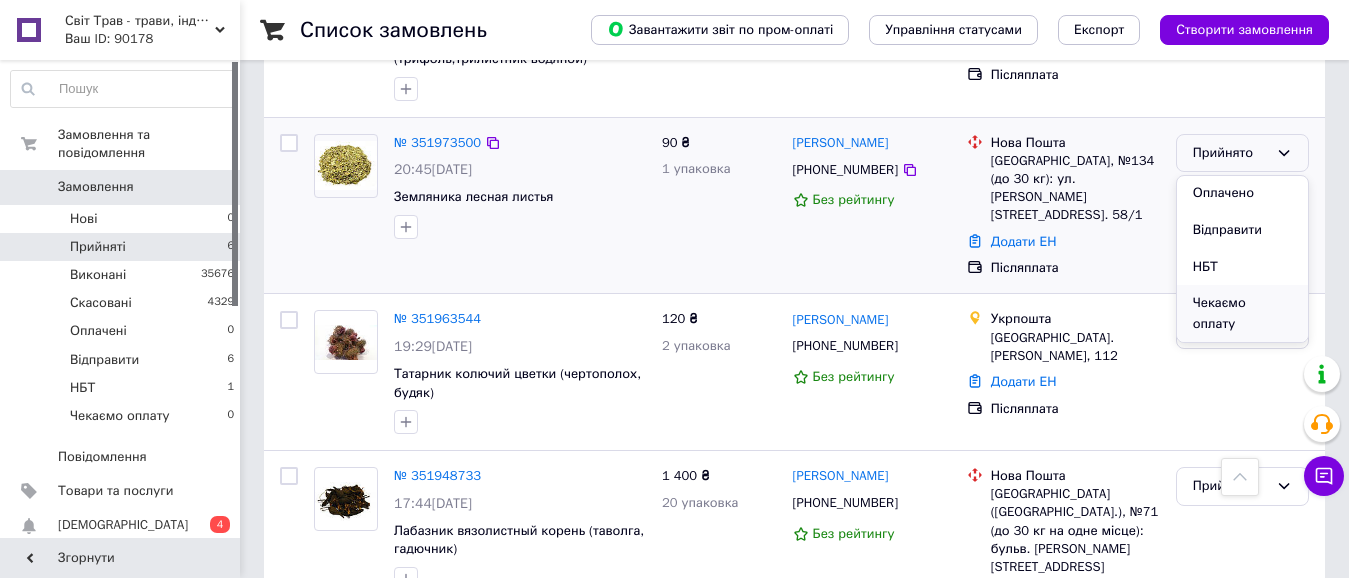 click on "Чекаємо оплату" at bounding box center (1242, 313) 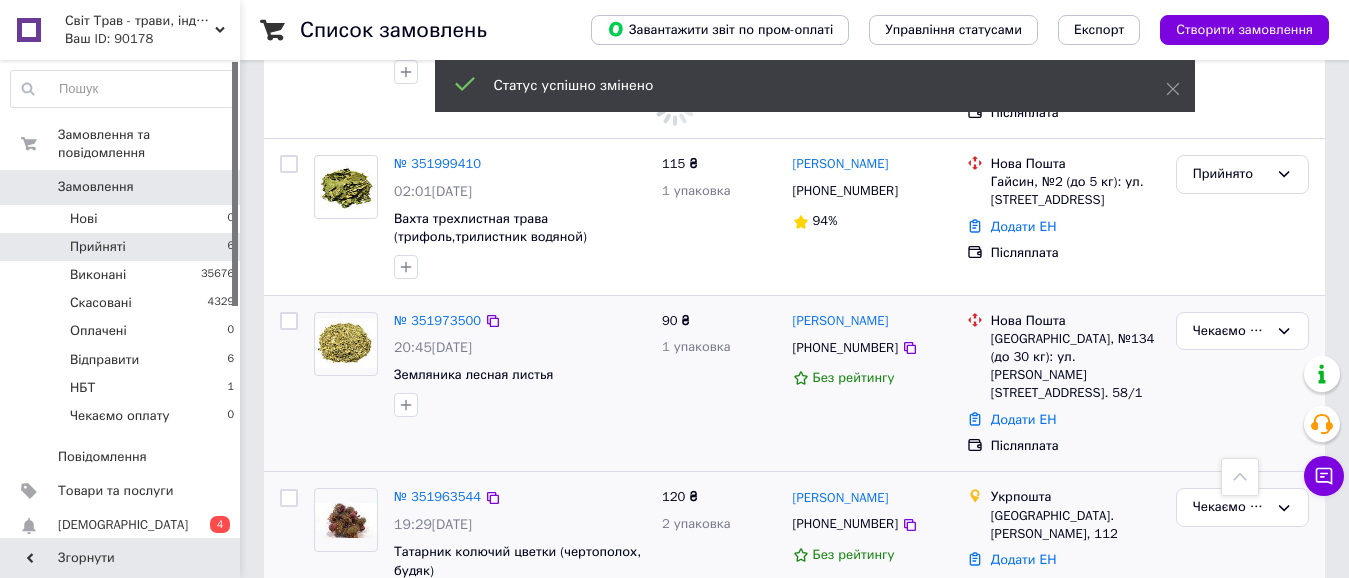 scroll, scrollTop: 516, scrollLeft: 0, axis: vertical 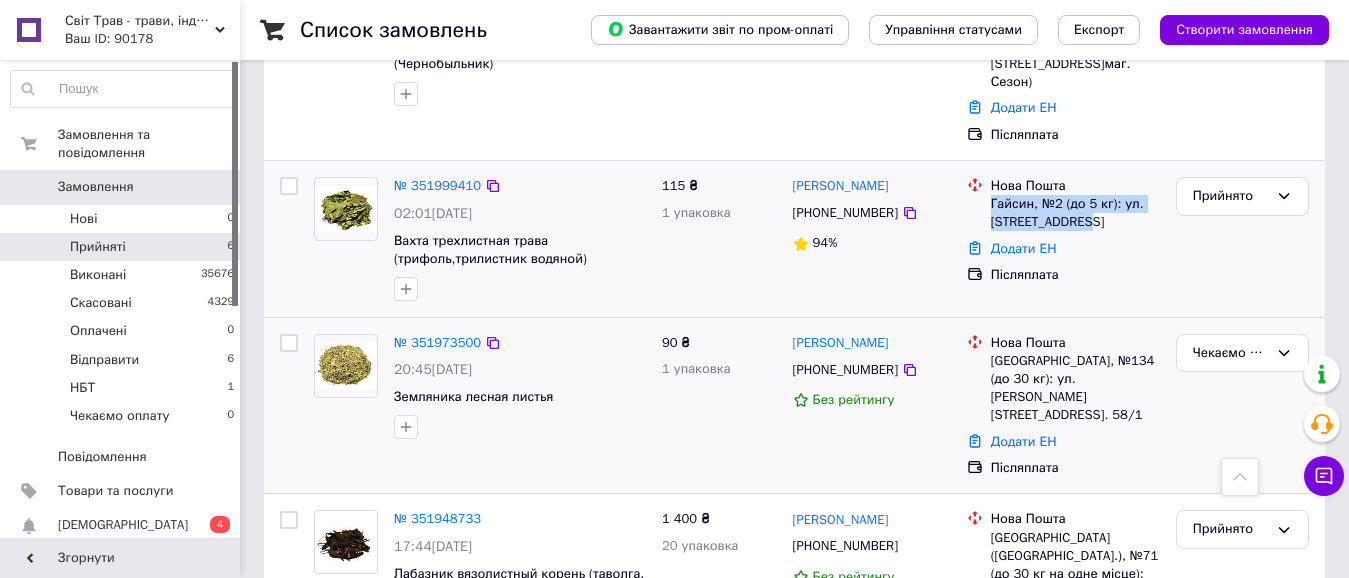 drag, startPoint x: 1083, startPoint y: 165, endPoint x: 990, endPoint y: 155, distance: 93.53609 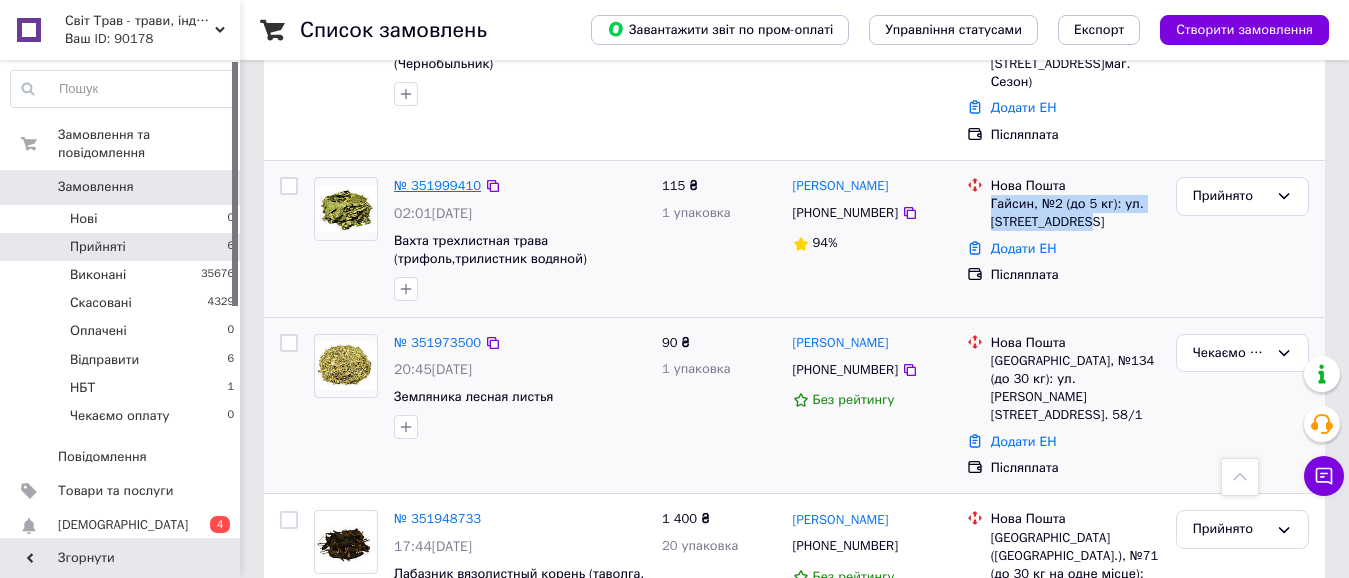 click on "№ 351999410" at bounding box center [437, 185] 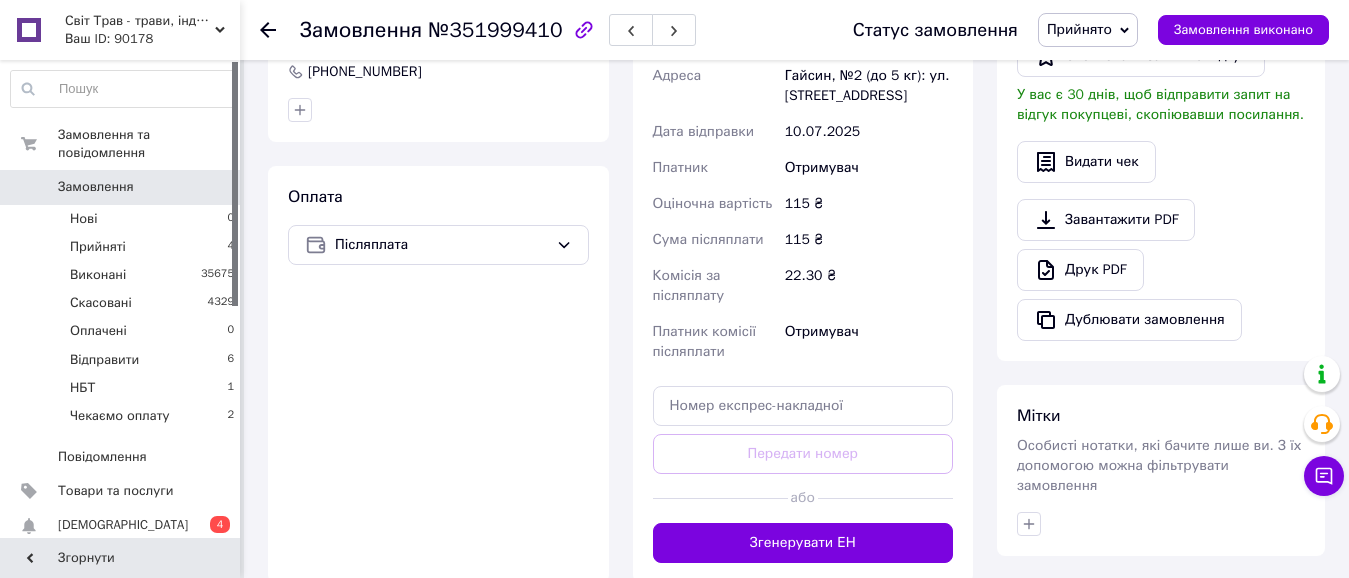 scroll, scrollTop: 16, scrollLeft: 0, axis: vertical 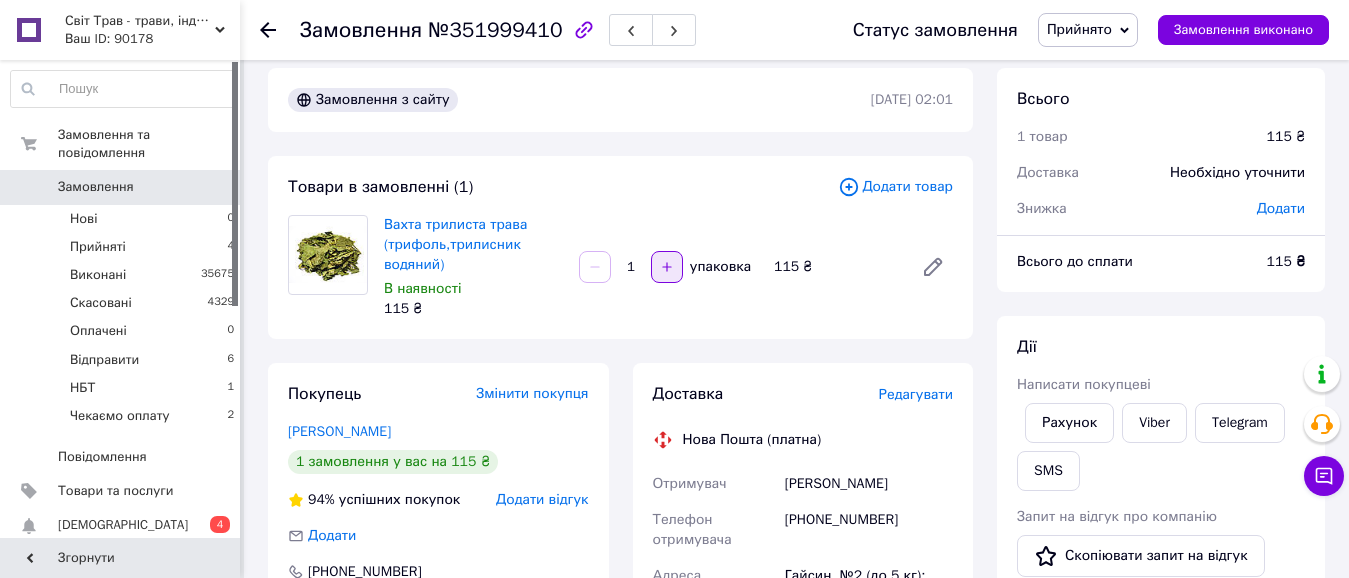 click at bounding box center (667, 267) 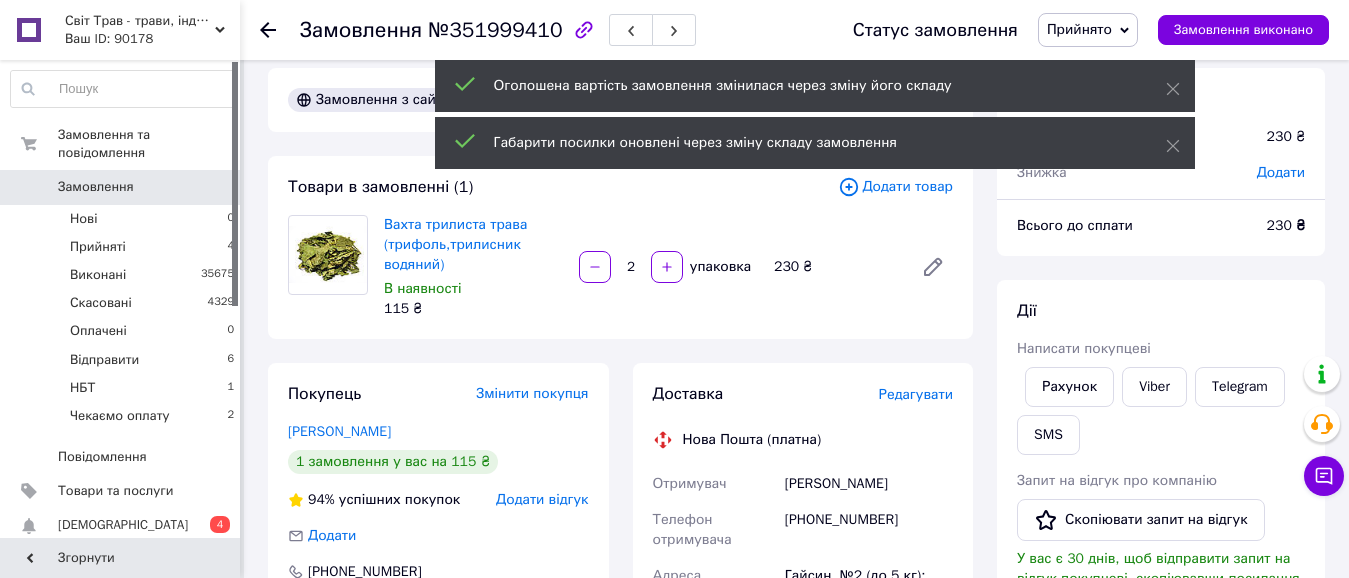 click on "Прийнято" at bounding box center (1079, 29) 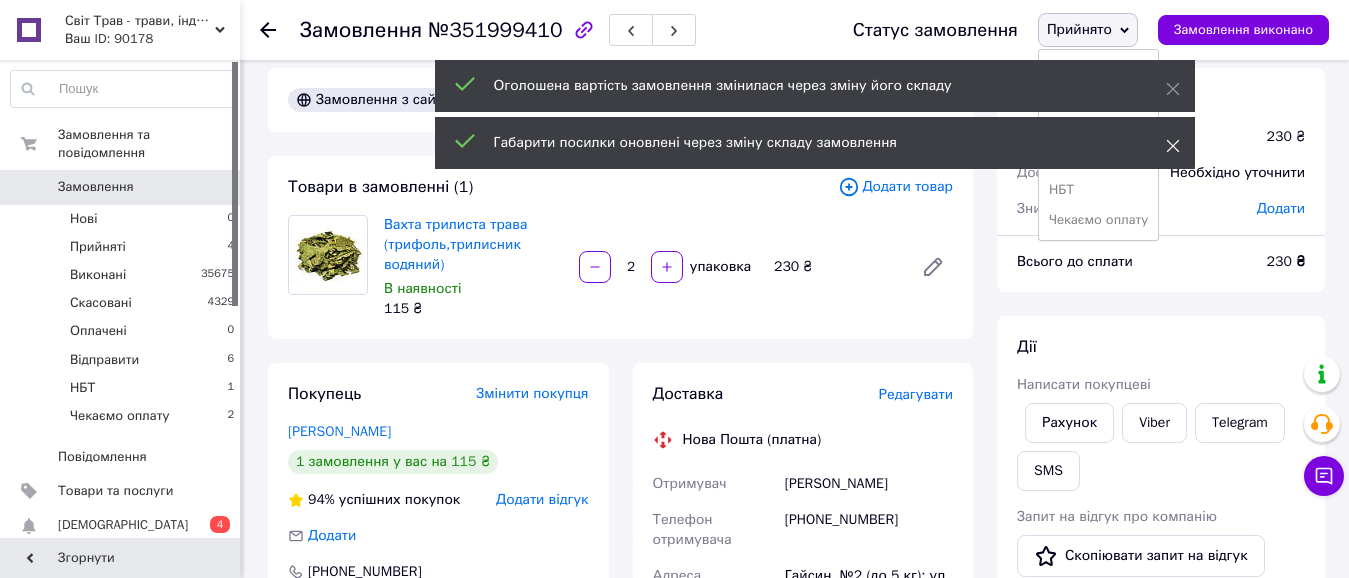 click 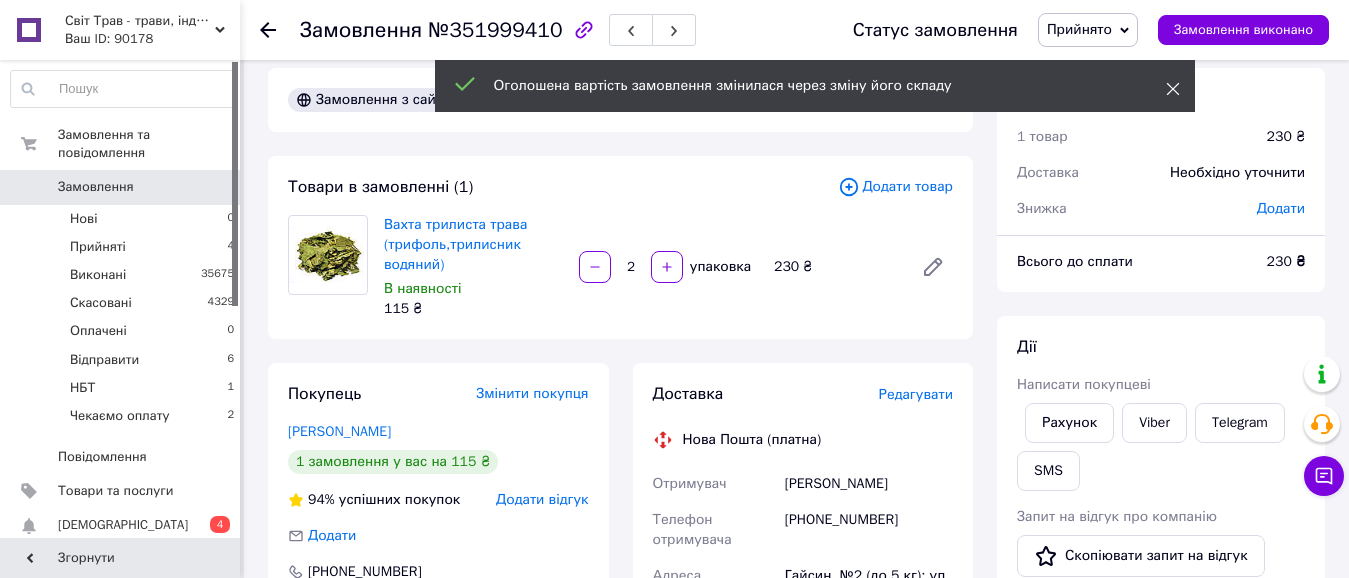 click 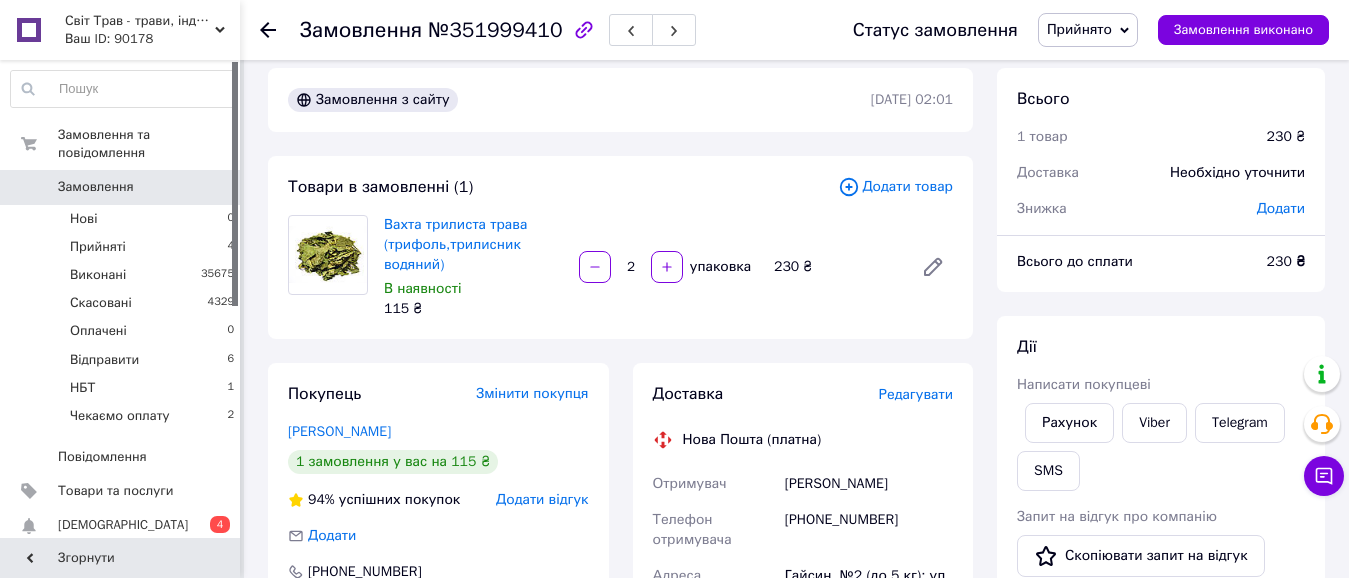 click on "Прийнято" at bounding box center [1079, 29] 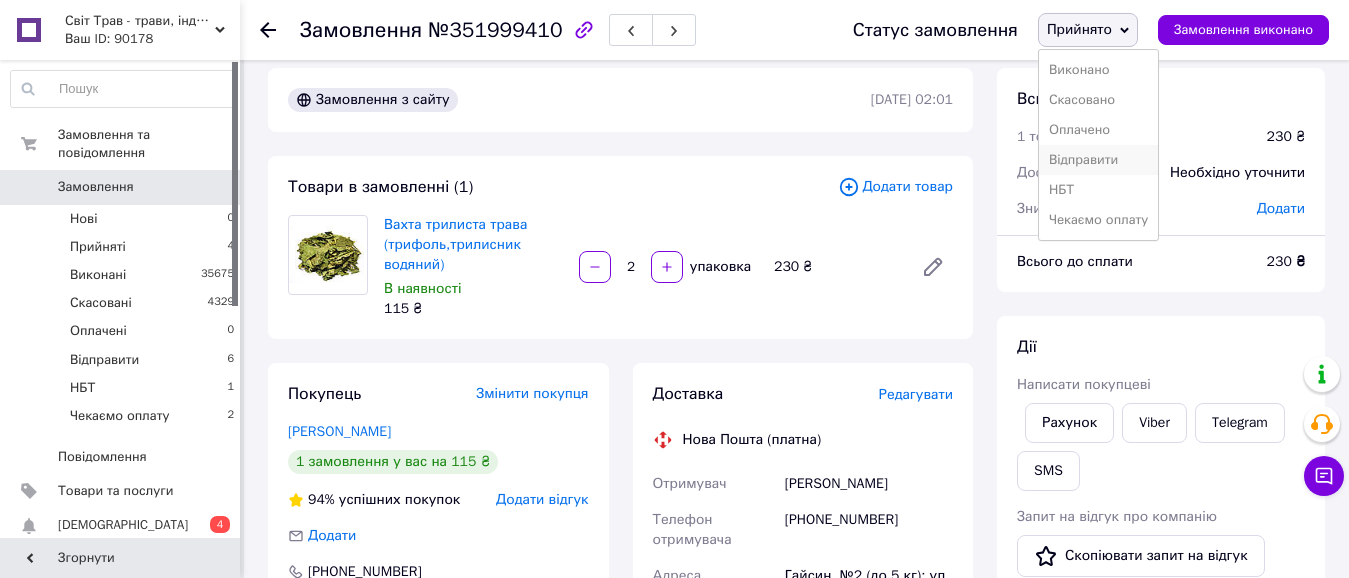 click on "Відправити" at bounding box center (1098, 160) 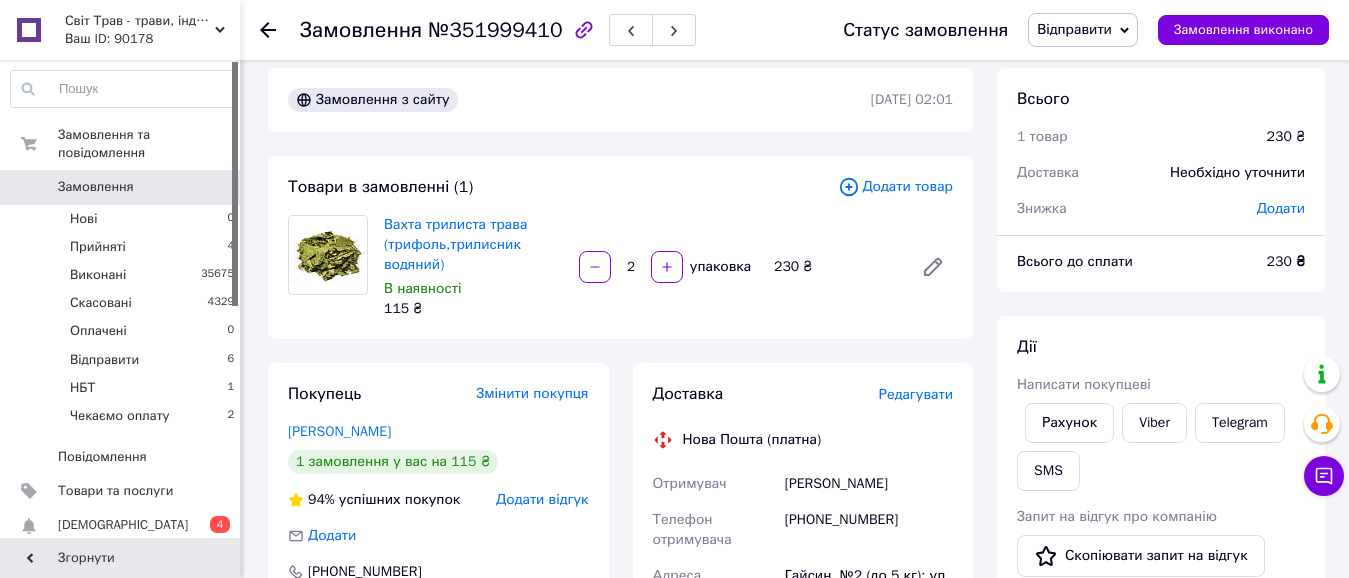 click 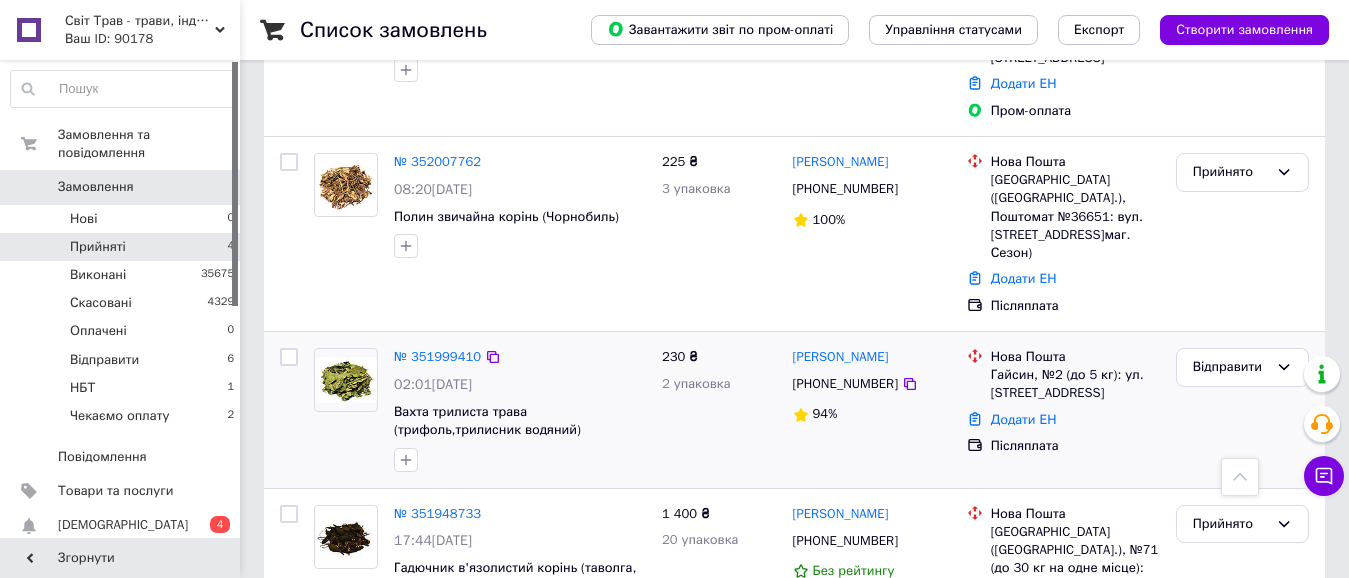 scroll, scrollTop: 301, scrollLeft: 0, axis: vertical 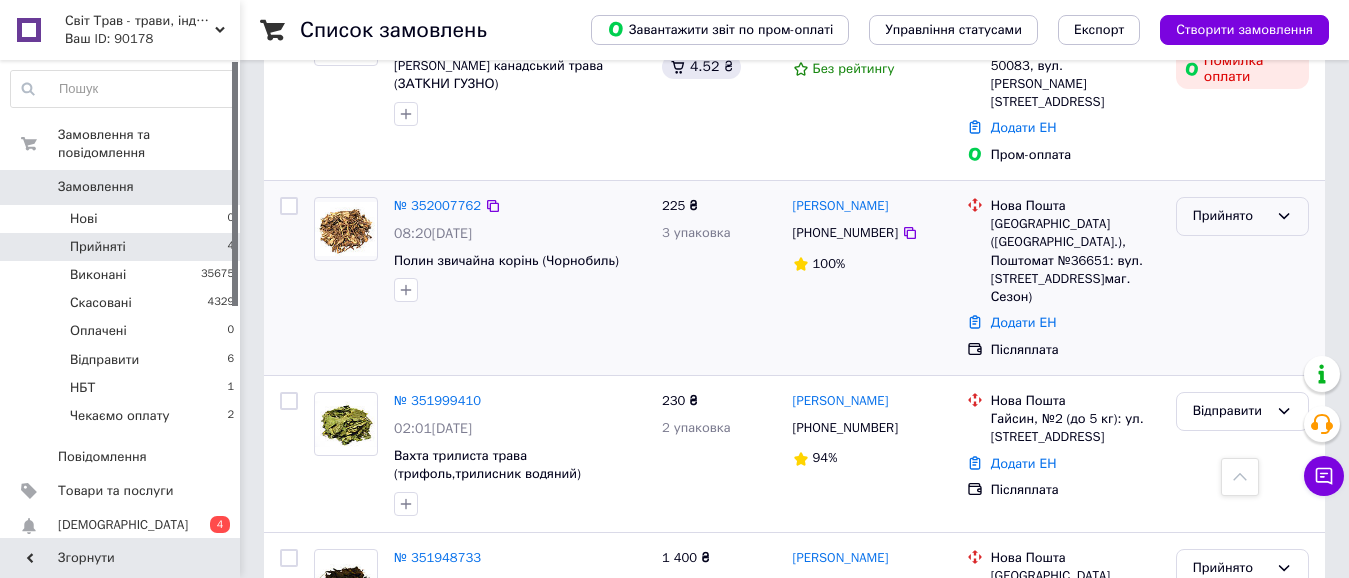 click on "Прийнято" at bounding box center [1230, 216] 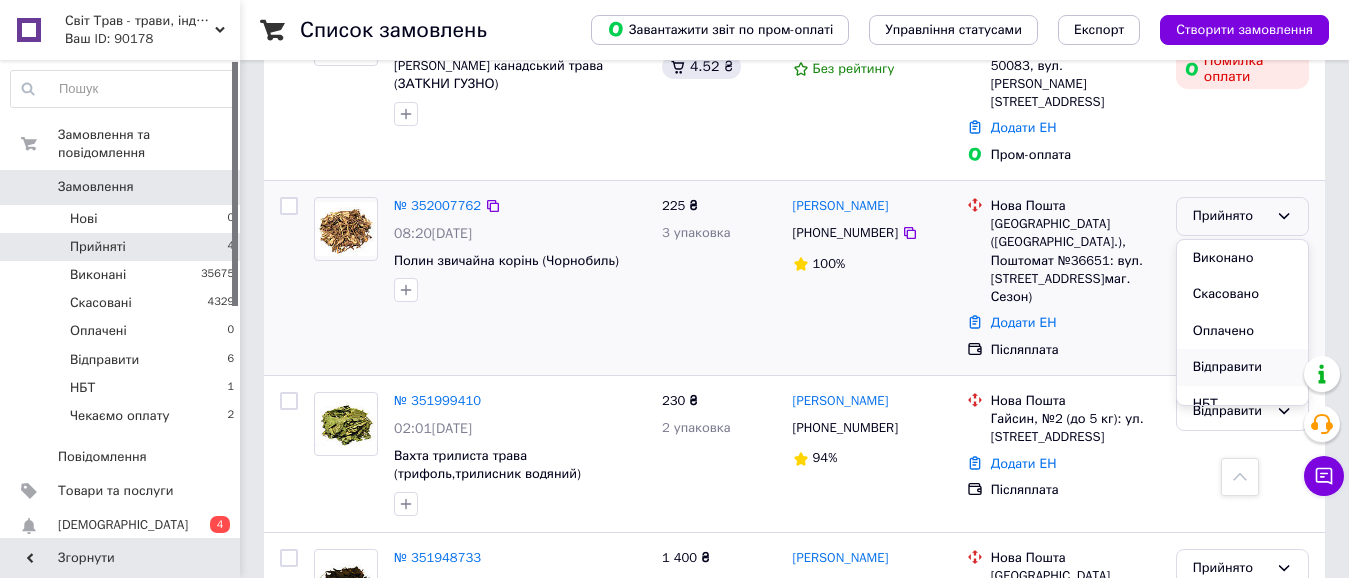 click on "Відправити" at bounding box center [1242, 367] 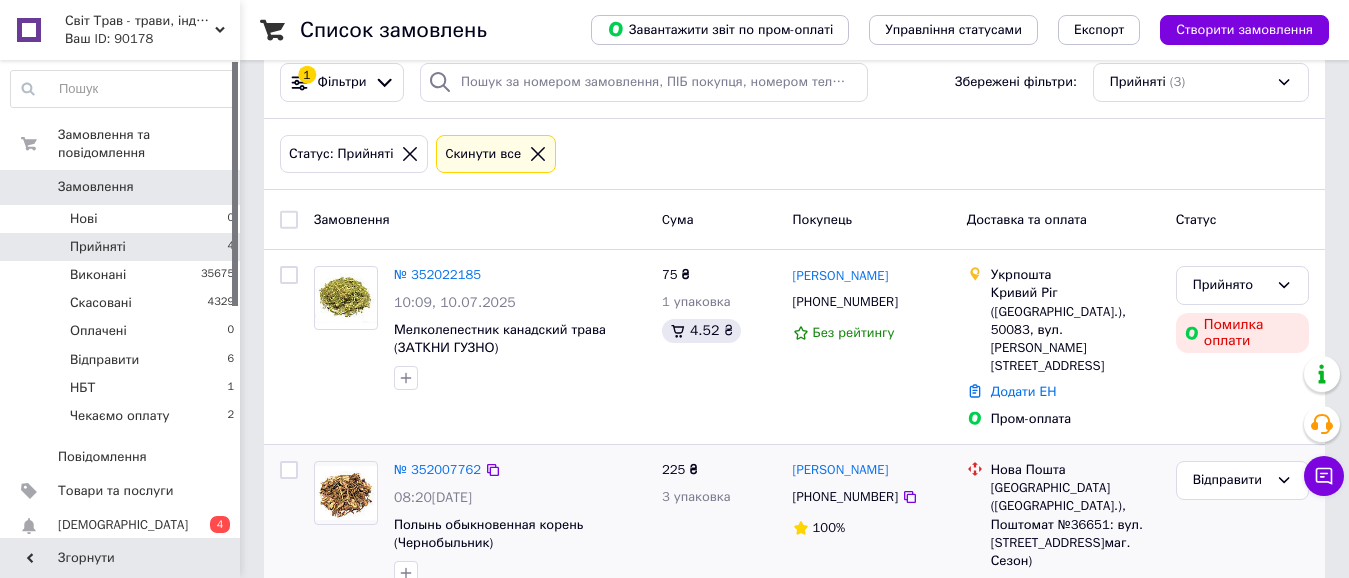 scroll, scrollTop: 1, scrollLeft: 0, axis: vertical 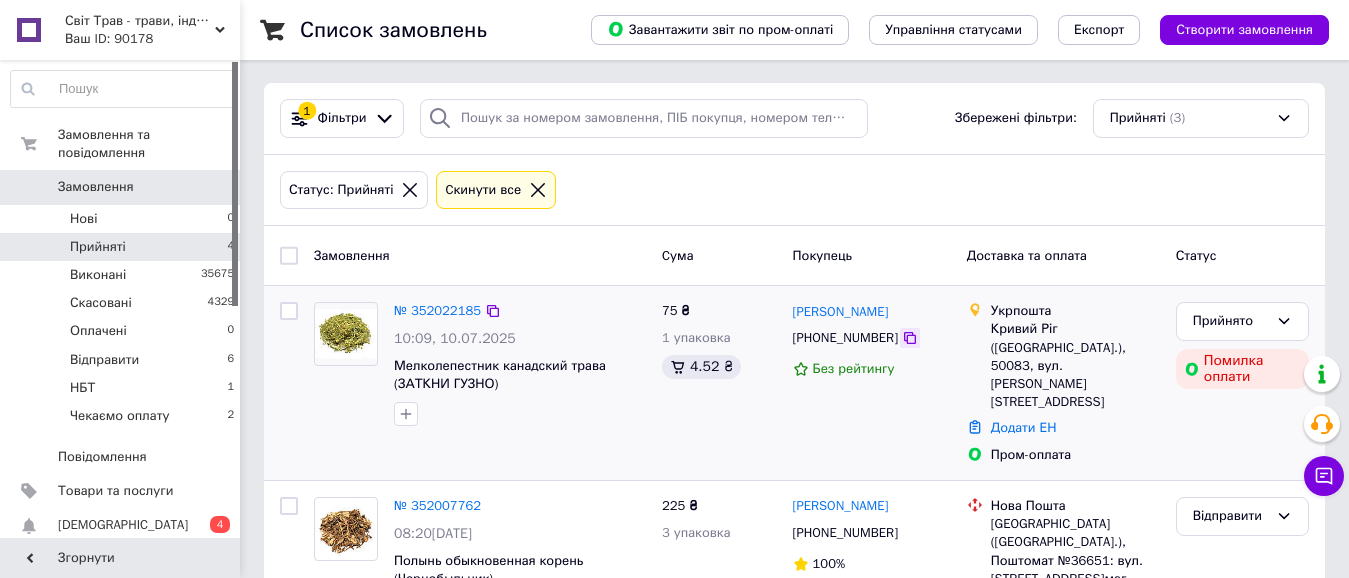 click 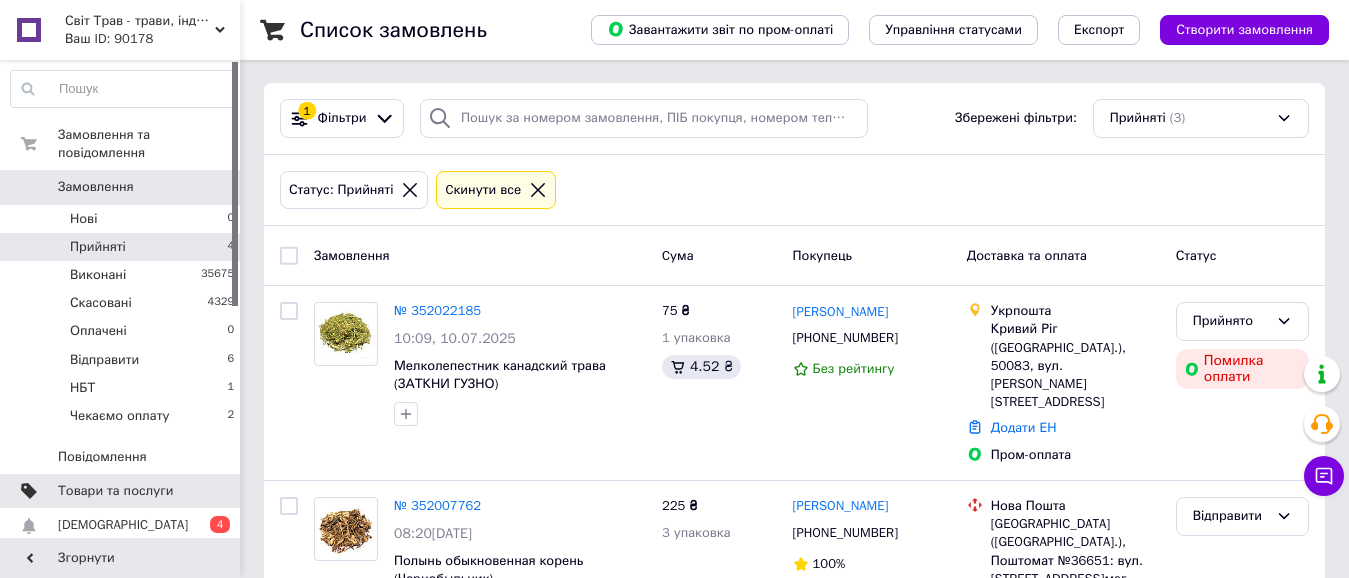 click on "Товари та послуги" at bounding box center (115, 491) 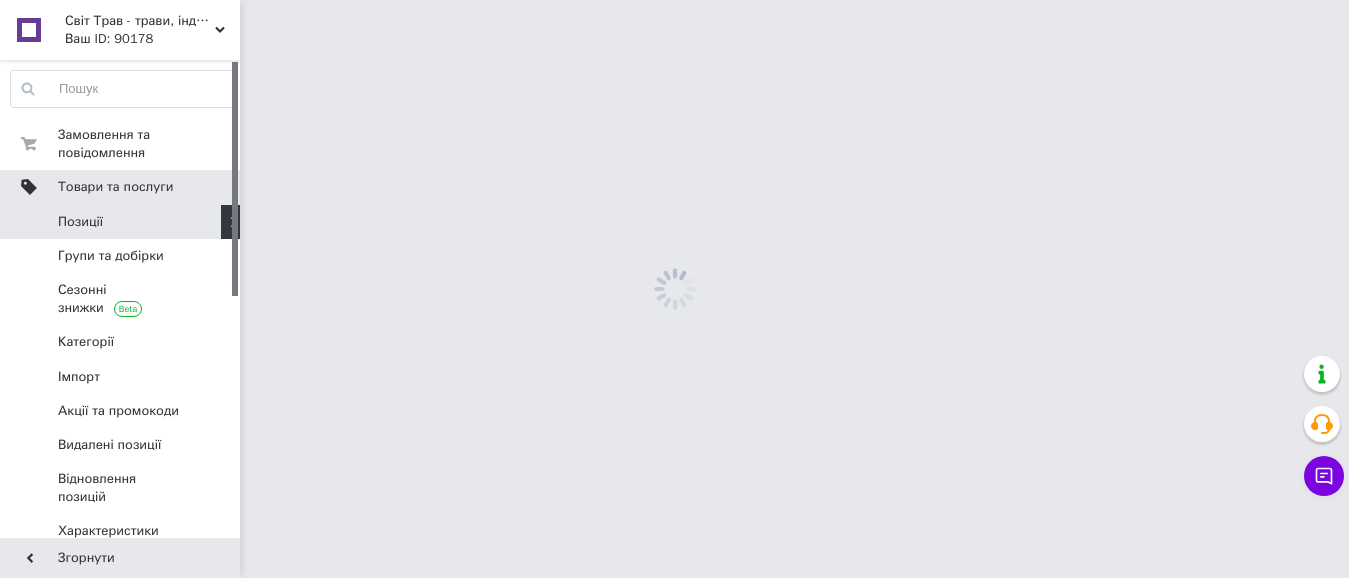 scroll, scrollTop: 0, scrollLeft: 0, axis: both 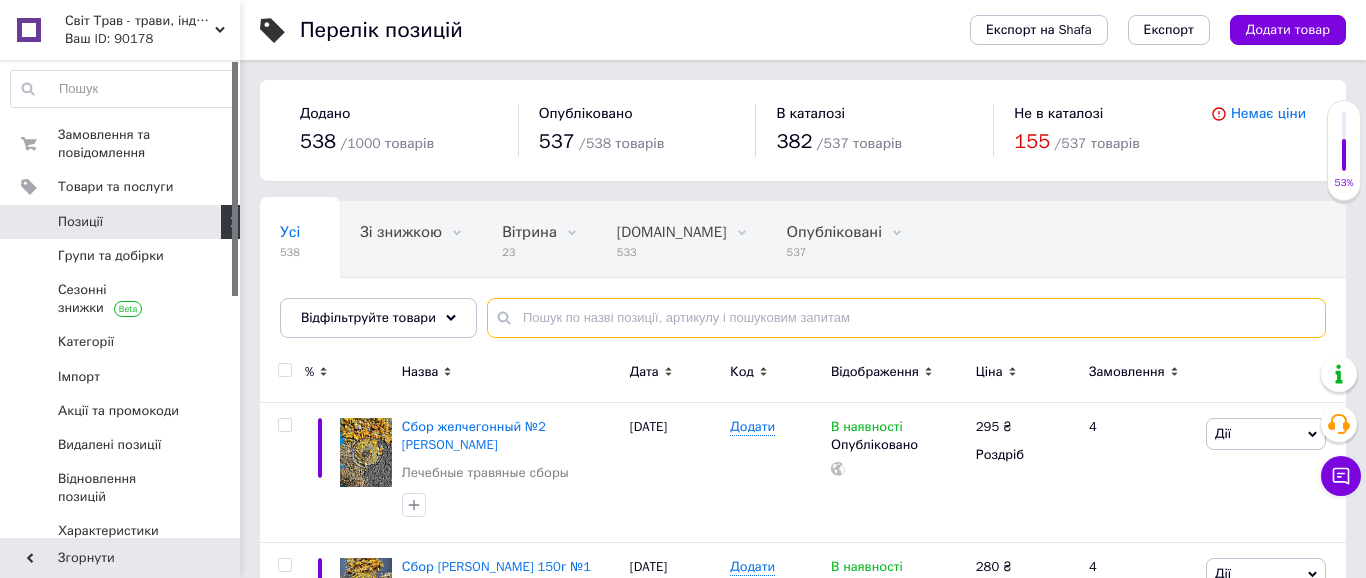 click at bounding box center (906, 318) 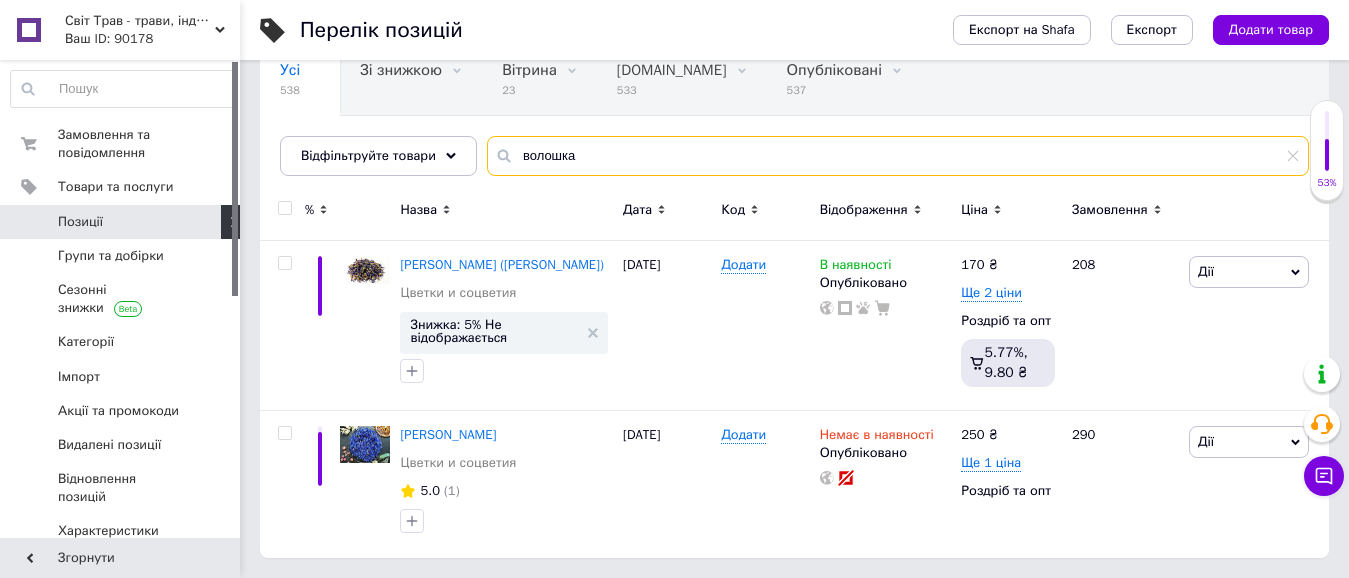 scroll, scrollTop: 178, scrollLeft: 0, axis: vertical 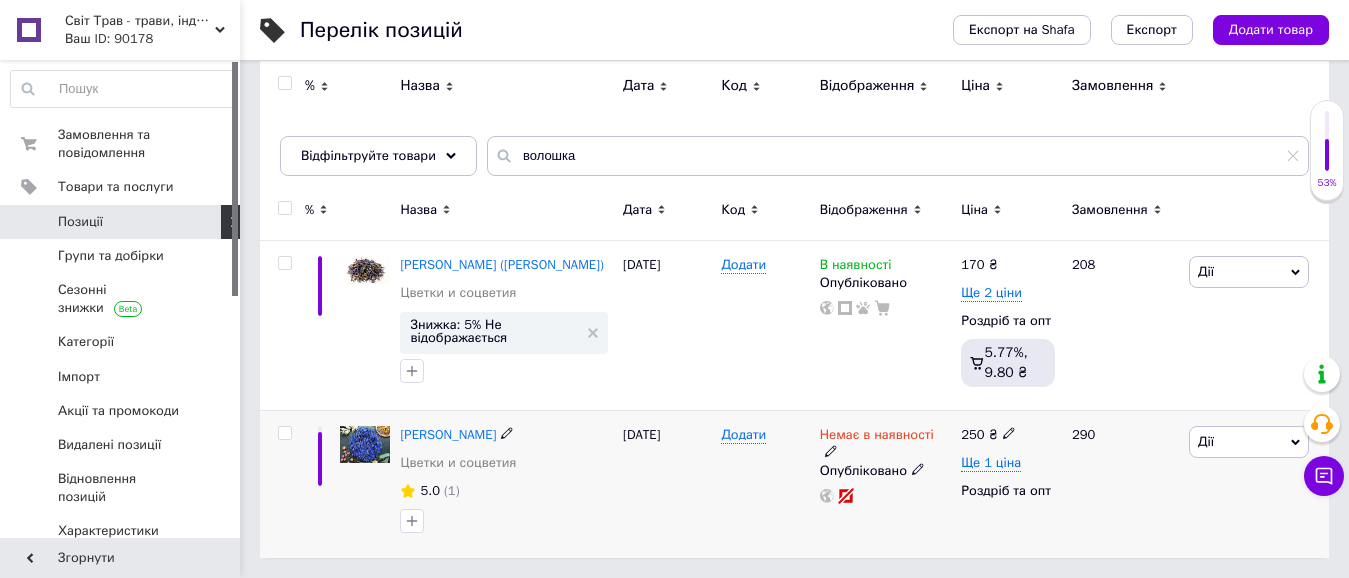 click 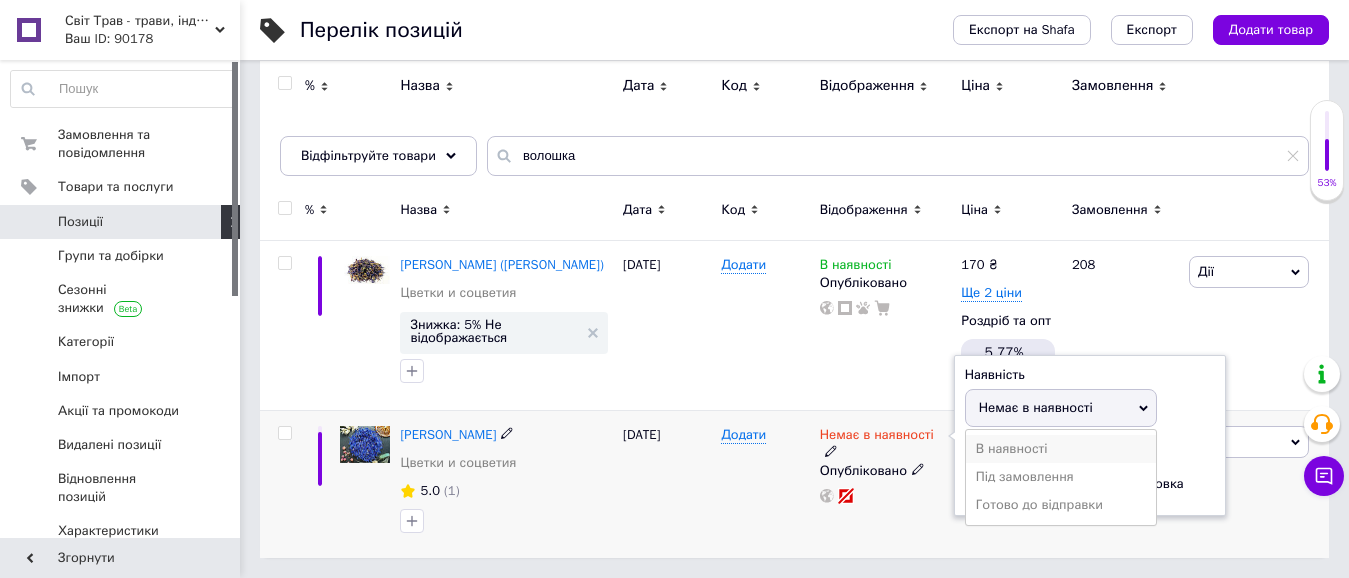 click on "В наявності" at bounding box center [1061, 449] 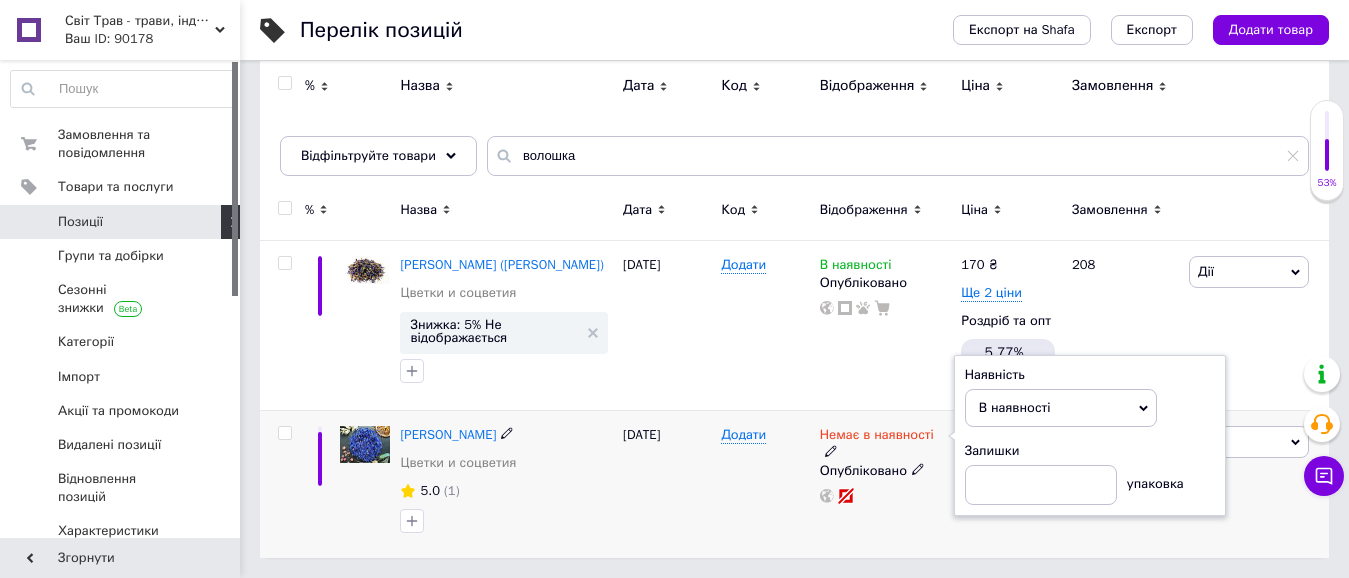 click on "Додати" at bounding box center (765, 483) 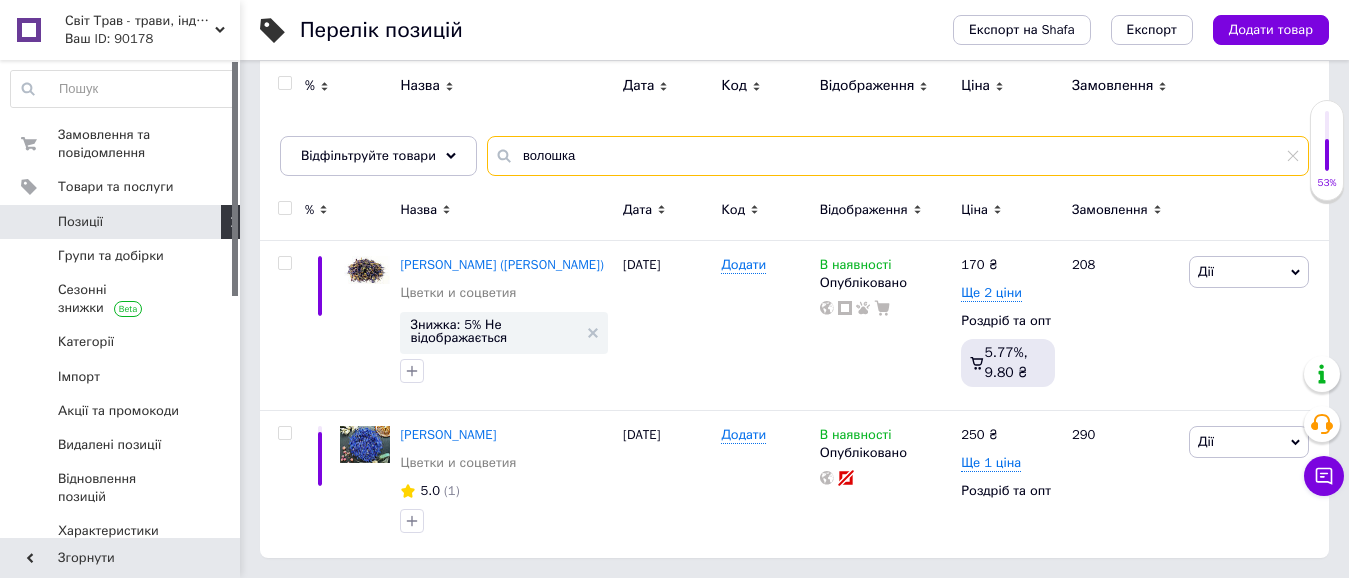 click on "волошка" at bounding box center (898, 156) 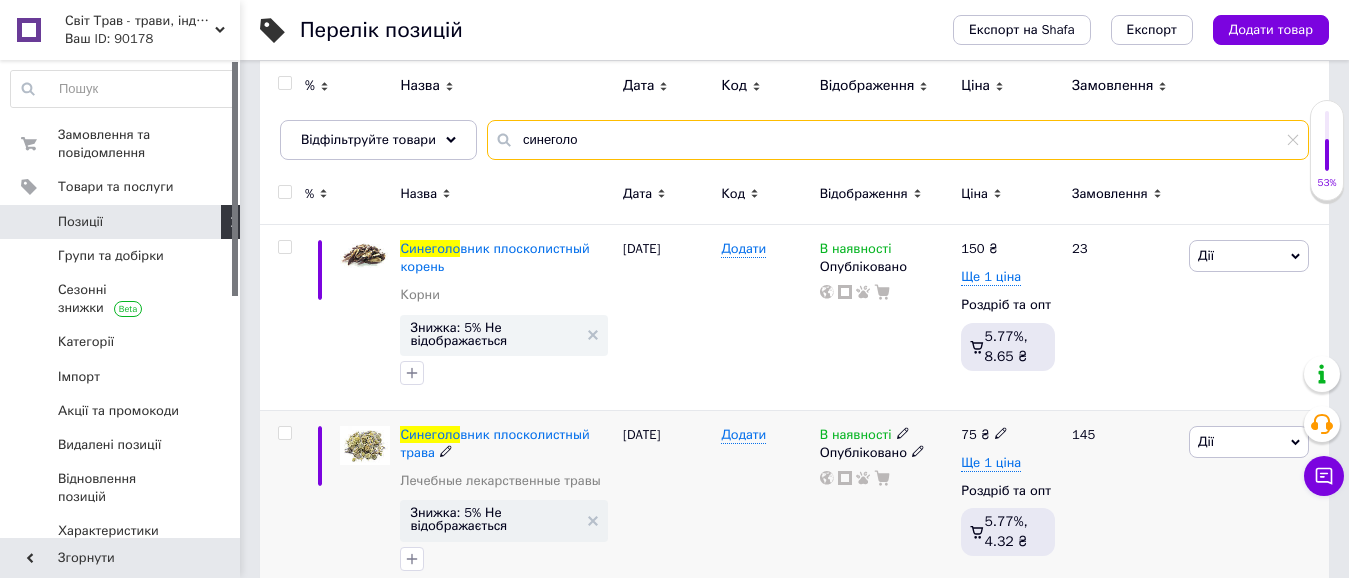 type on "синеголо" 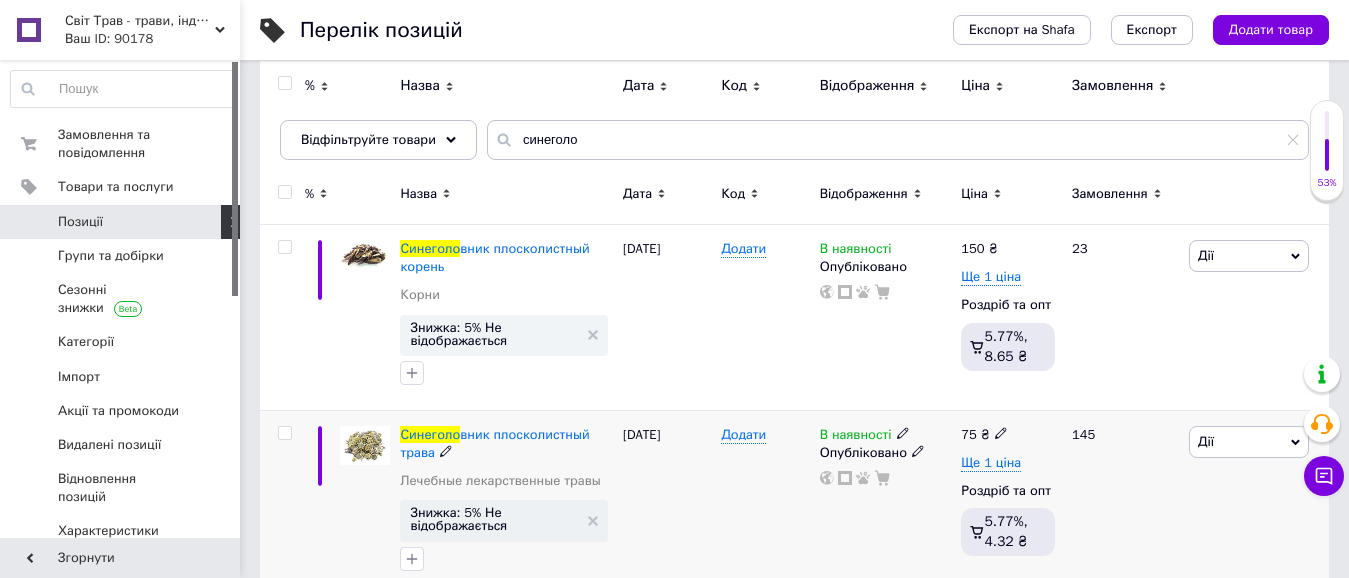click 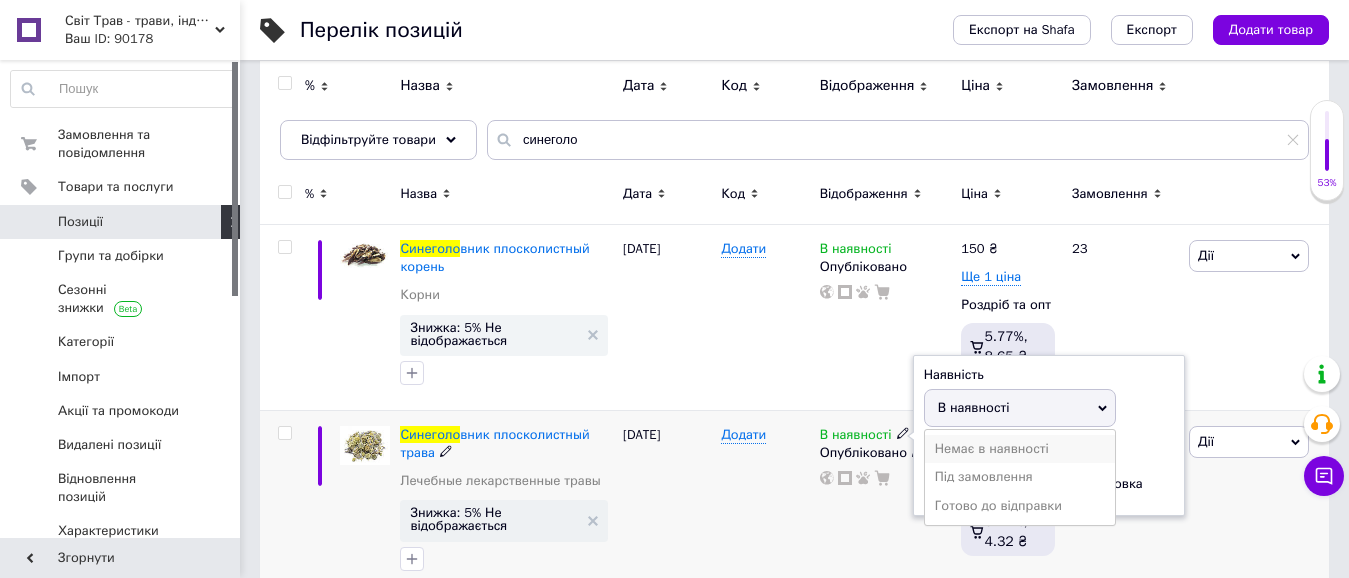 click on "Немає в наявності" at bounding box center [1020, 449] 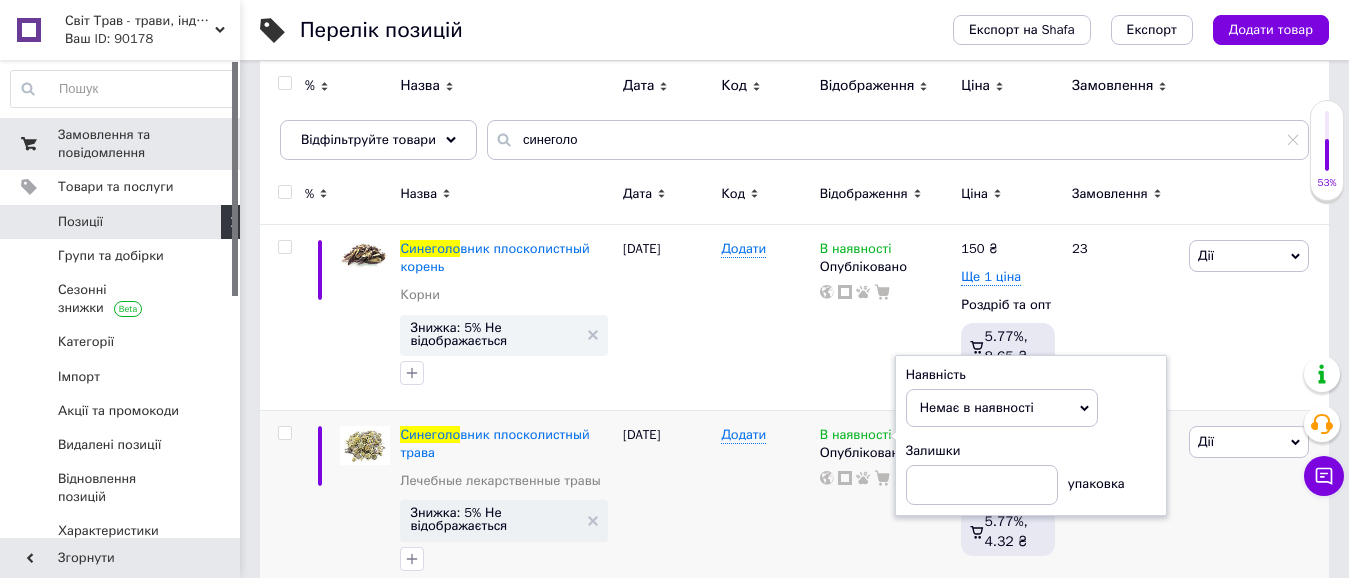 click on "Замовлення та повідомлення" at bounding box center [121, 144] 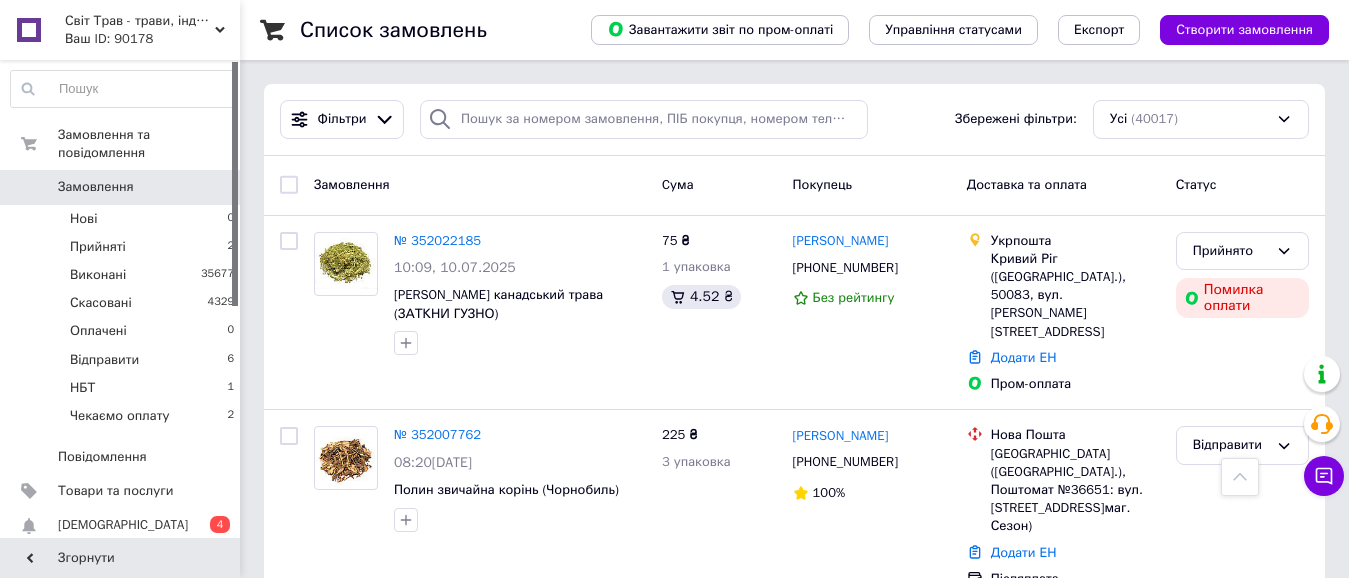 scroll, scrollTop: 400, scrollLeft: 0, axis: vertical 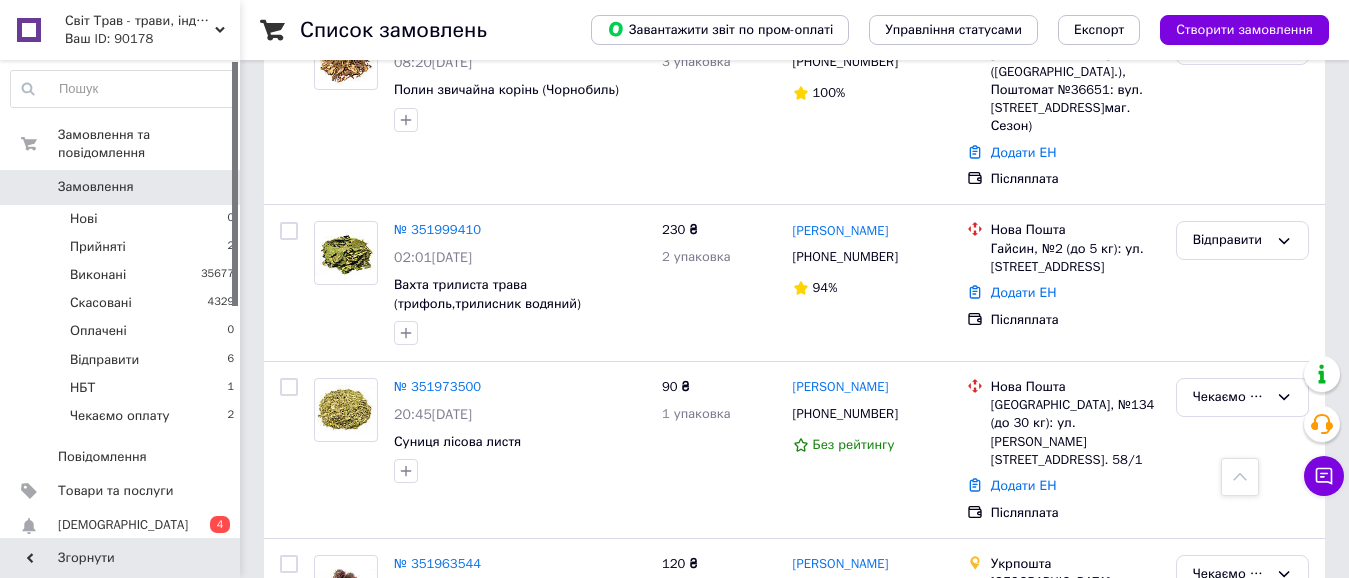 drag, startPoint x: 97, startPoint y: 221, endPoint x: 262, endPoint y: 239, distance: 165.97891 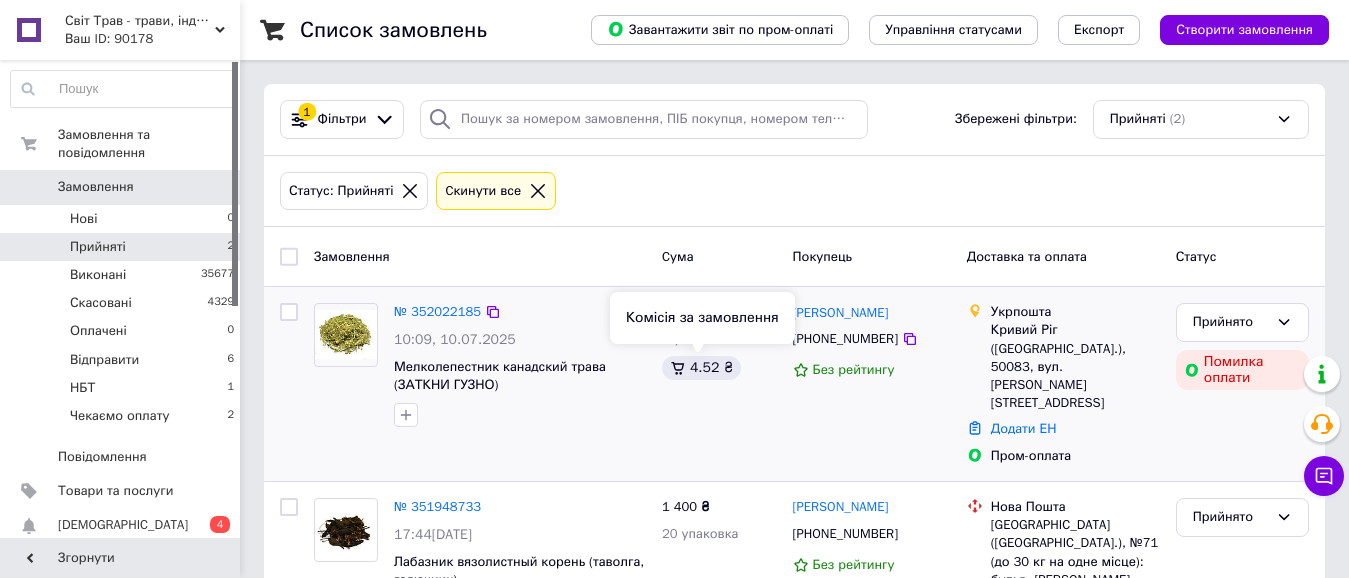 scroll, scrollTop: 86, scrollLeft: 0, axis: vertical 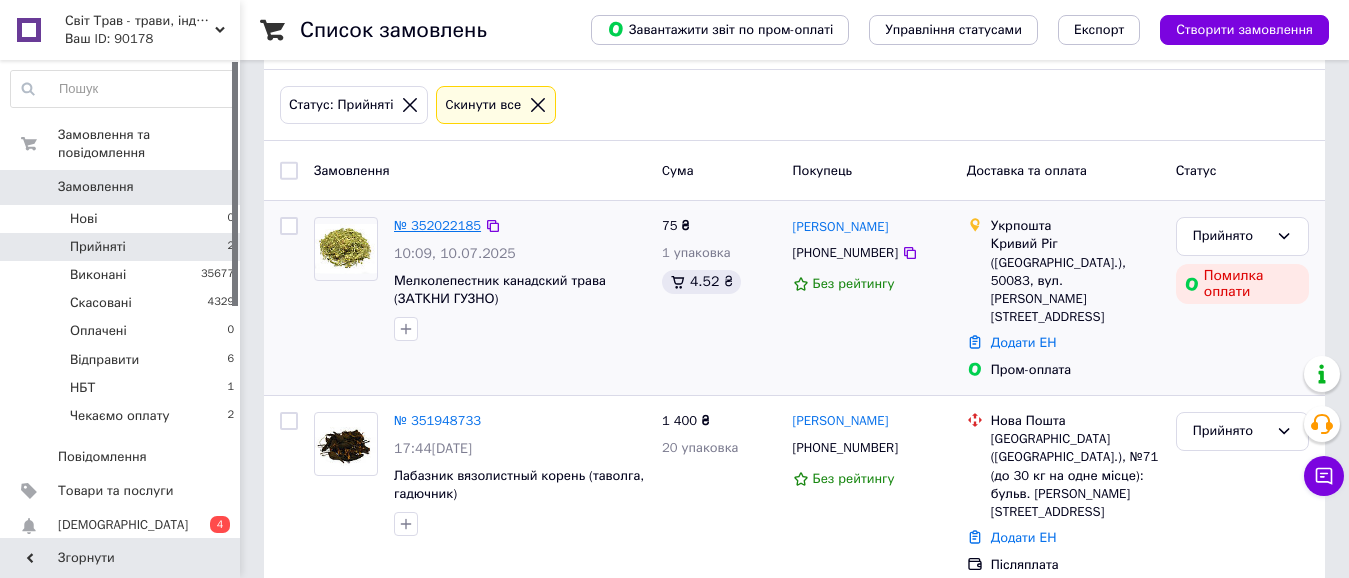 click on "№ 352022185" at bounding box center (437, 225) 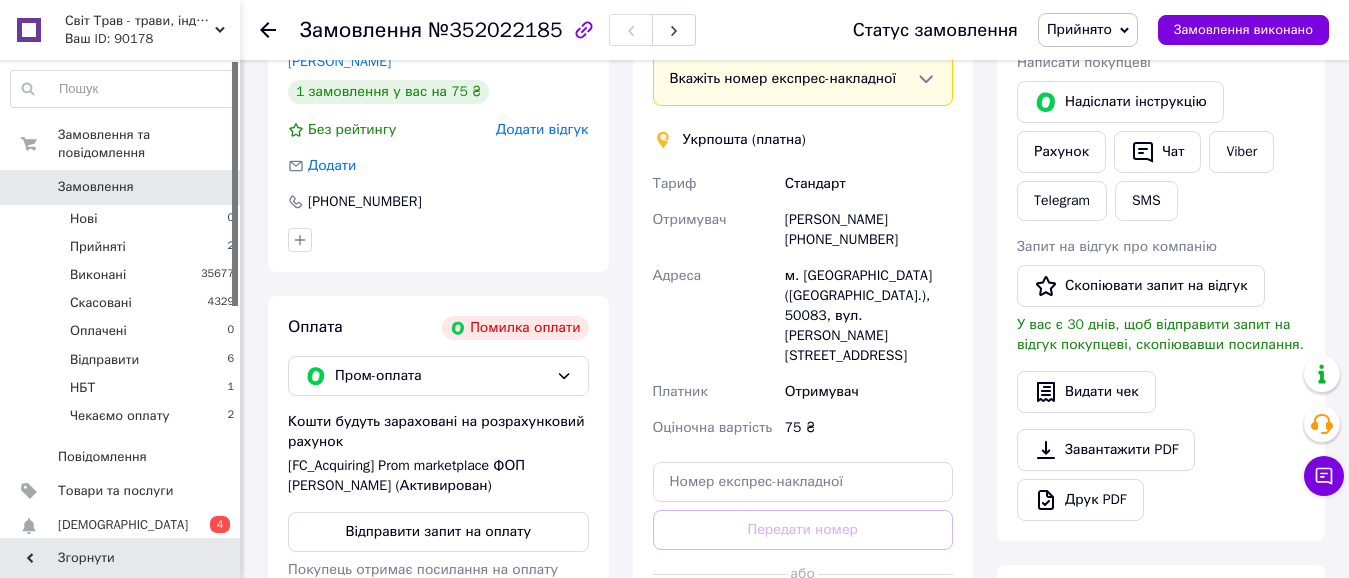 scroll, scrollTop: 586, scrollLeft: 0, axis: vertical 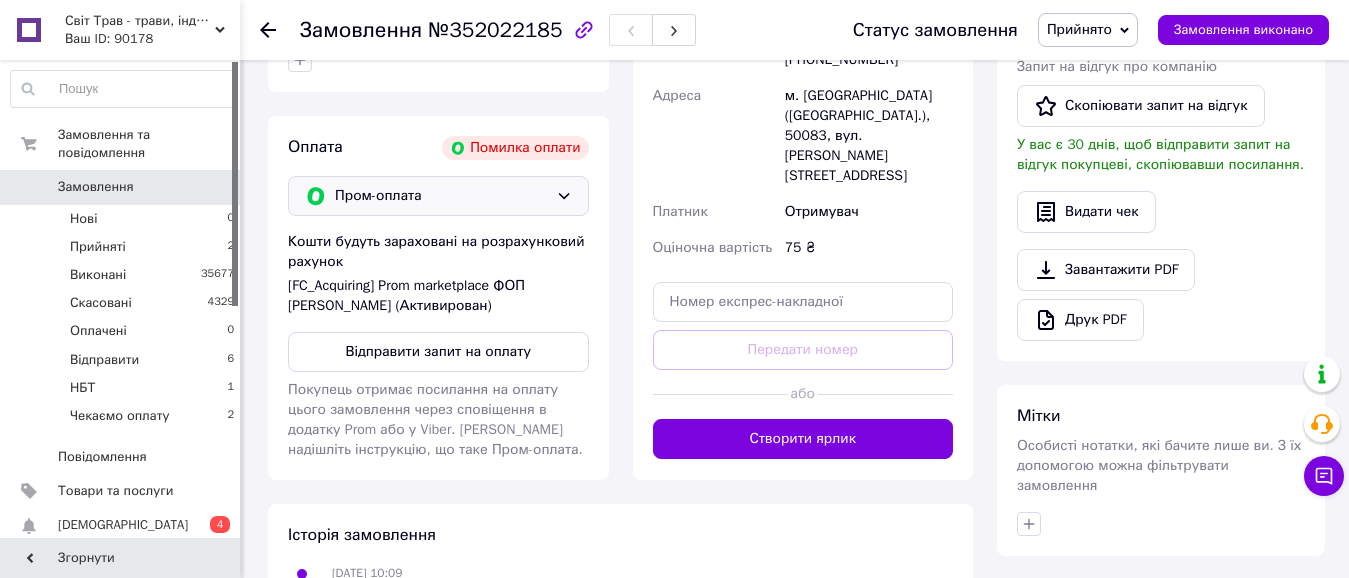 click on "Пром-оплата" at bounding box center (441, 196) 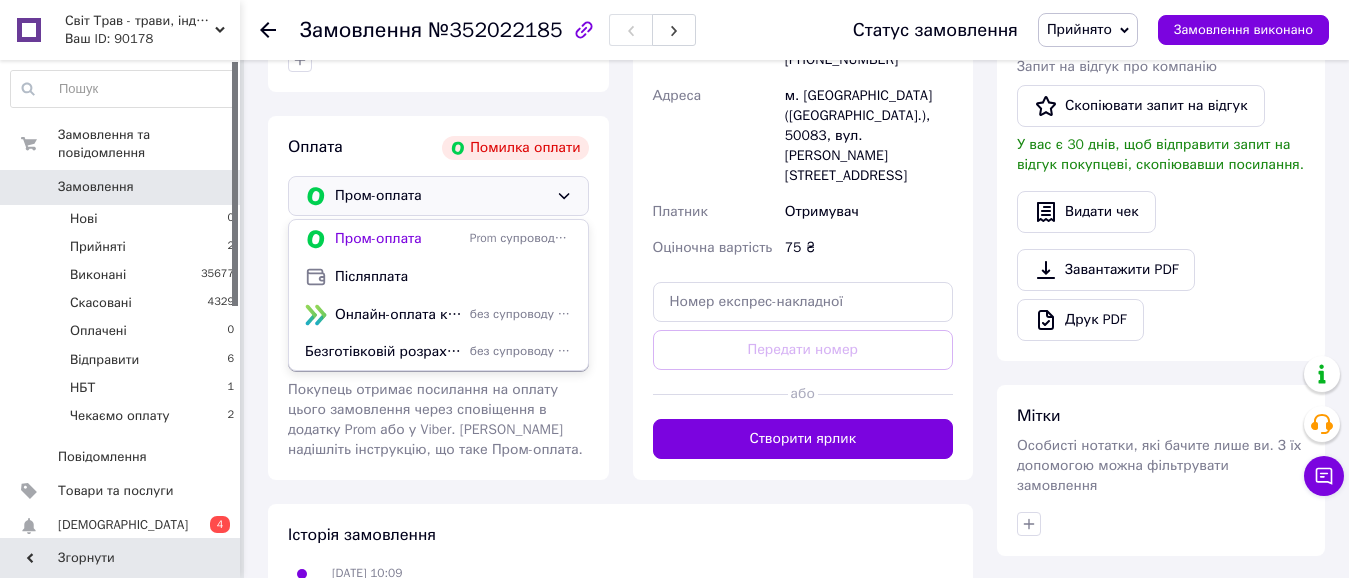 click on "Безготівковій розрахунок" at bounding box center (383, 352) 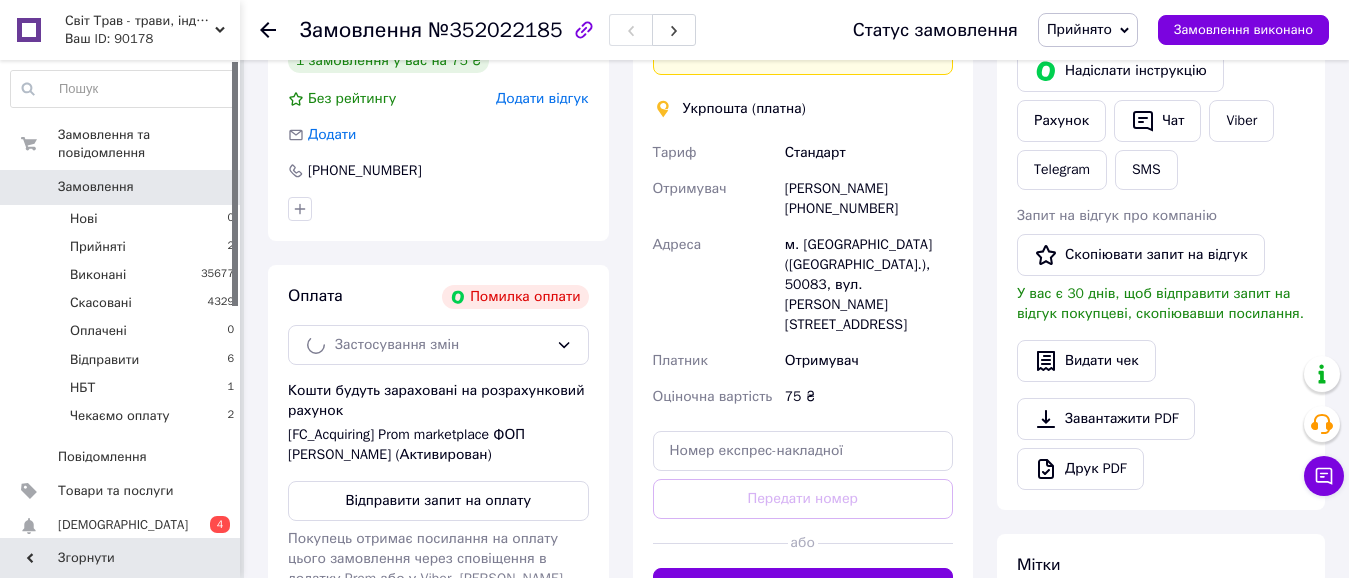 scroll, scrollTop: 186, scrollLeft: 0, axis: vertical 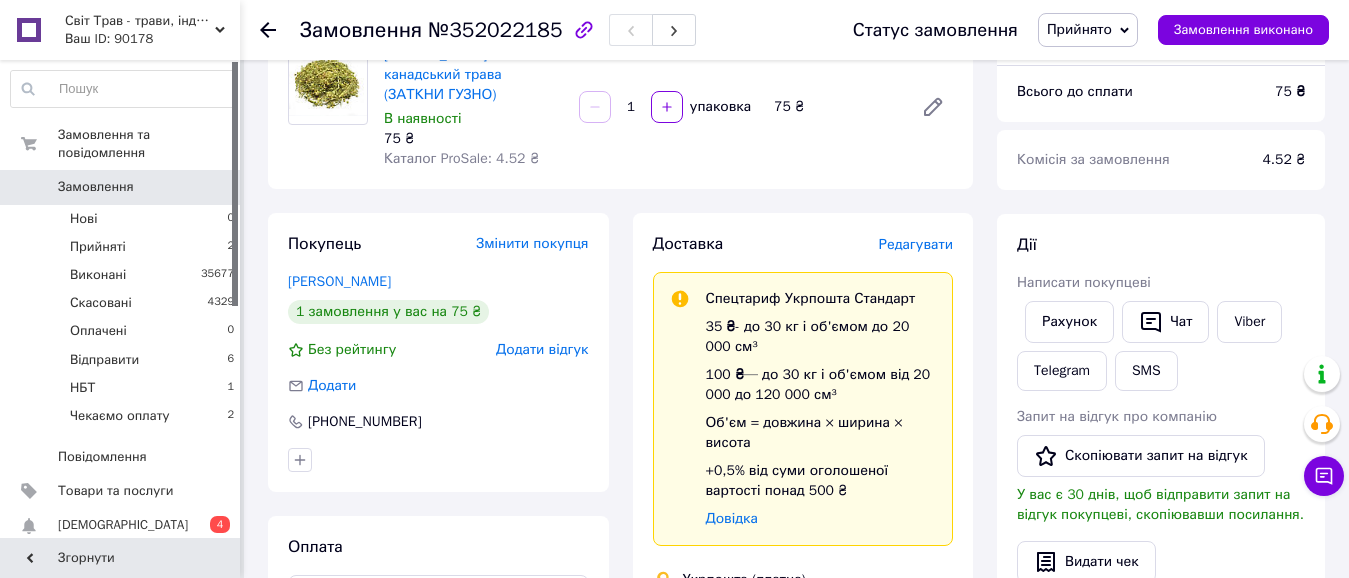 click on "Прийнято" at bounding box center [1079, 29] 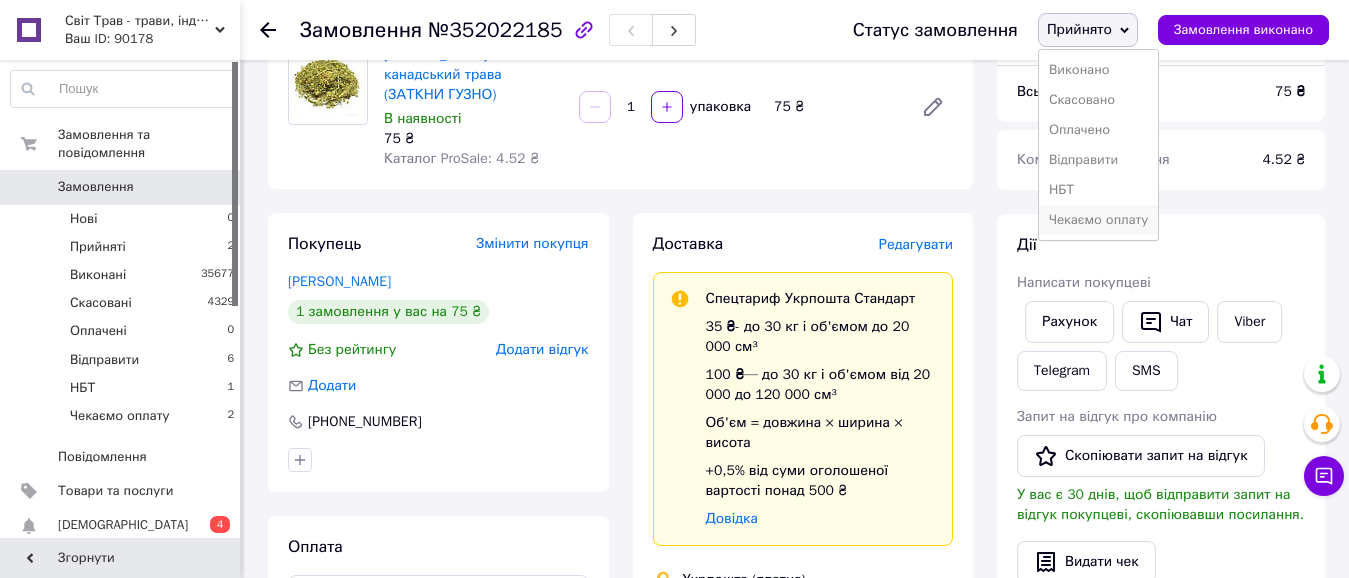 click on "Чекаємо оплату" at bounding box center (1098, 220) 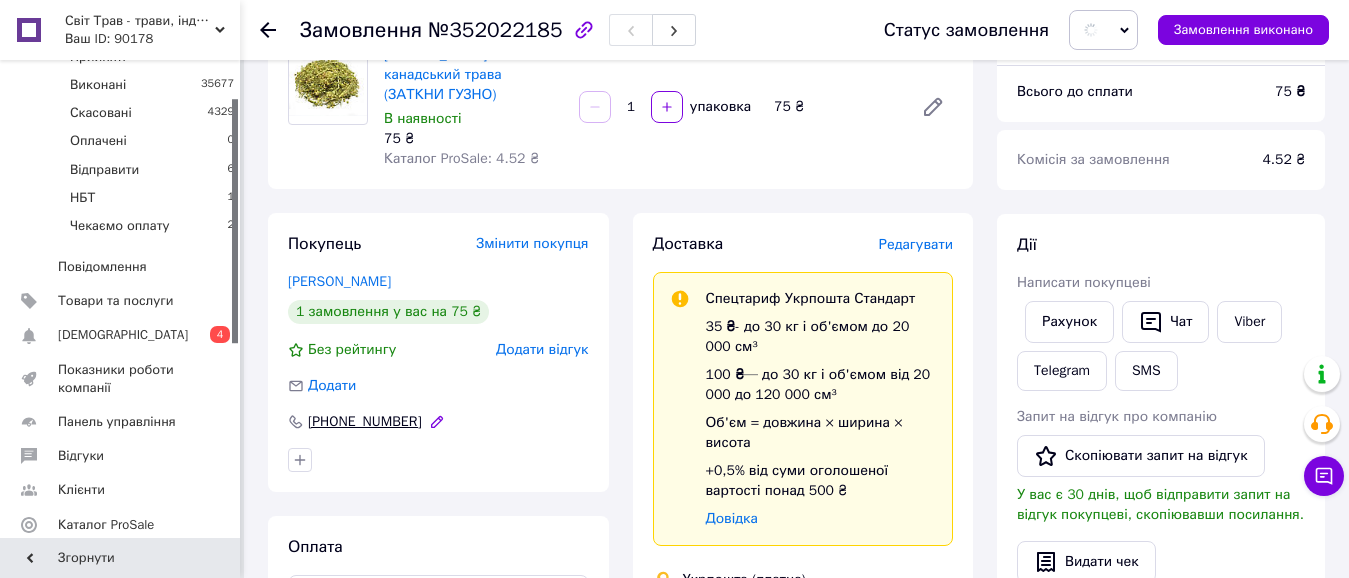 scroll, scrollTop: 451, scrollLeft: 0, axis: vertical 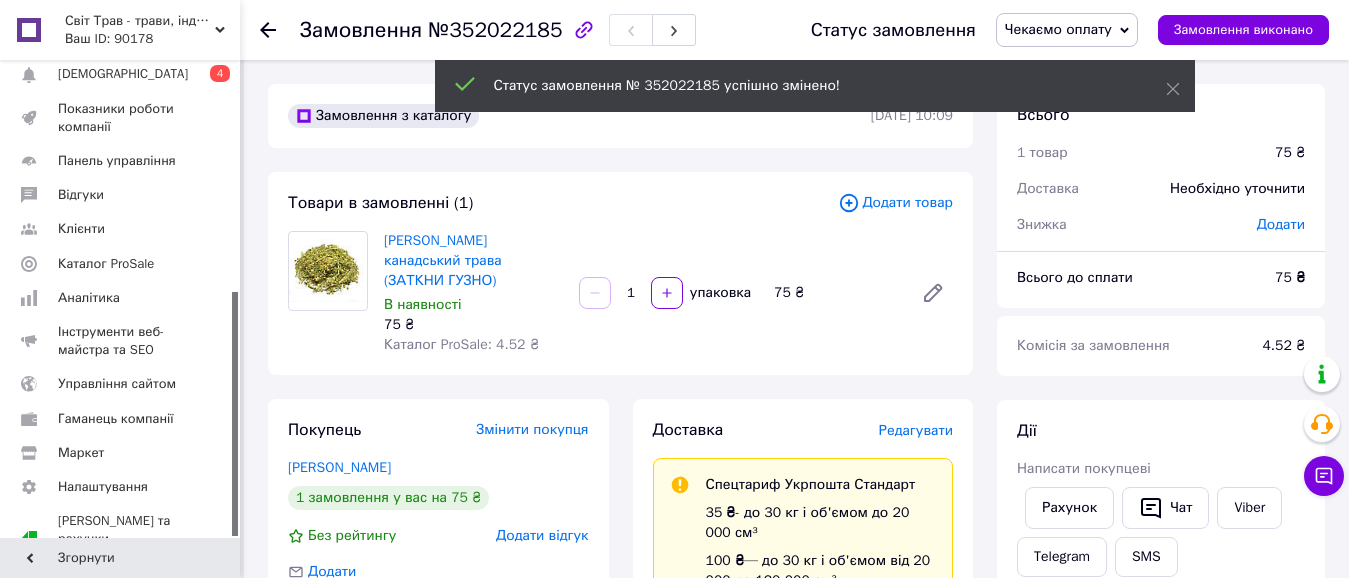 drag, startPoint x: 269, startPoint y: 30, endPoint x: 403, endPoint y: 155, distance: 183.25119 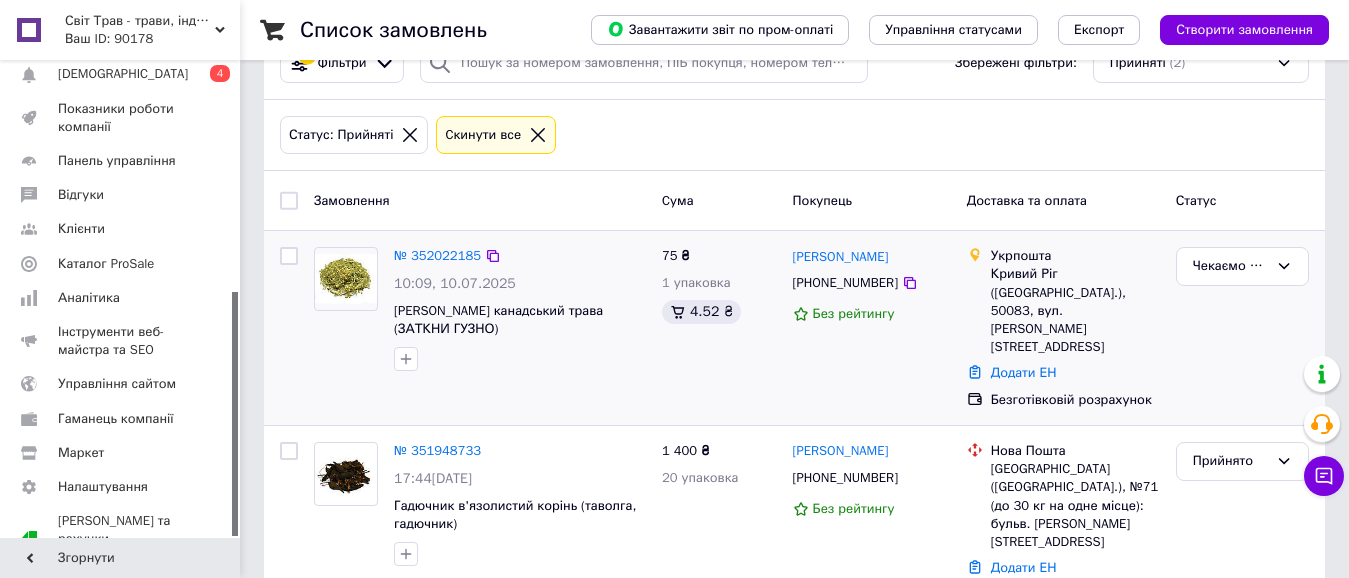 scroll, scrollTop: 86, scrollLeft: 0, axis: vertical 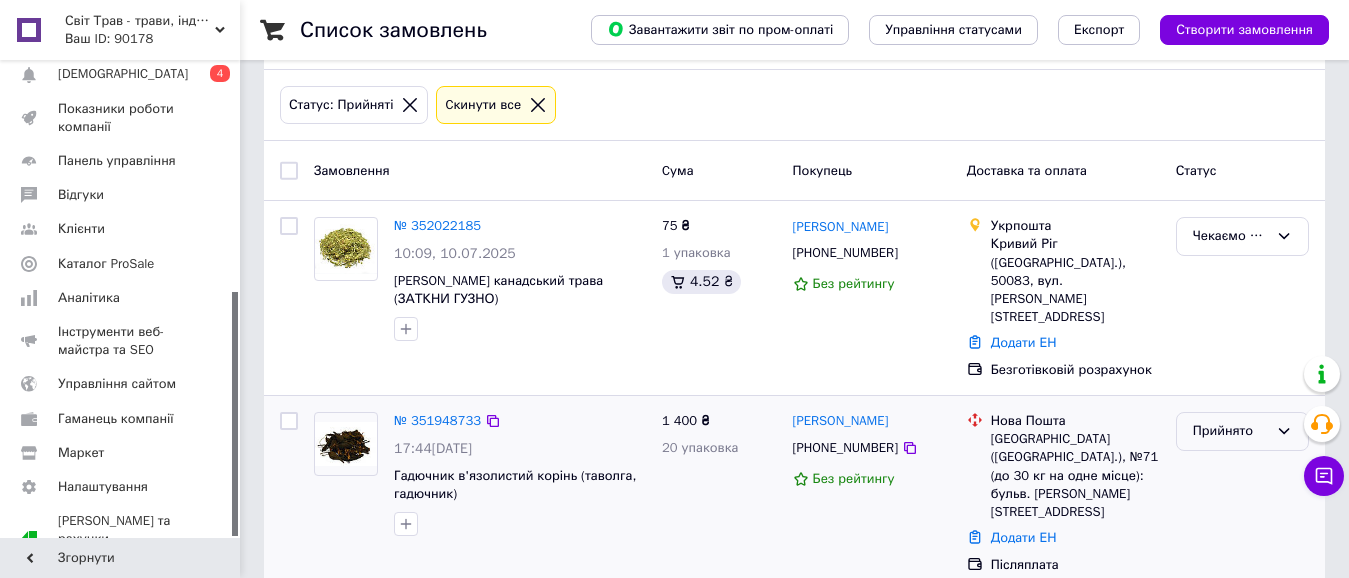 click on "Прийнято" at bounding box center (1230, 431) 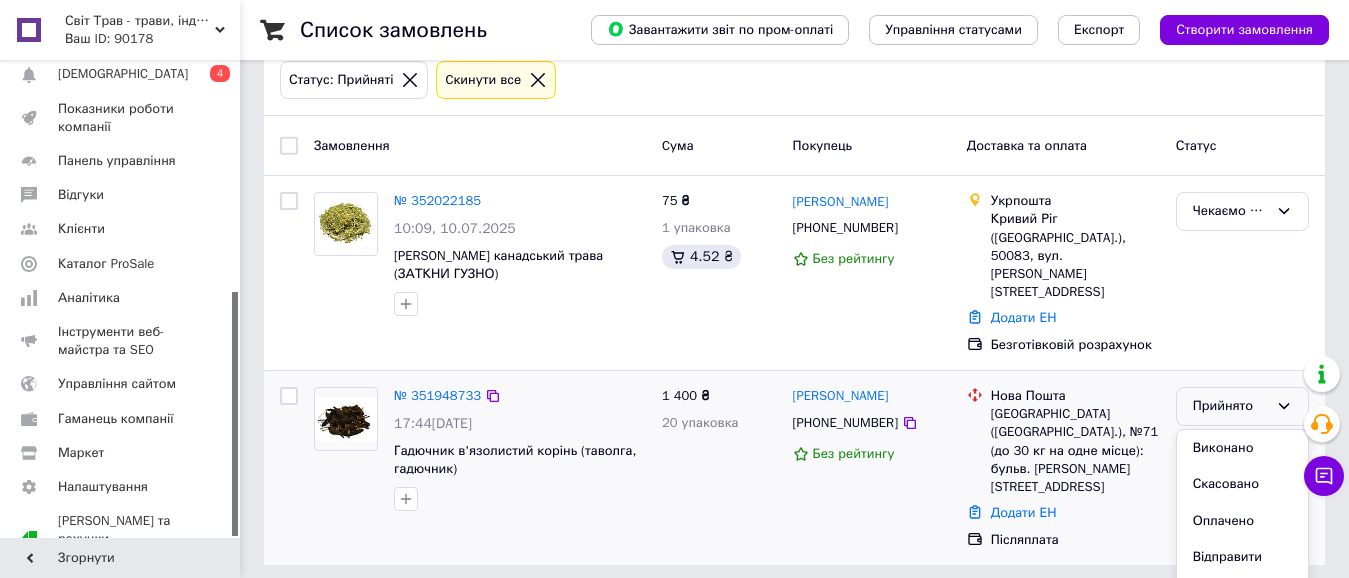 click on "Відправити" at bounding box center (1242, 557) 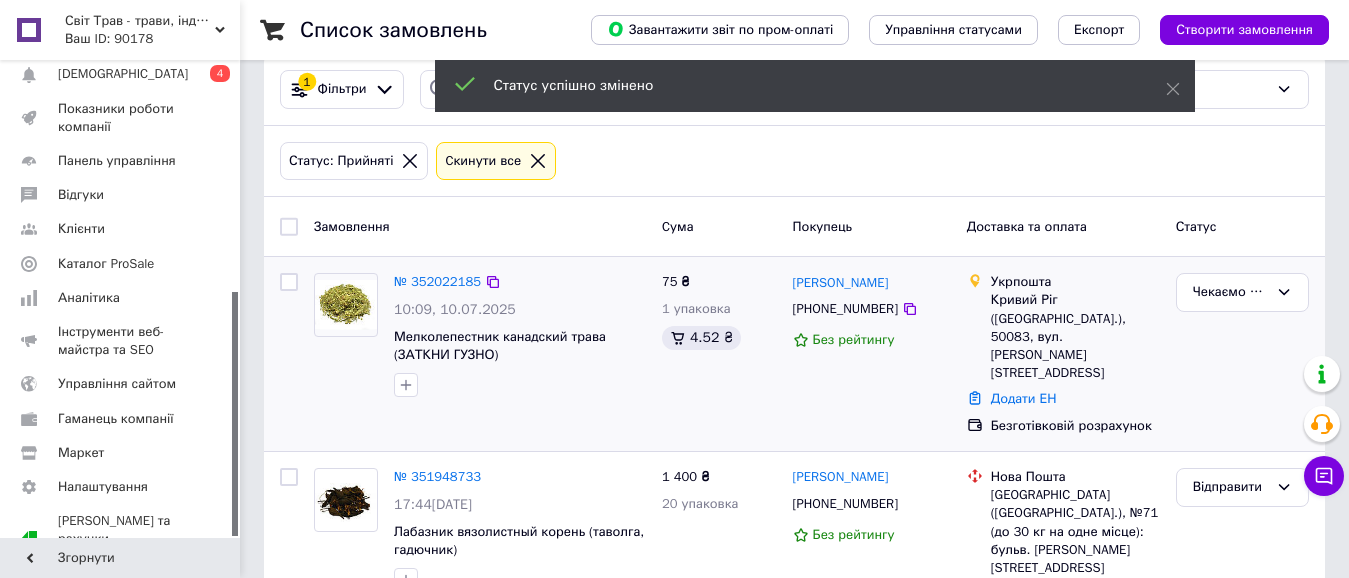 scroll, scrollTop: 0, scrollLeft: 0, axis: both 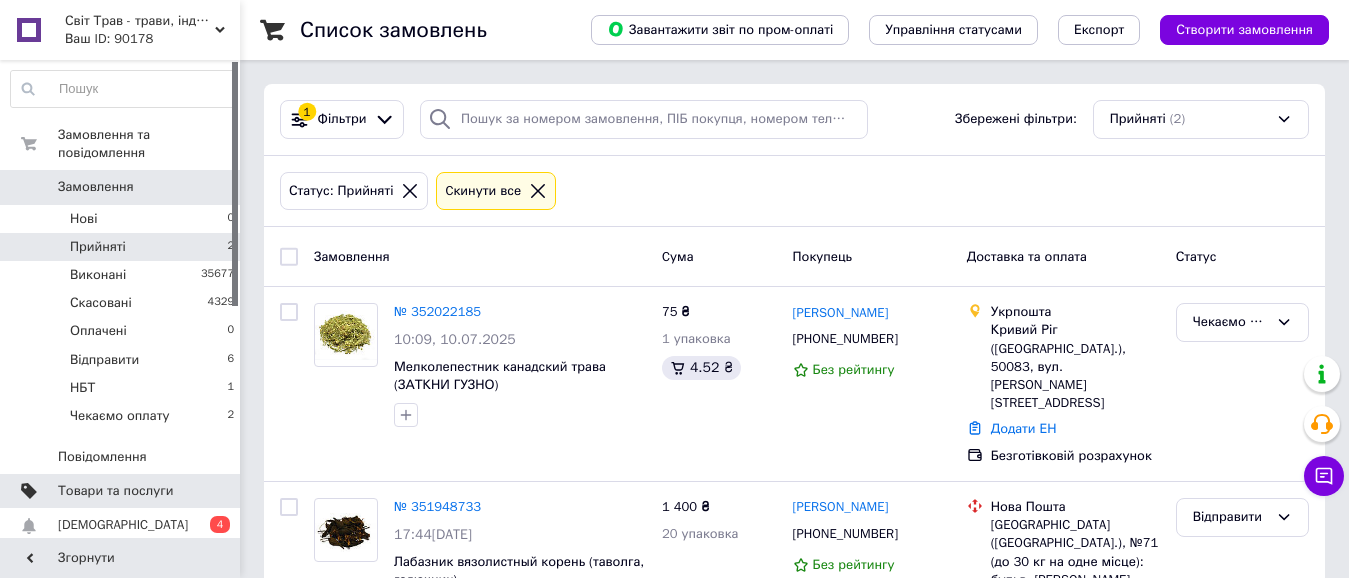 click on "Товари та послуги" at bounding box center (115, 491) 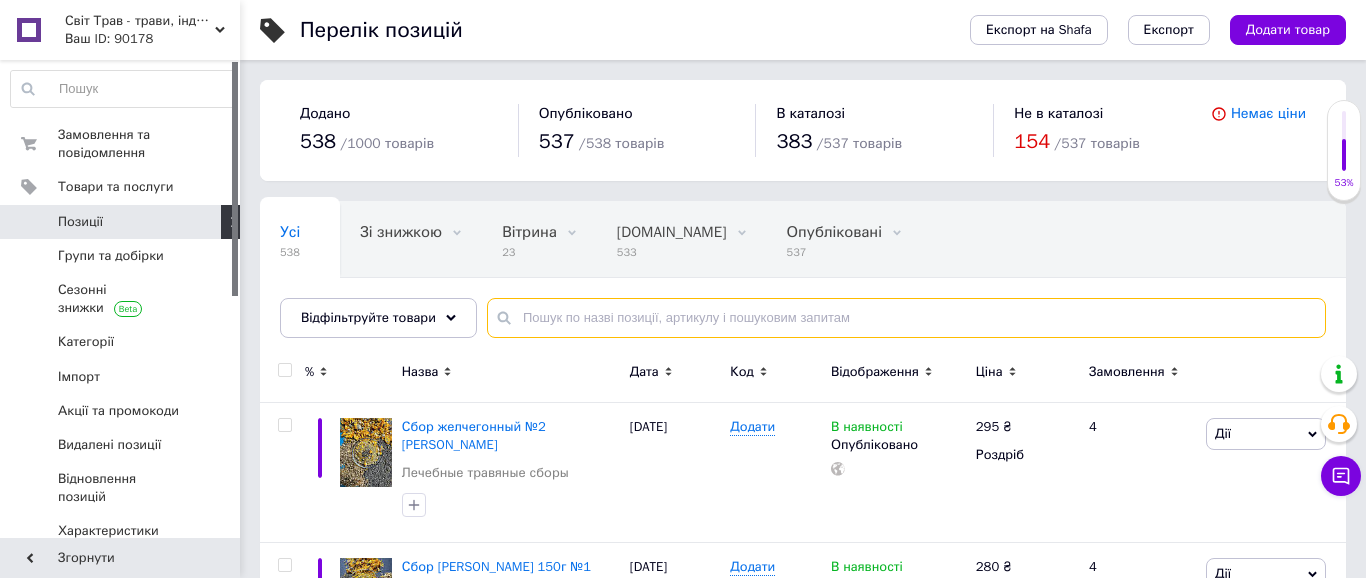 click at bounding box center [906, 318] 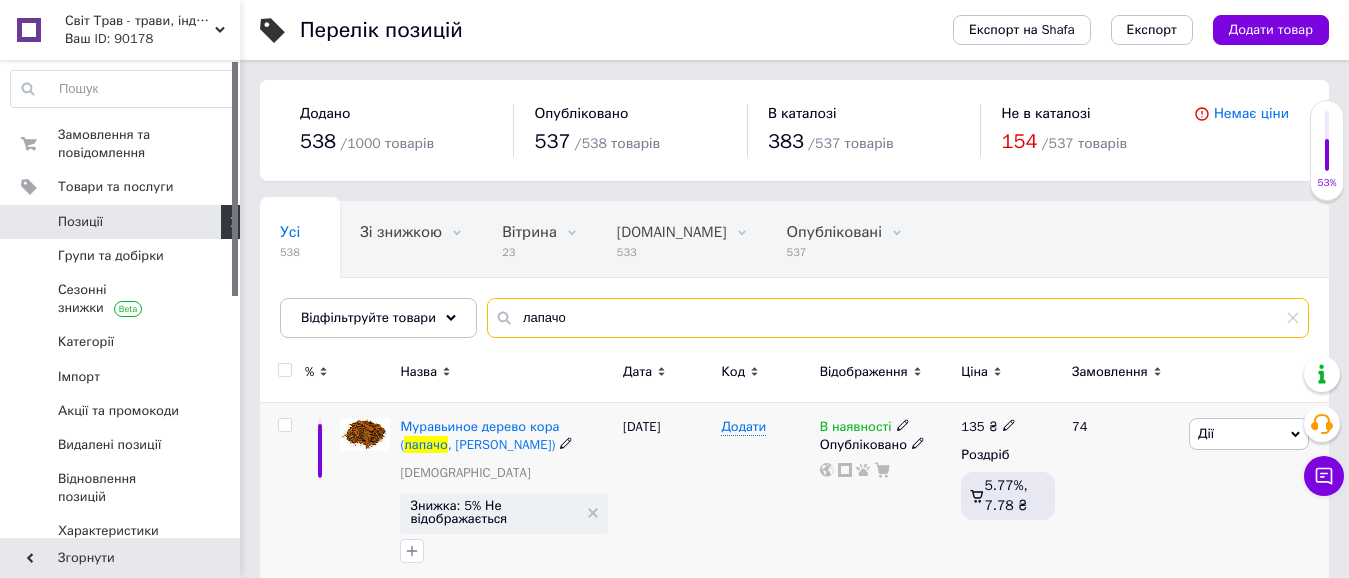 type on "лапачо" 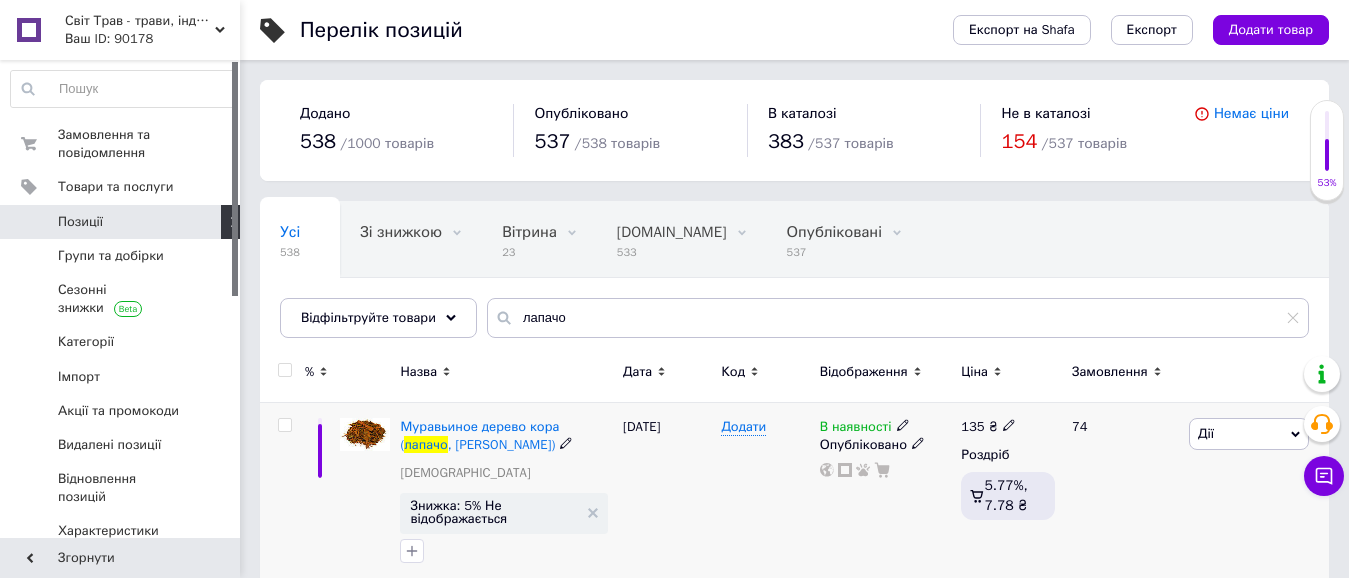 click 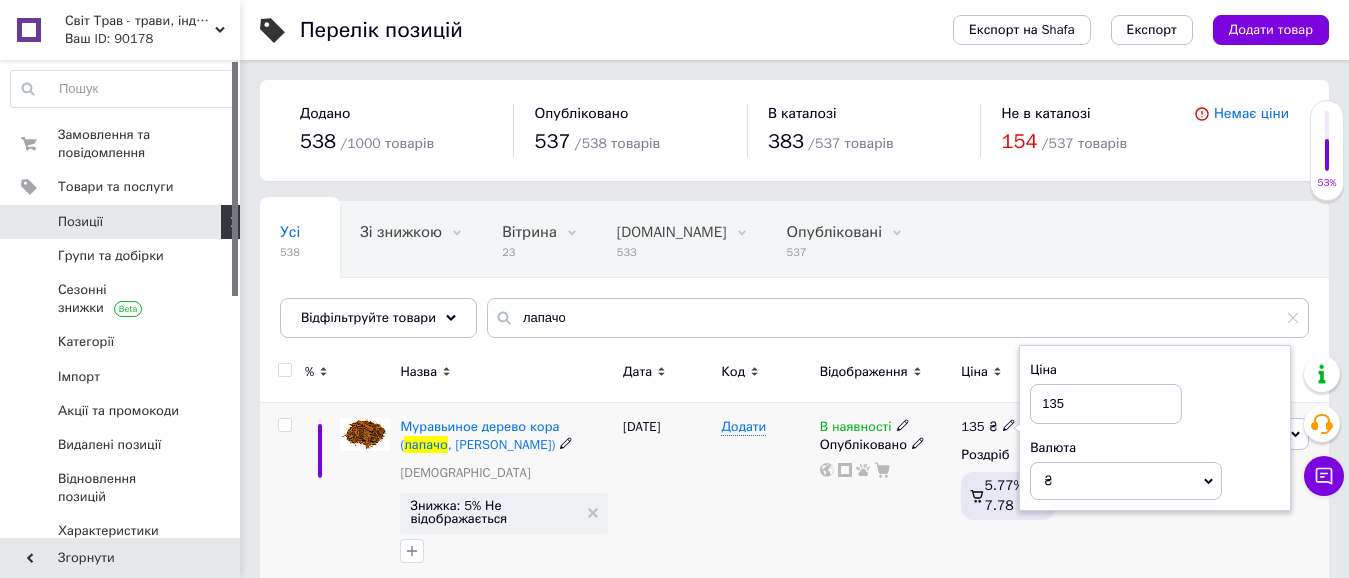 click on "135" at bounding box center (1106, 404) 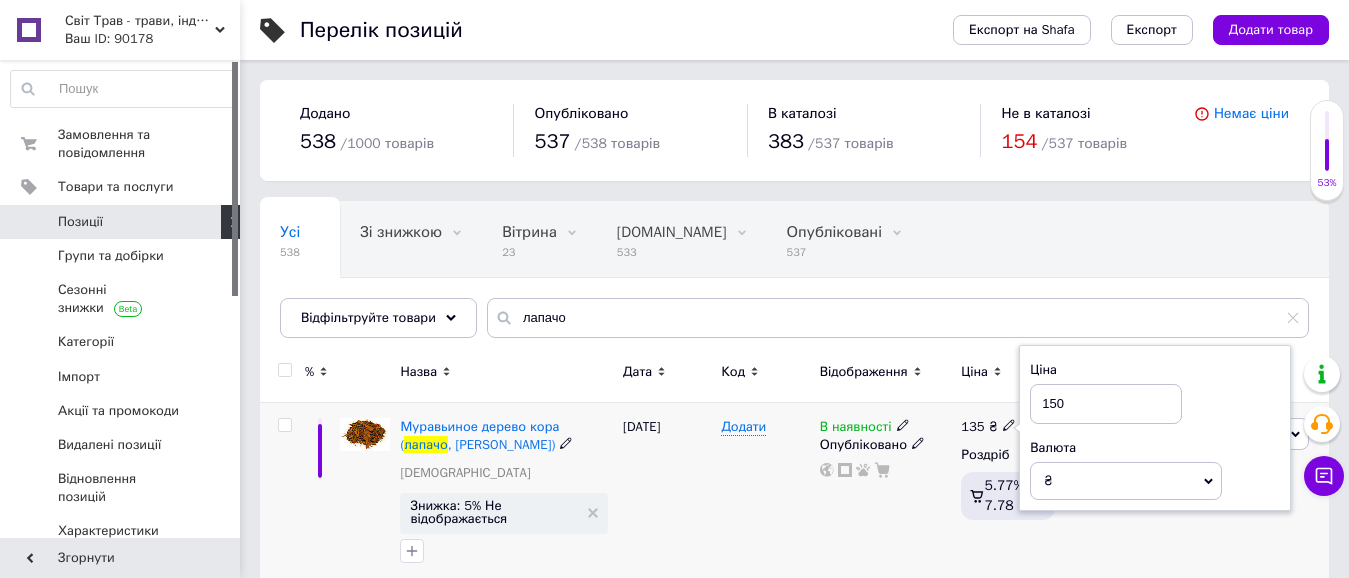 type on "150" 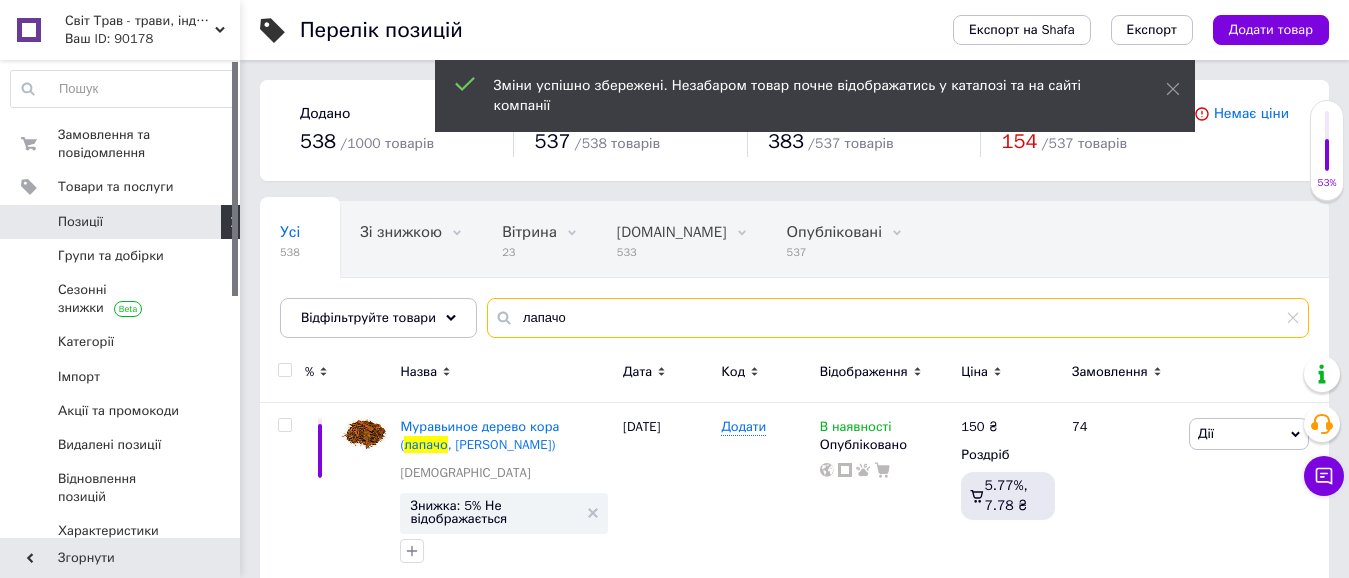click on "лапачо" at bounding box center [898, 318] 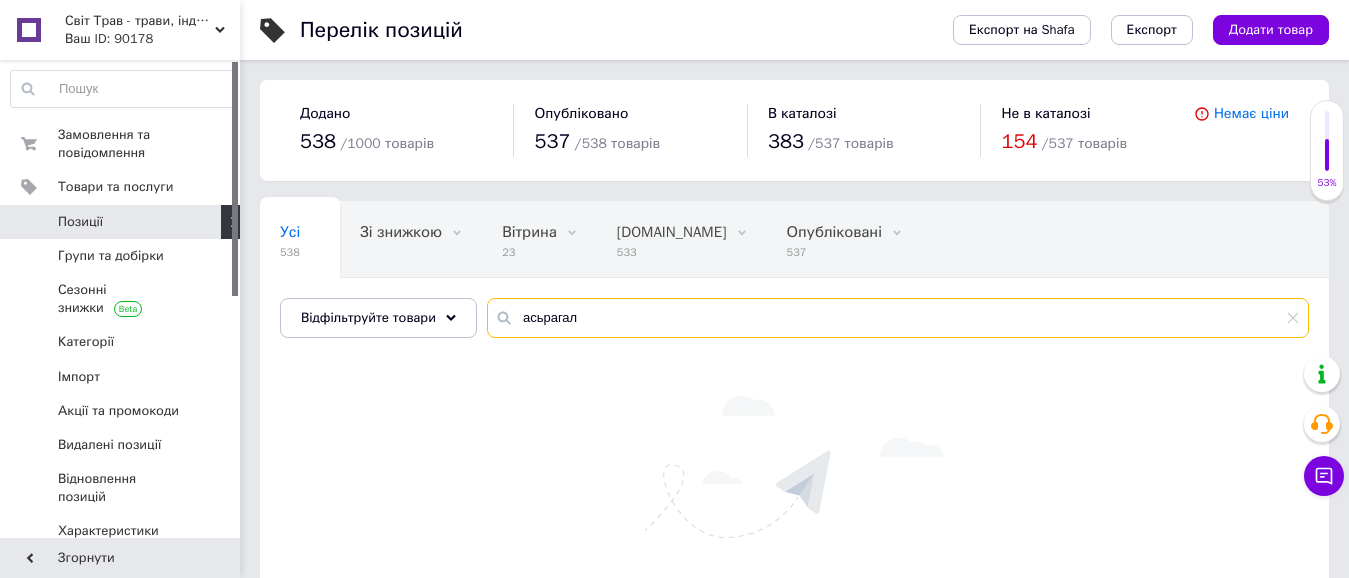 click on "асьрагал" at bounding box center [898, 318] 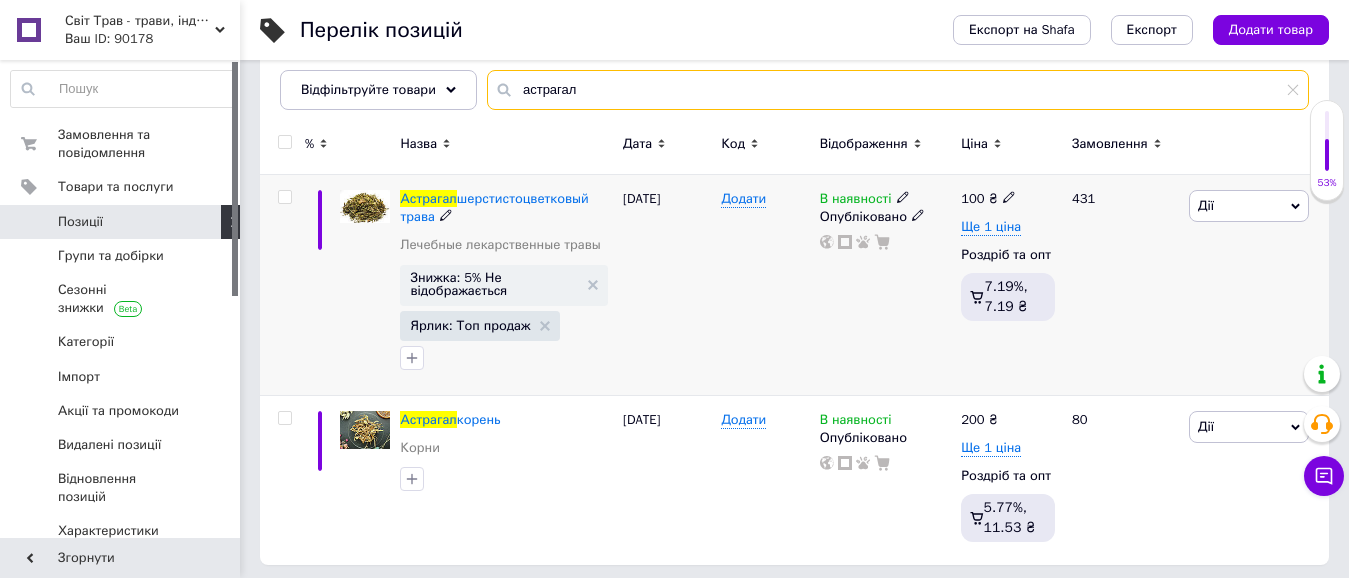scroll, scrollTop: 235, scrollLeft: 0, axis: vertical 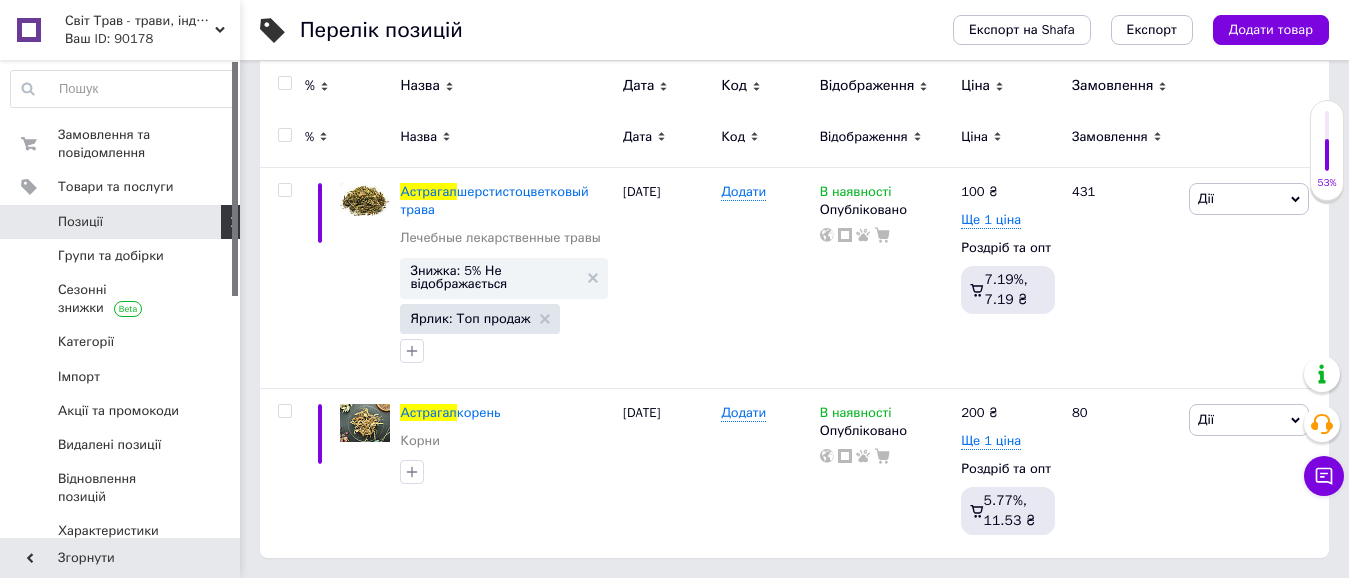 type on "астрагал" 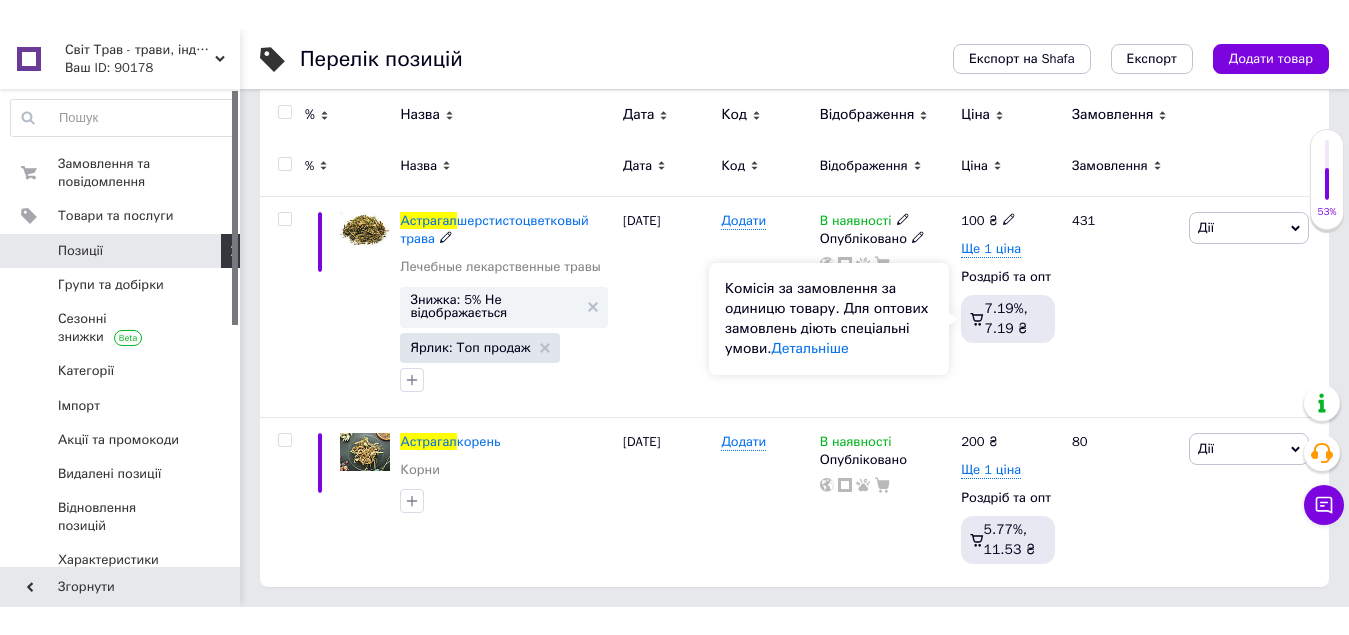 scroll, scrollTop: 0, scrollLeft: 0, axis: both 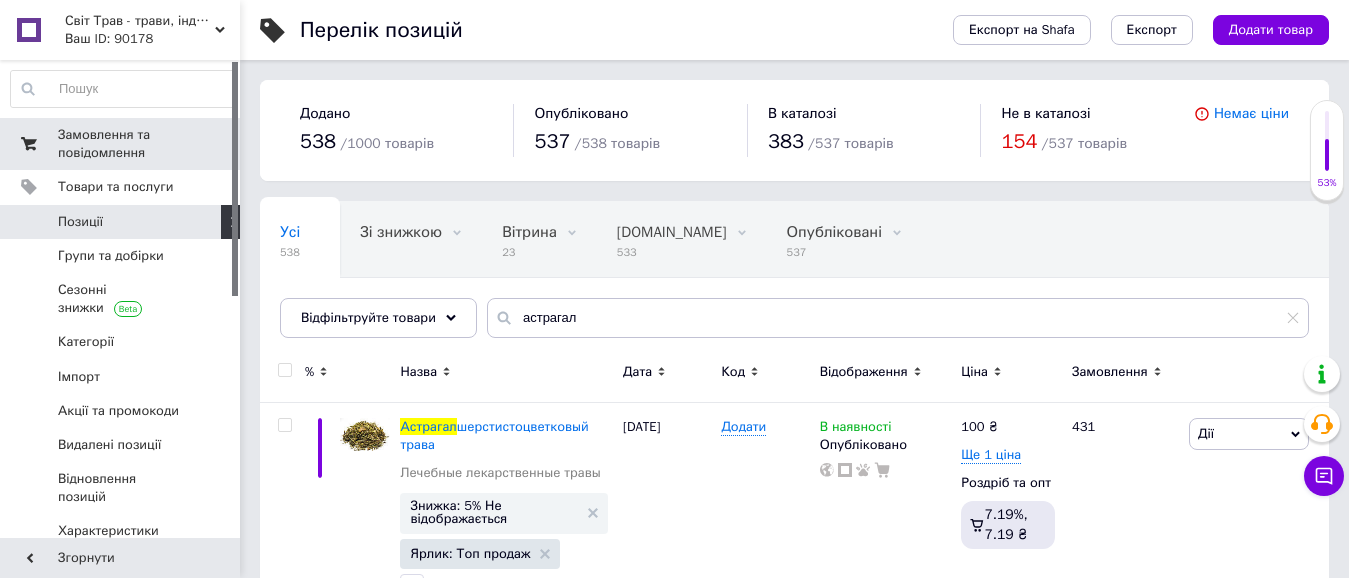 click on "Замовлення та повідомлення" at bounding box center (121, 144) 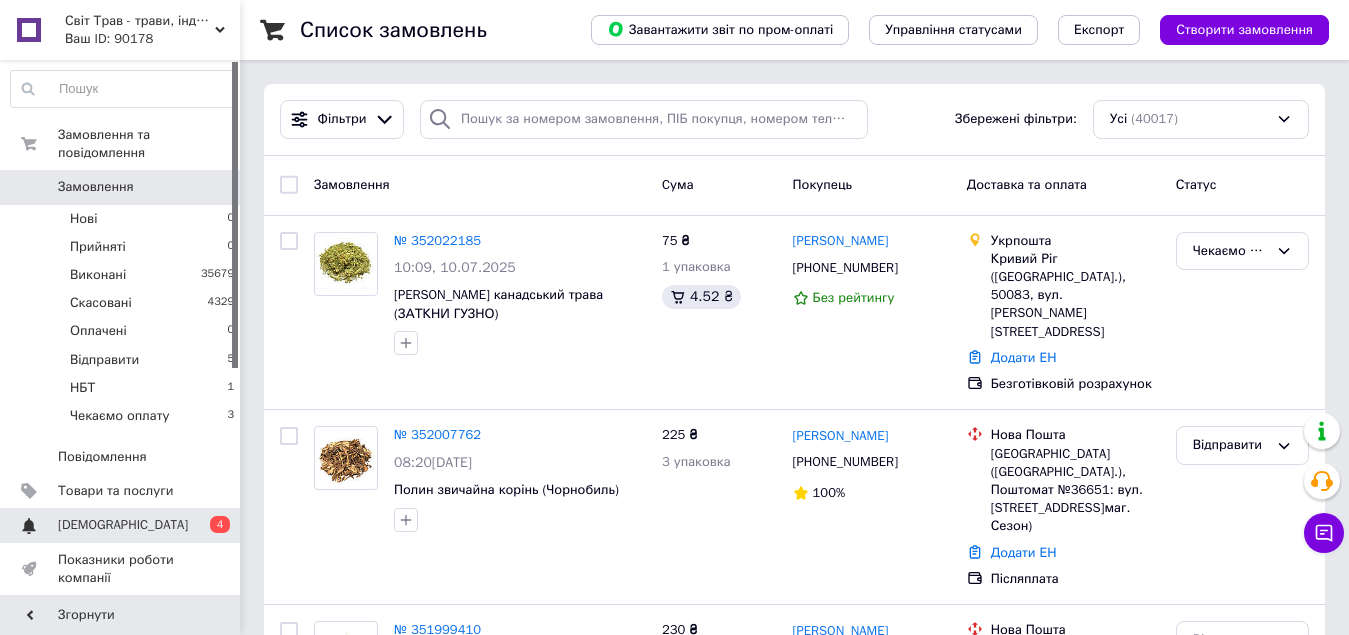 click on "[DEMOGRAPHIC_DATA]" at bounding box center [121, 525] 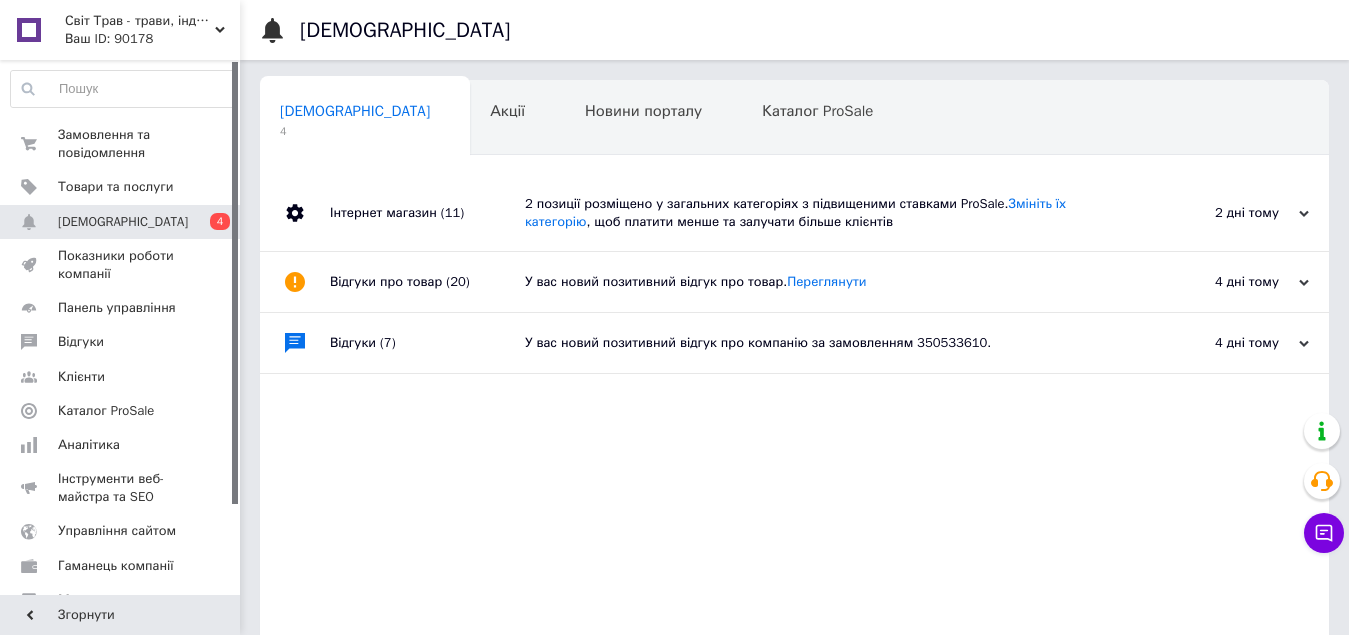 click on "У вас новий позитивний відгук про компанію за замовленням 350533610." at bounding box center (817, 343) 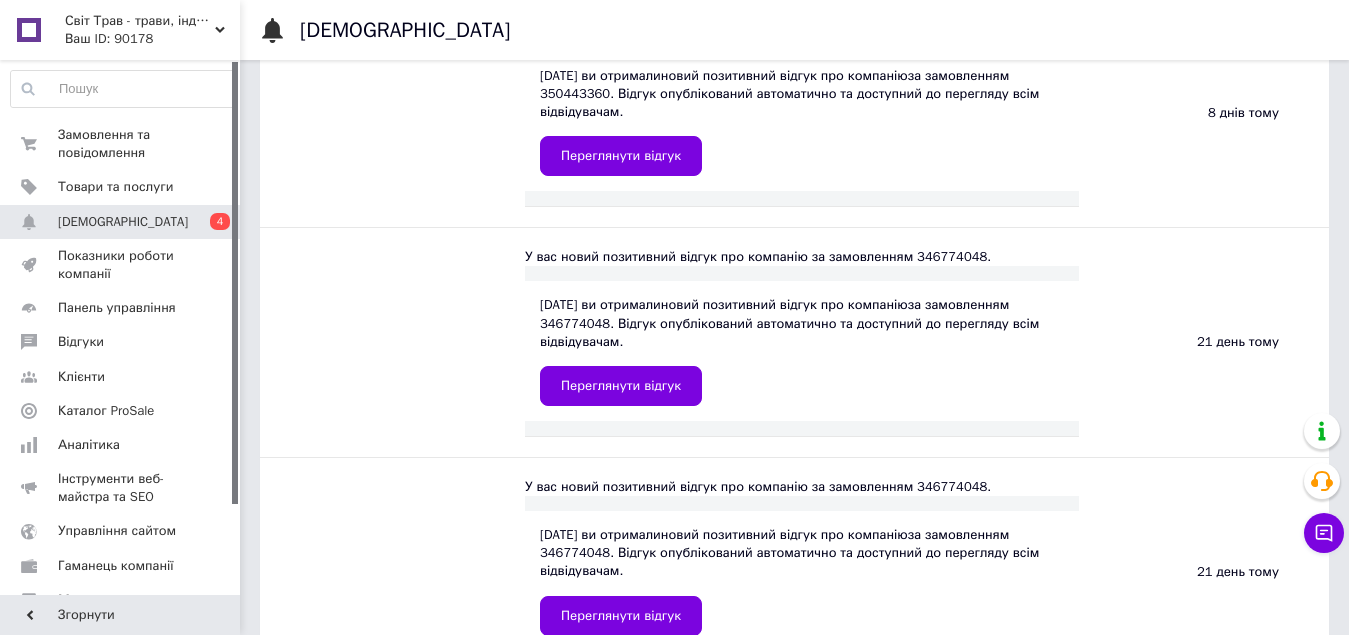 scroll, scrollTop: 1300, scrollLeft: 0, axis: vertical 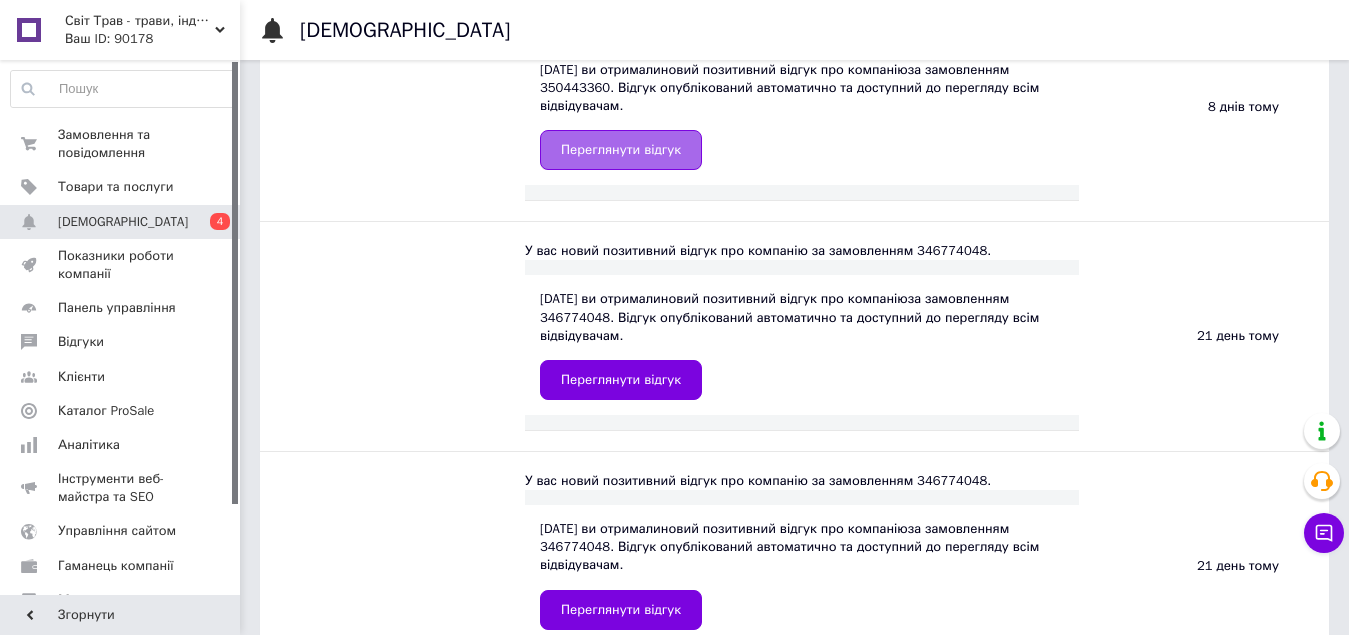 click on "Переглянути відгук" at bounding box center [621, 150] 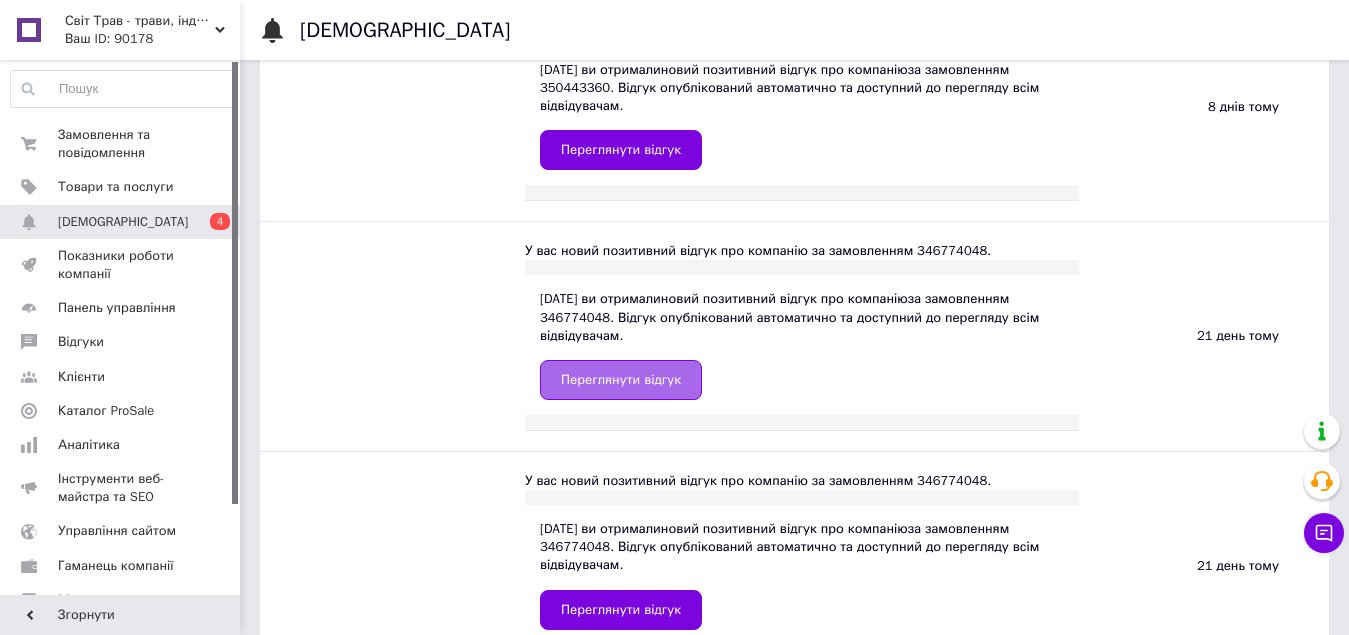 scroll, scrollTop: 1500, scrollLeft: 0, axis: vertical 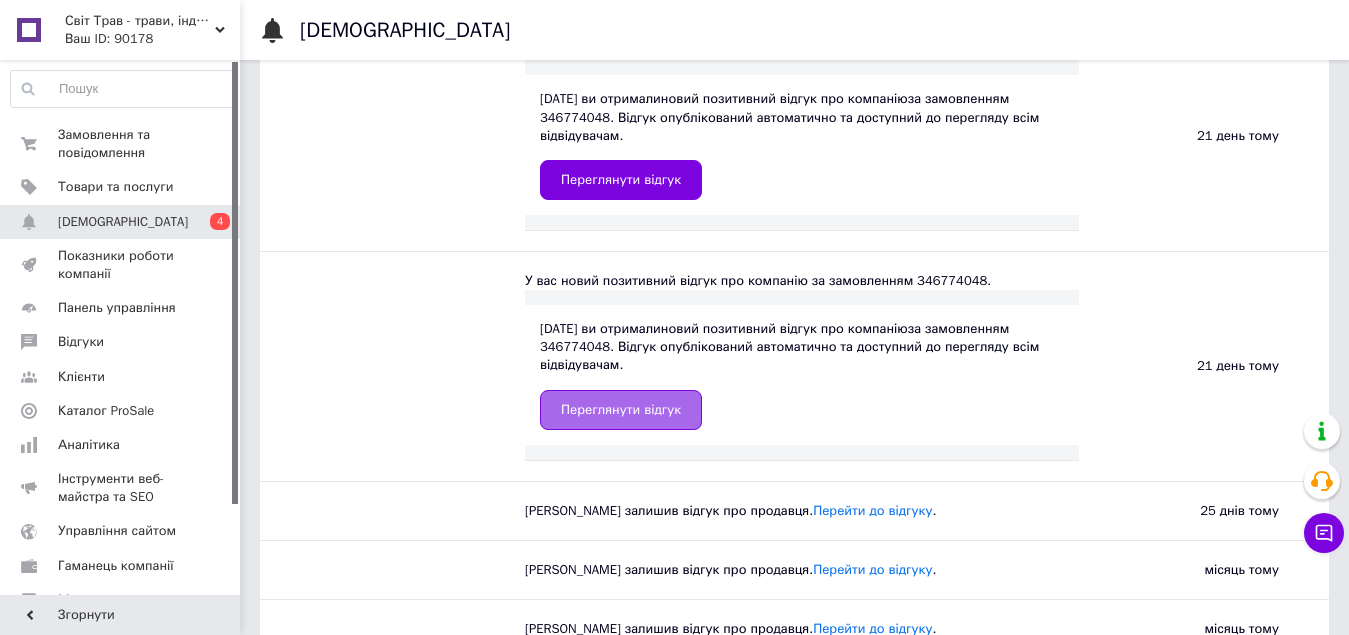 click on "Переглянути відгук" at bounding box center [621, 410] 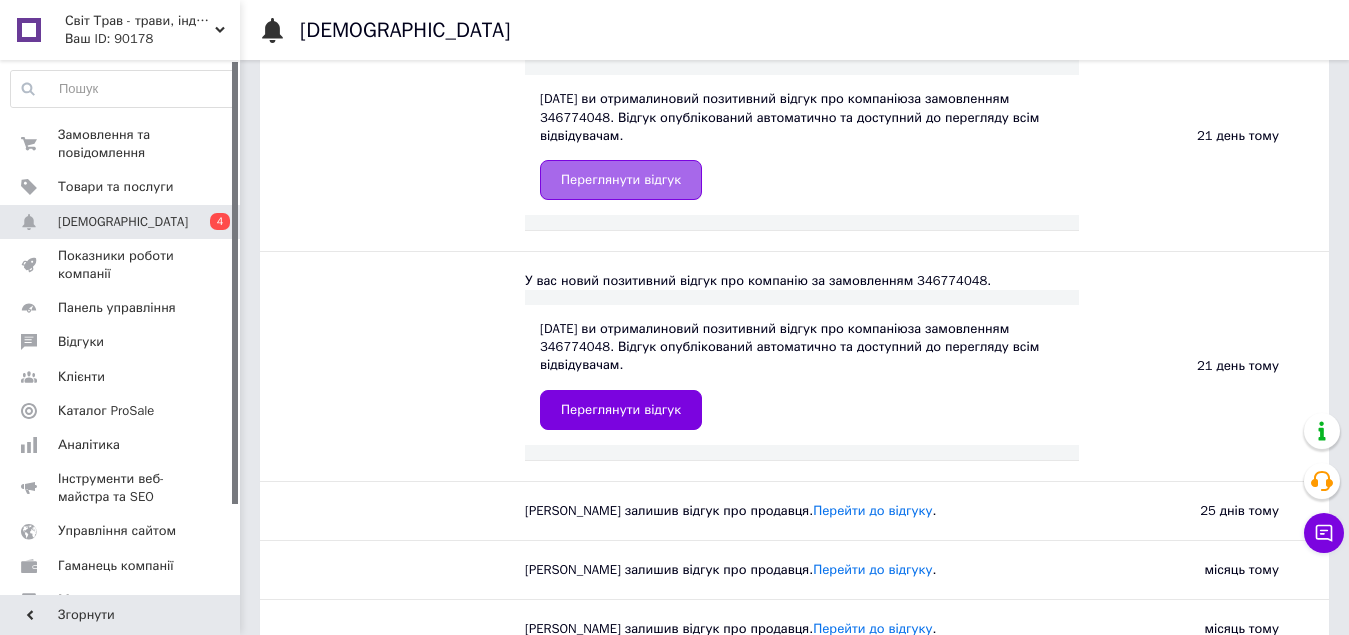 click on "Переглянути відгук" at bounding box center [621, 180] 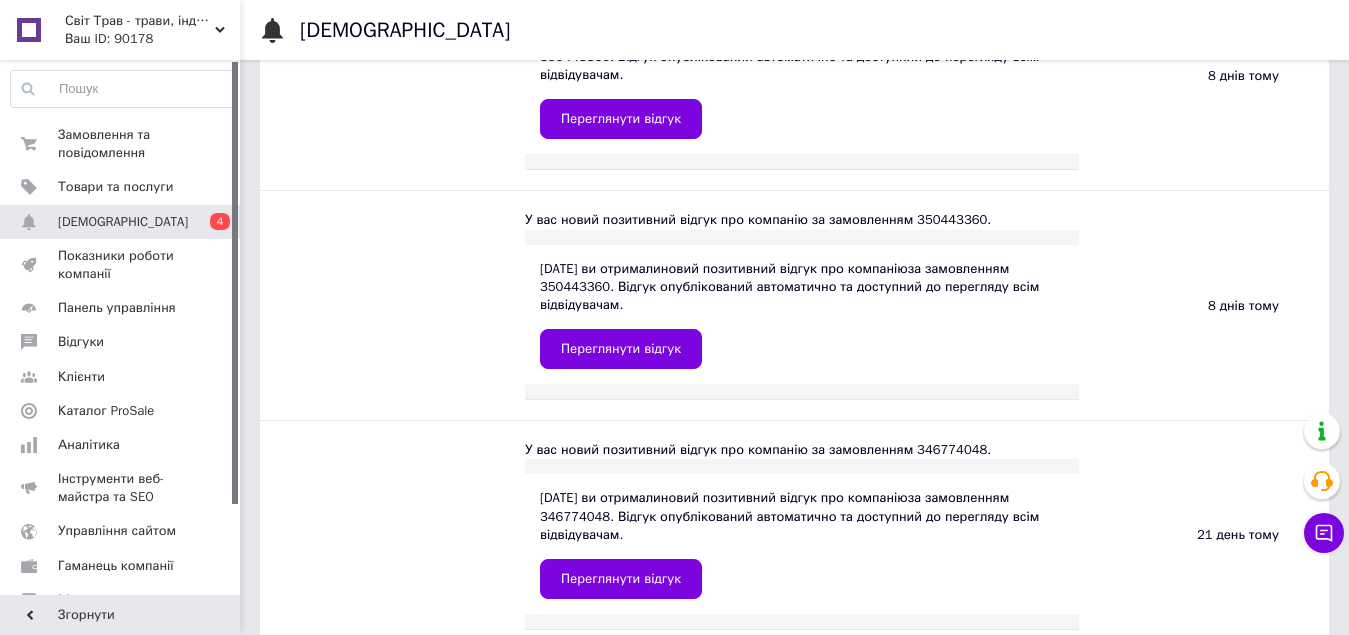 scroll, scrollTop: 1100, scrollLeft: 0, axis: vertical 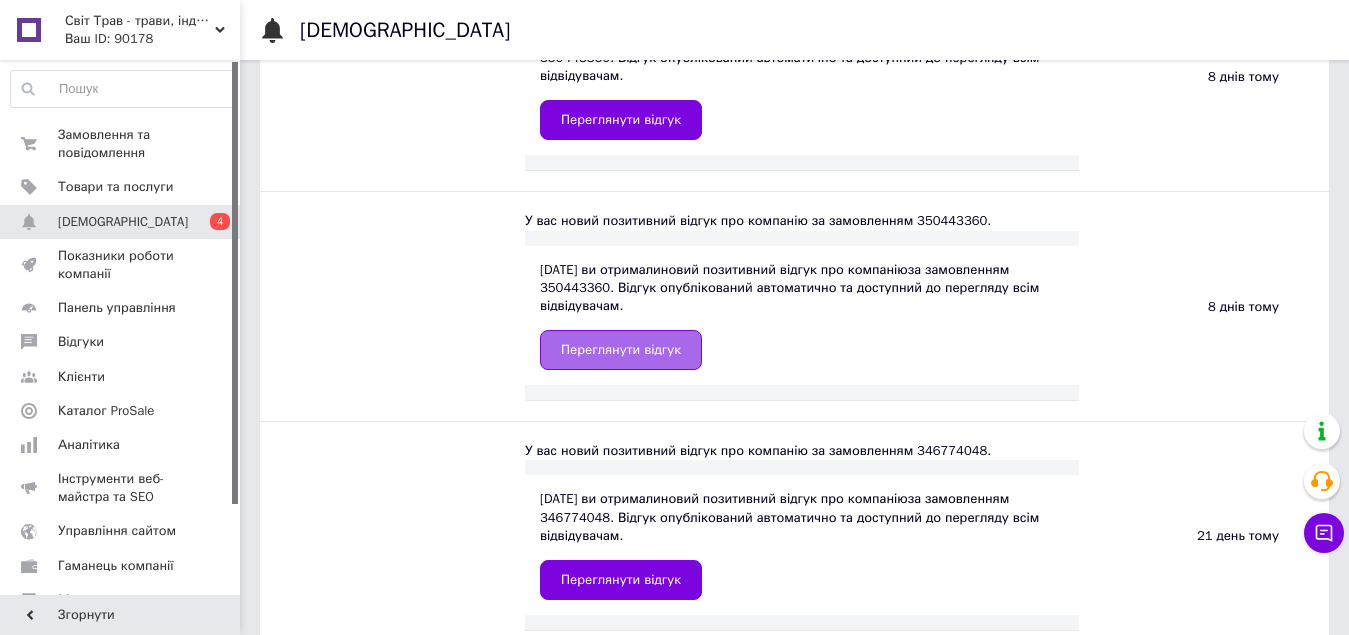 click on "Переглянути відгук" at bounding box center [621, 350] 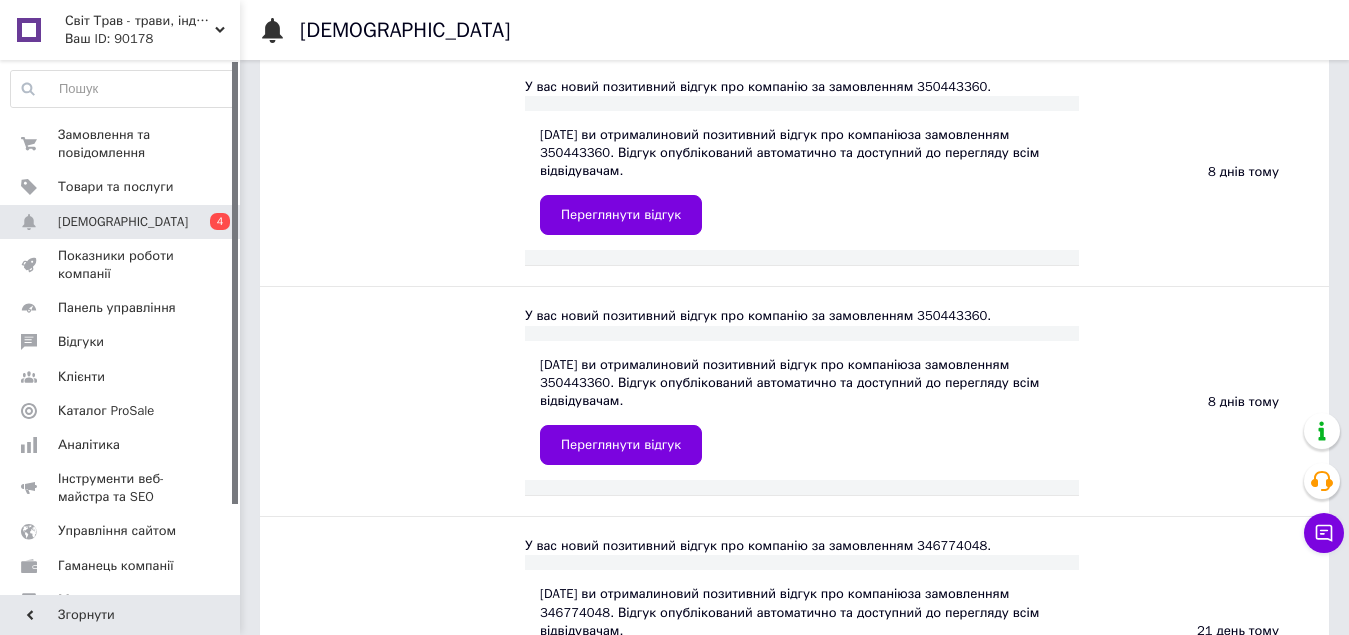 scroll, scrollTop: 1000, scrollLeft: 0, axis: vertical 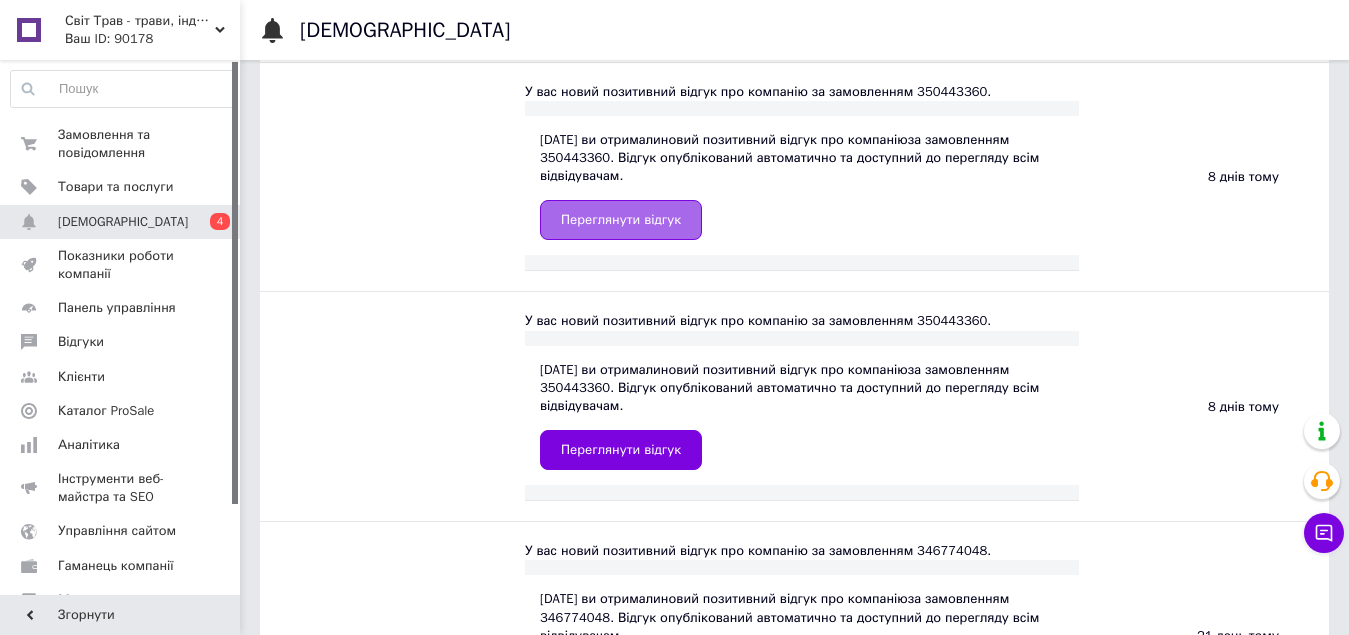 click on "Переглянути відгук" at bounding box center [621, 220] 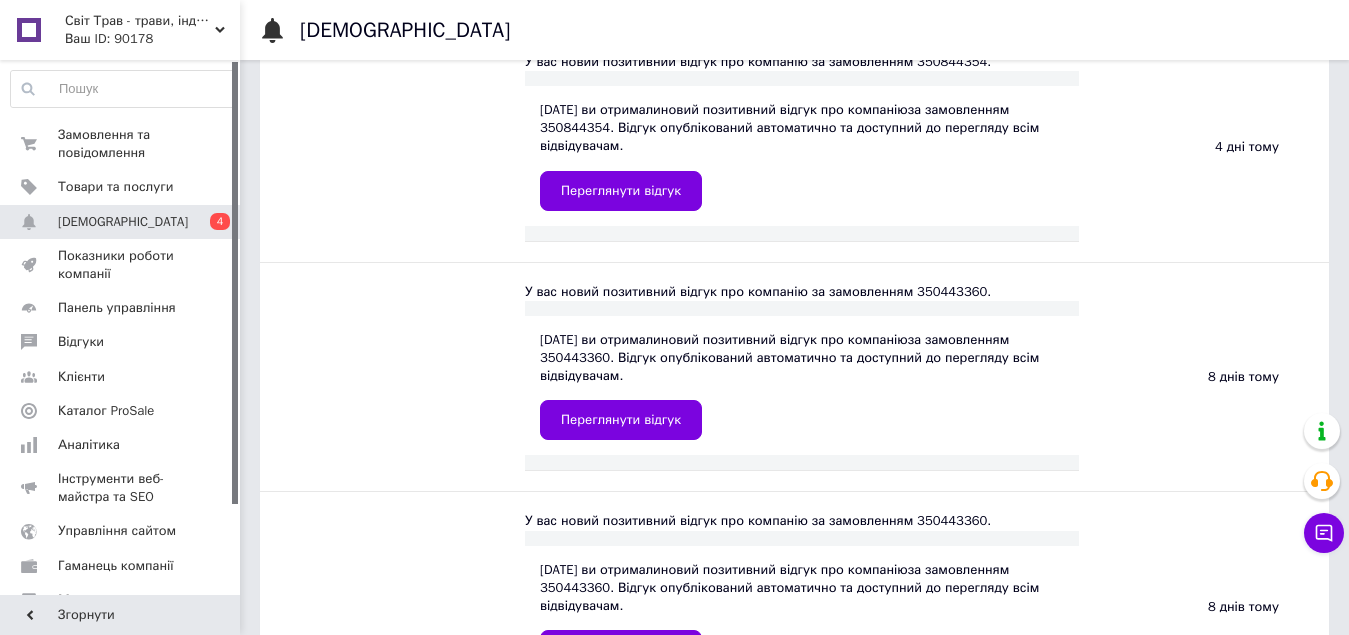 scroll, scrollTop: 700, scrollLeft: 0, axis: vertical 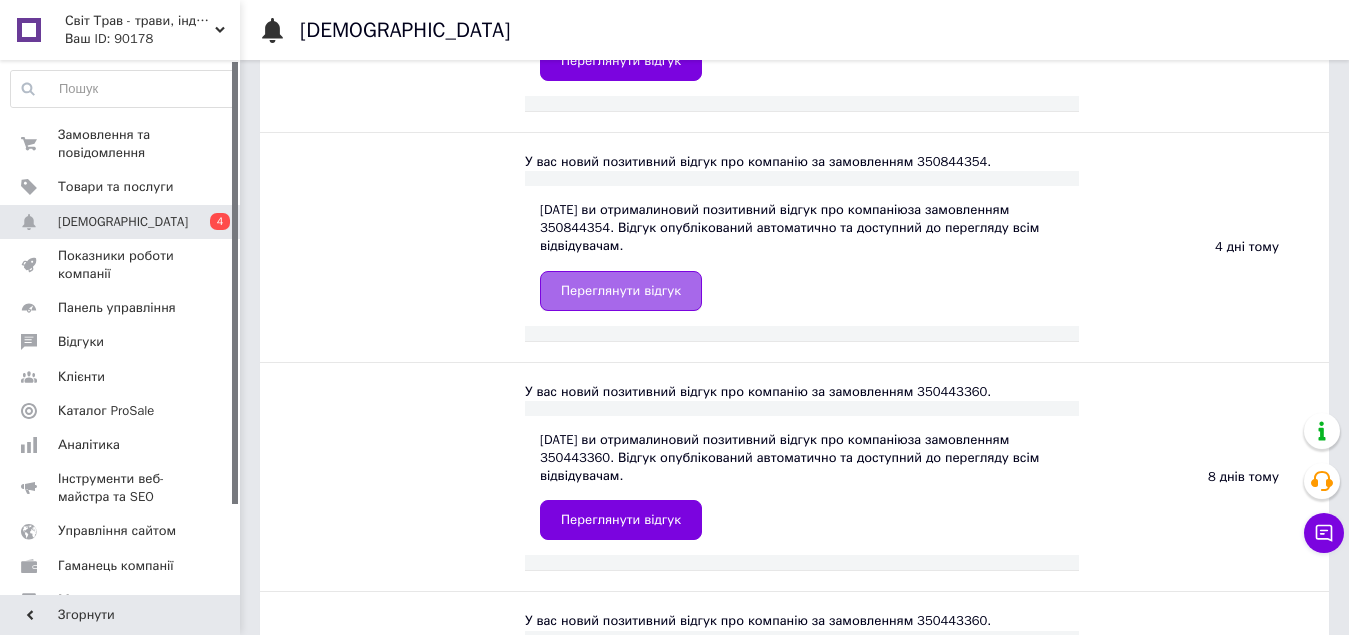 click on "Переглянути відгук" at bounding box center (621, 291) 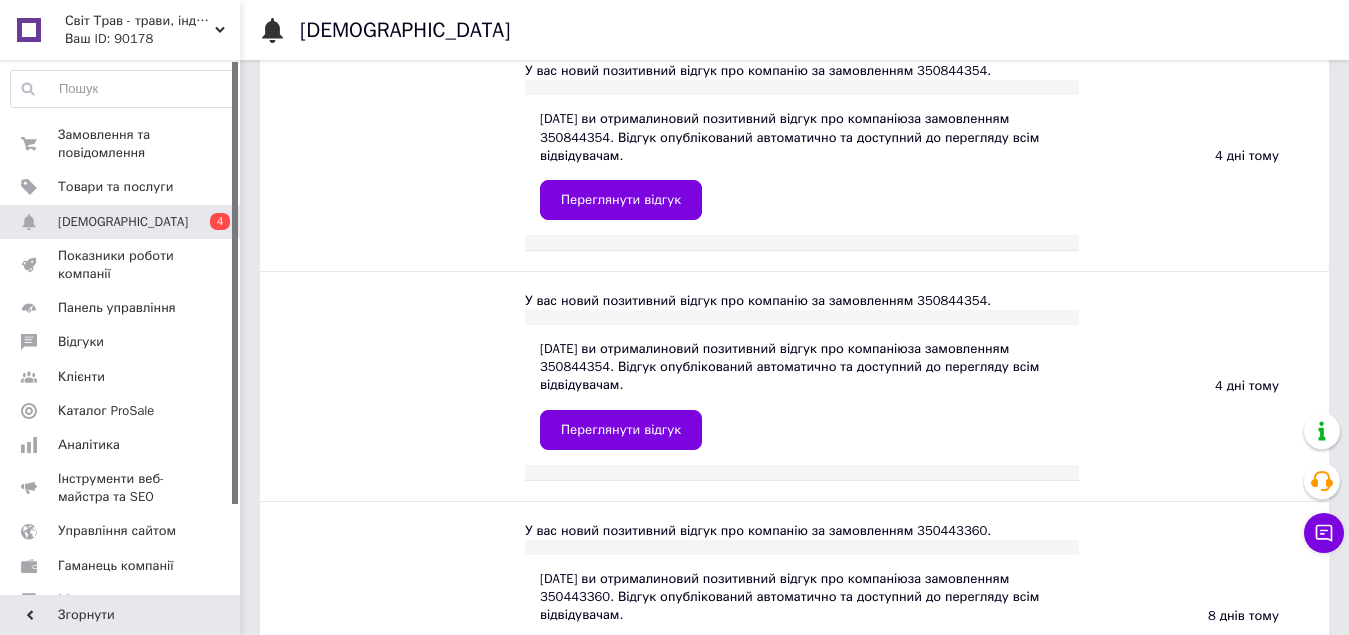 scroll, scrollTop: 500, scrollLeft: 0, axis: vertical 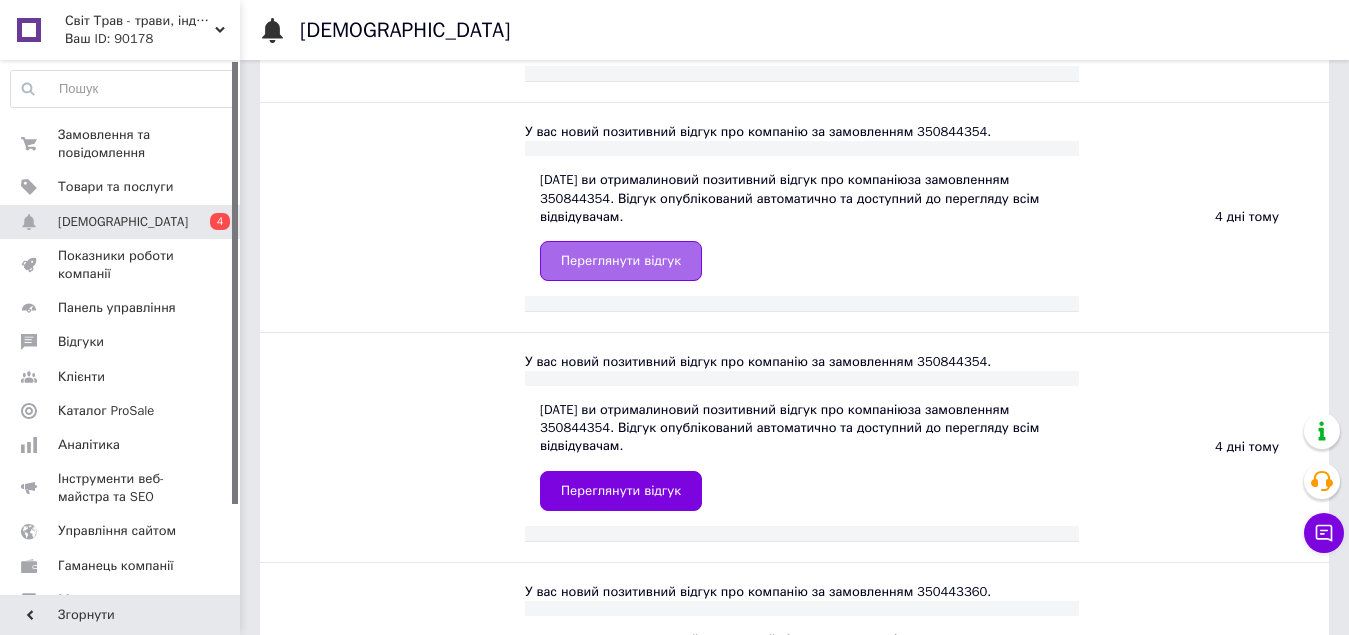 click on "Переглянути відгук" at bounding box center (621, 261) 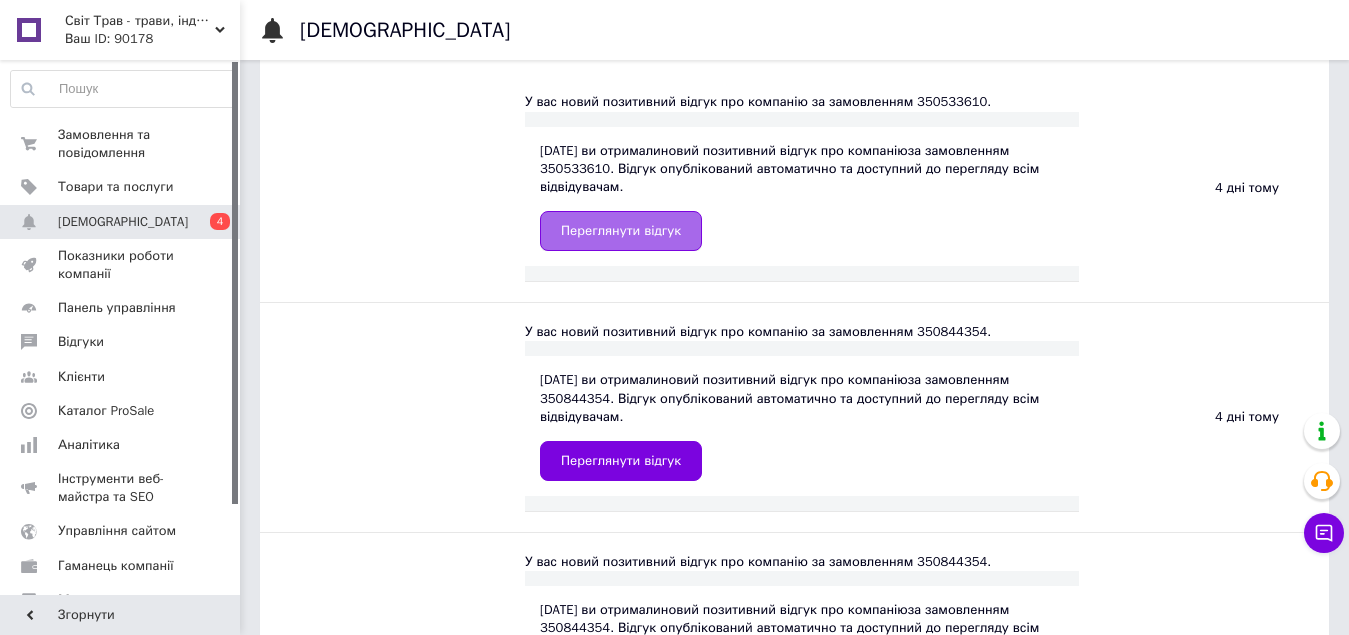 click on "Переглянути відгук" at bounding box center (621, 231) 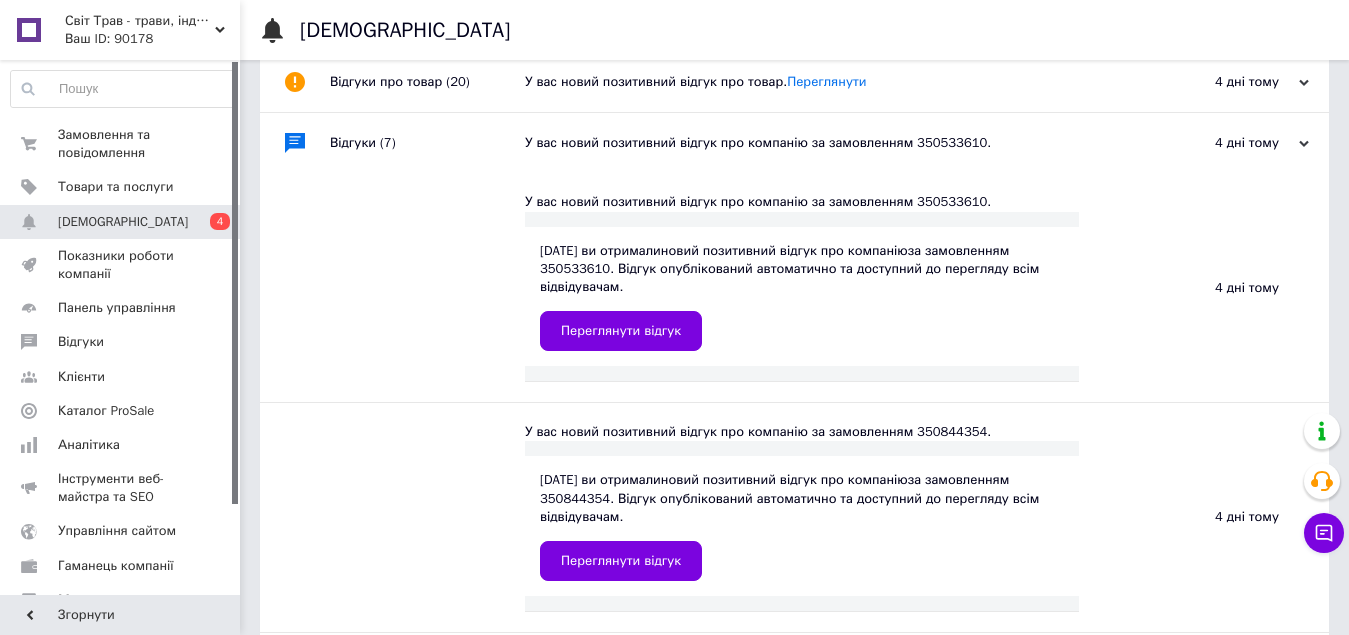 scroll, scrollTop: 100, scrollLeft: 0, axis: vertical 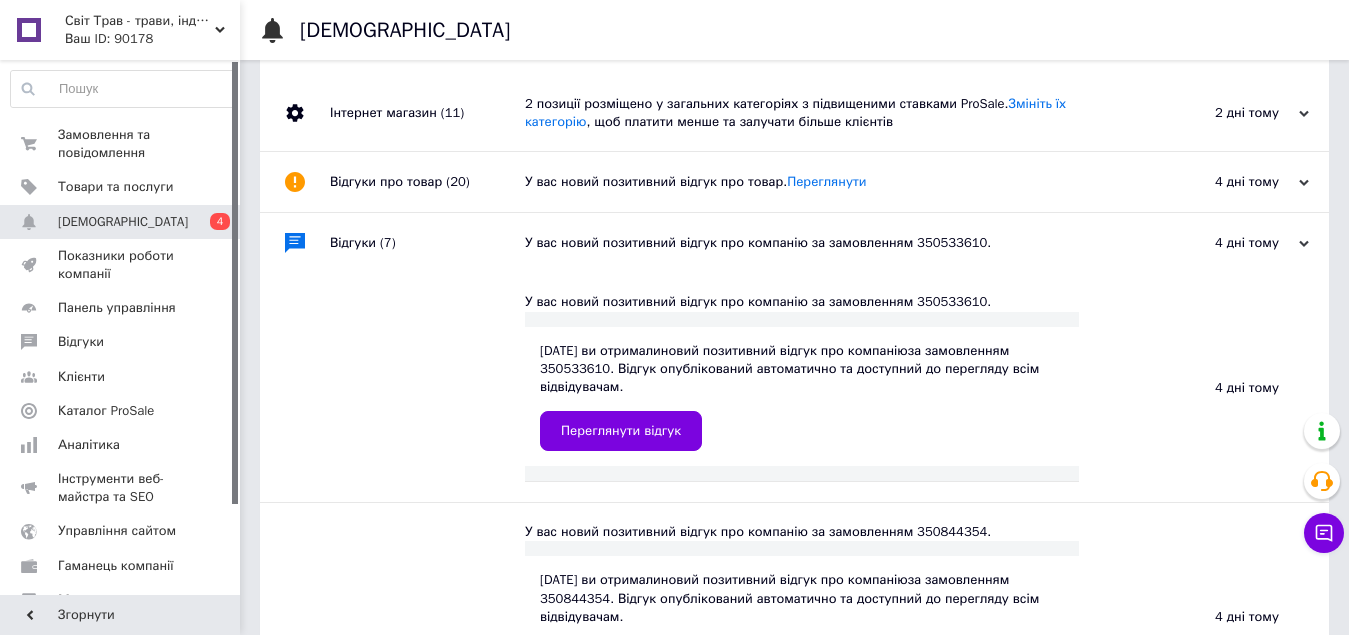 click on "У вас новий позитивний відгук про компанію за замовленням 350533610." at bounding box center [817, 243] 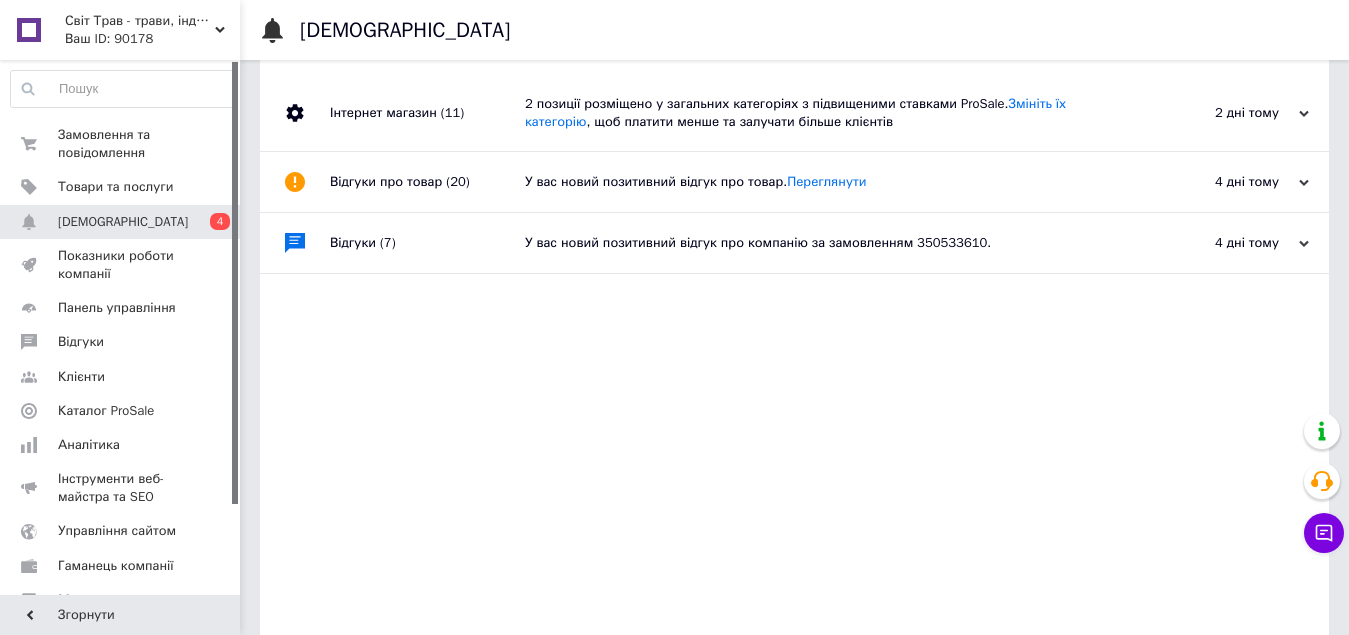 click on "У вас новий позитивний відгук про товар.  [GEOGRAPHIC_DATA]" at bounding box center [817, 182] 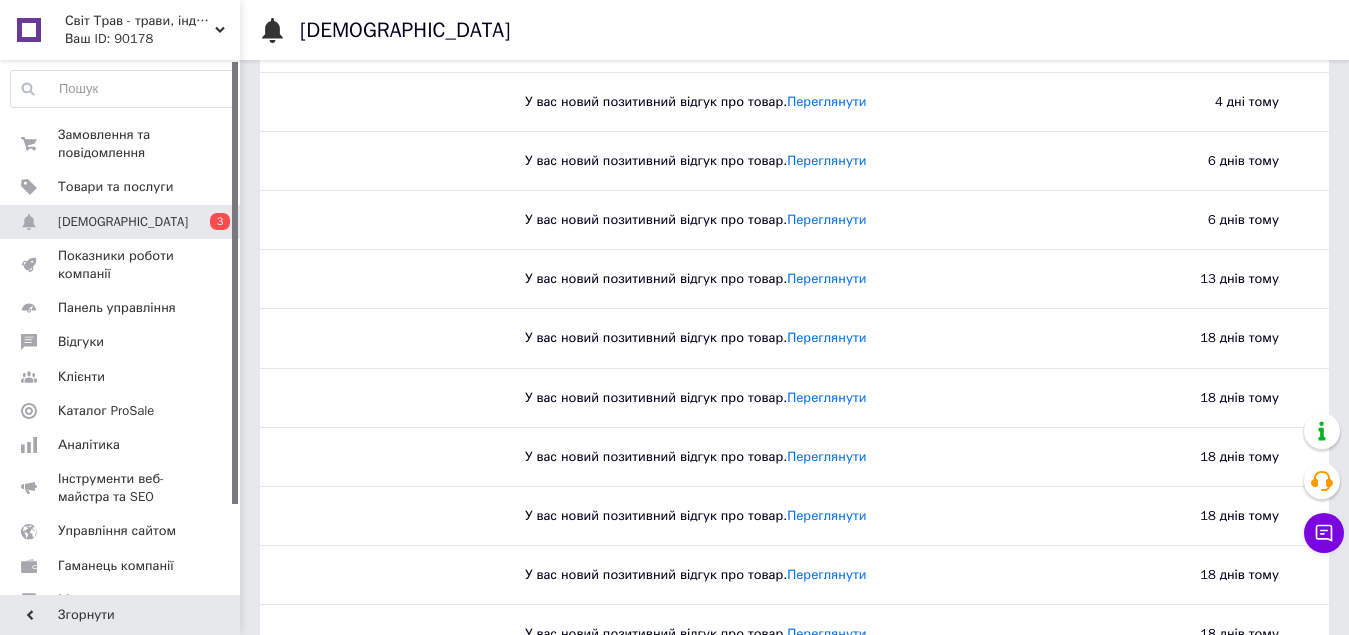 scroll, scrollTop: 300, scrollLeft: 0, axis: vertical 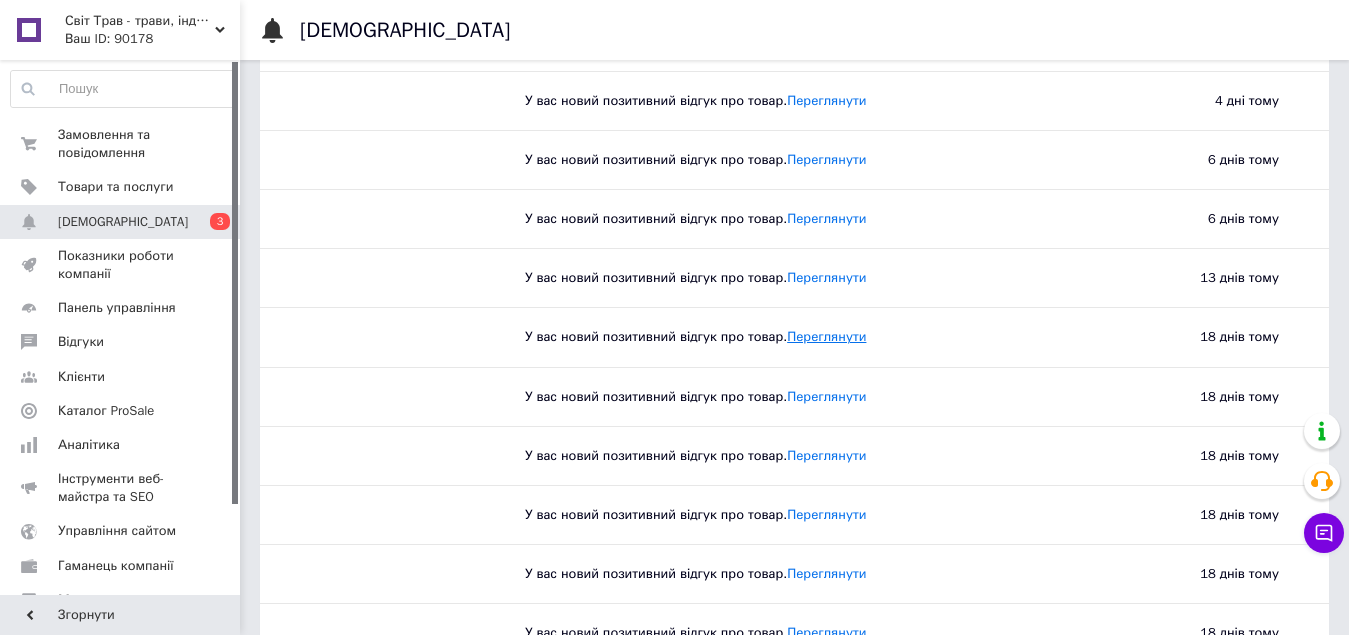 click on "Переглянути" at bounding box center (826, 336) 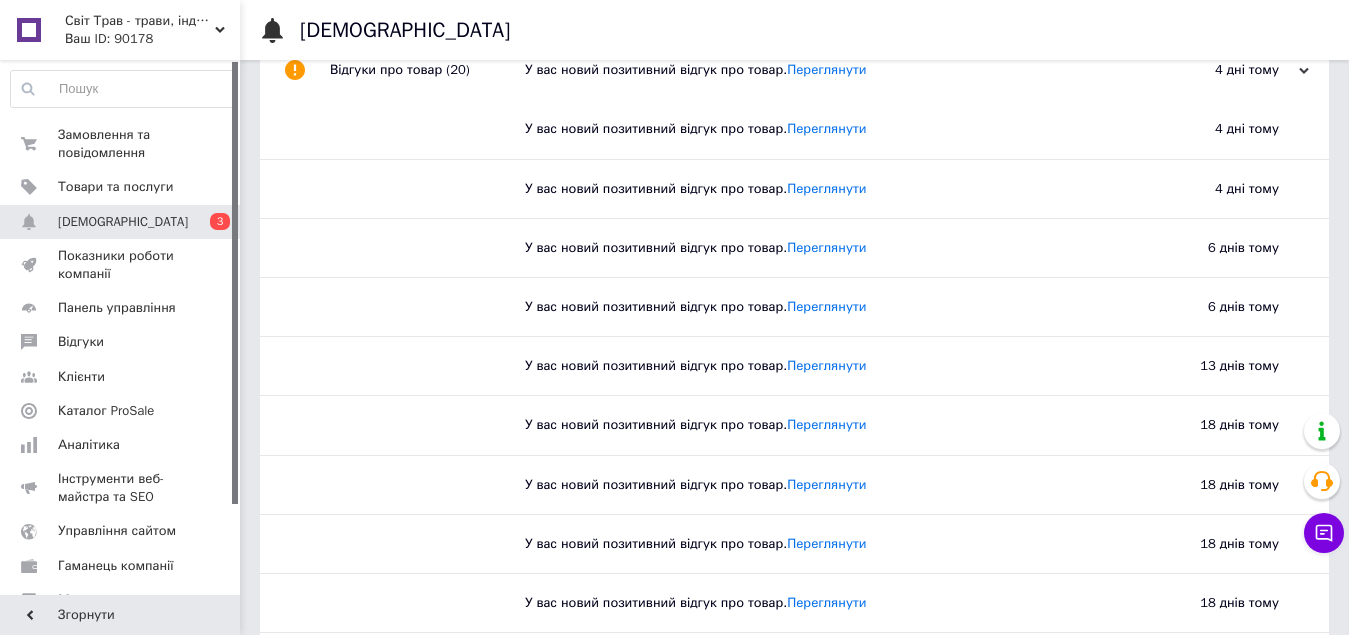 scroll, scrollTop: 200, scrollLeft: 0, axis: vertical 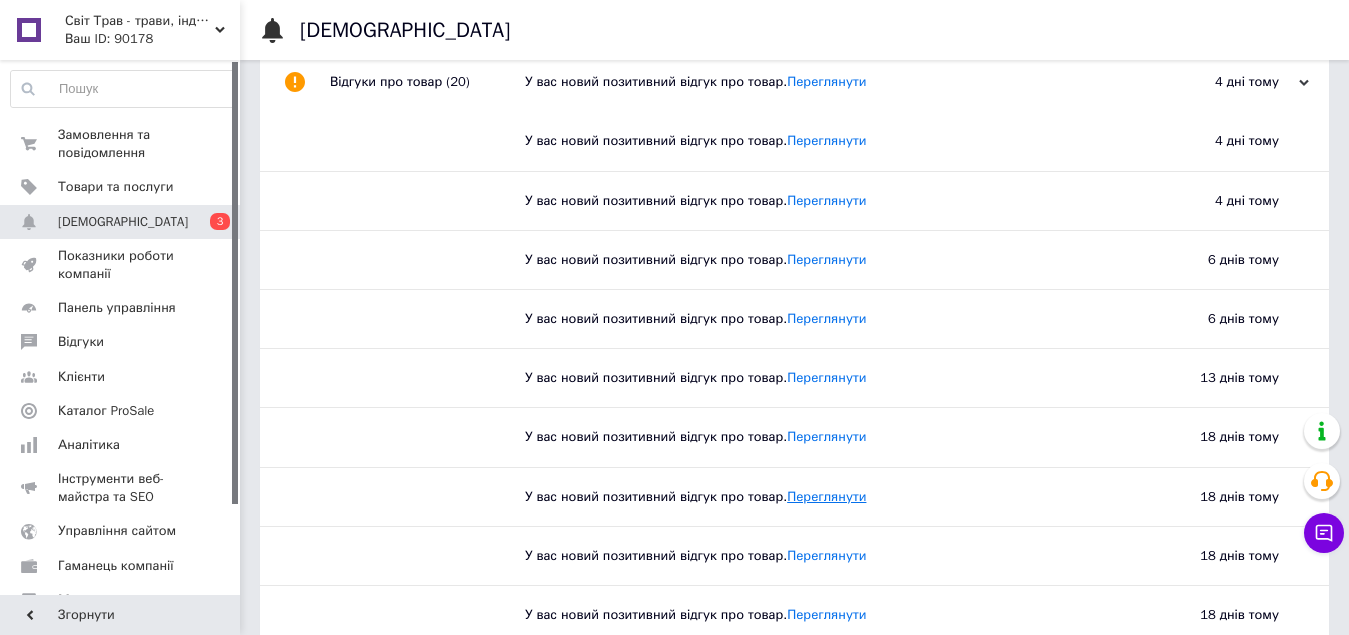 click on "Переглянути" at bounding box center (826, 496) 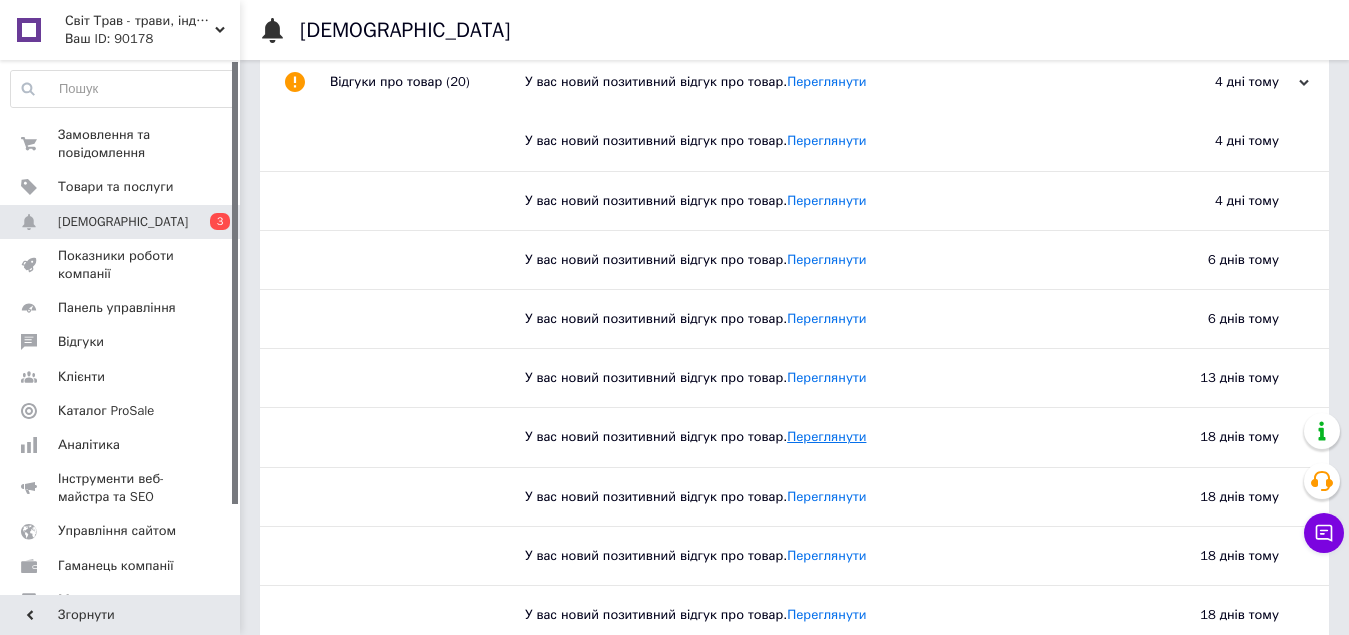 click on "Переглянути" at bounding box center [826, 436] 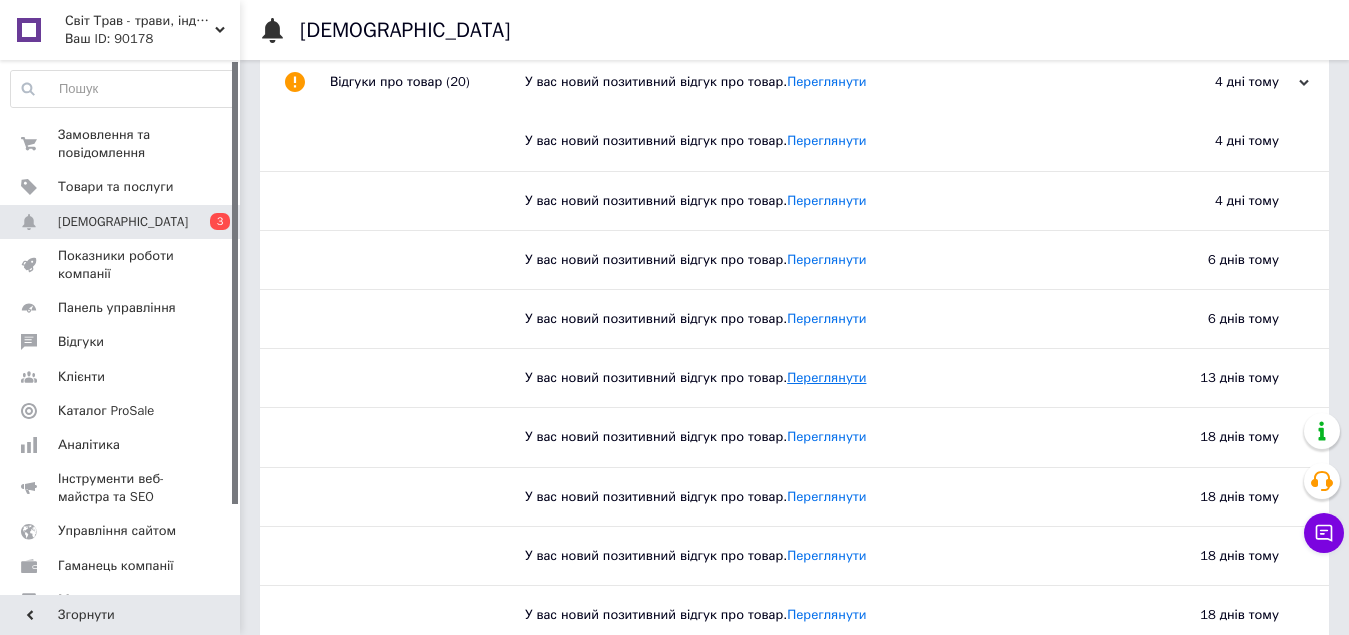 click on "Переглянути" at bounding box center (826, 377) 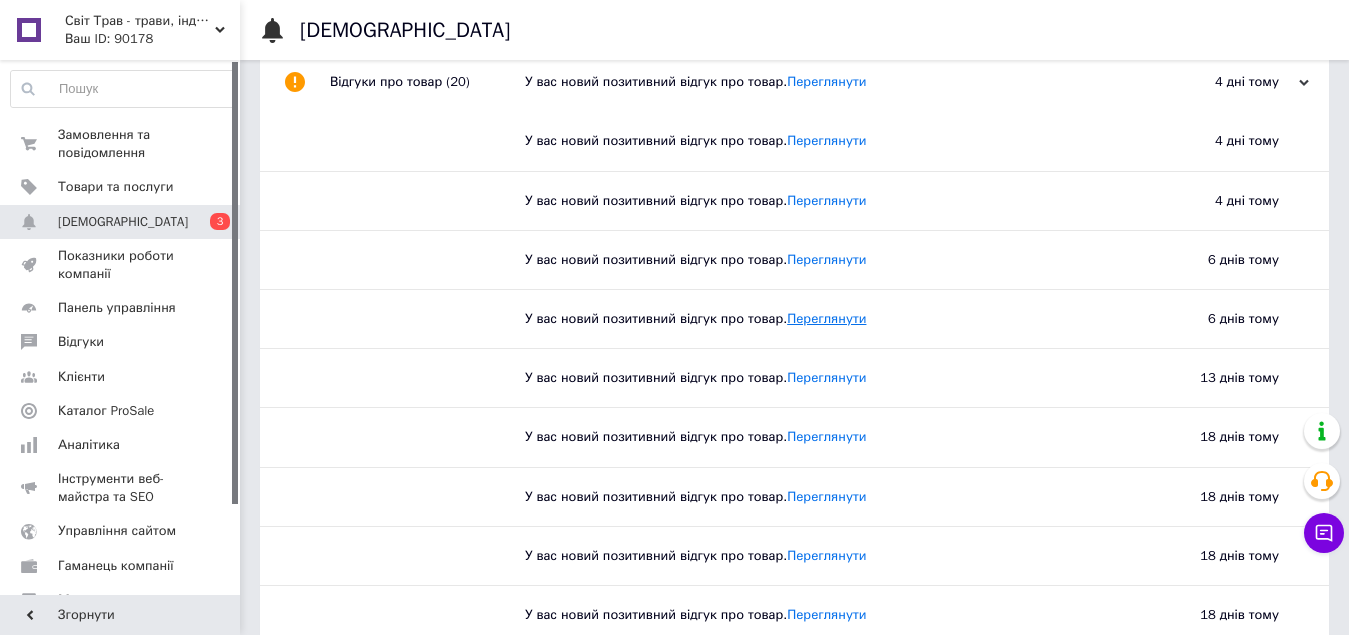 click on "Переглянути" at bounding box center (826, 318) 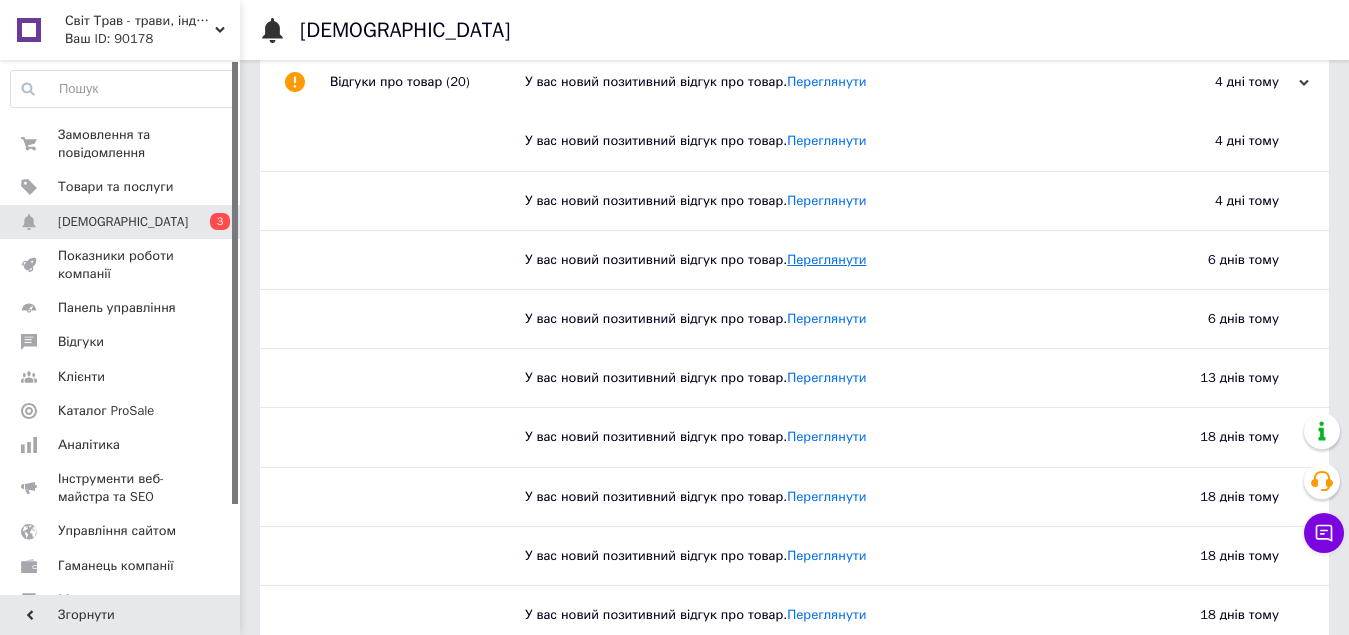 click on "Переглянути" at bounding box center [826, 259] 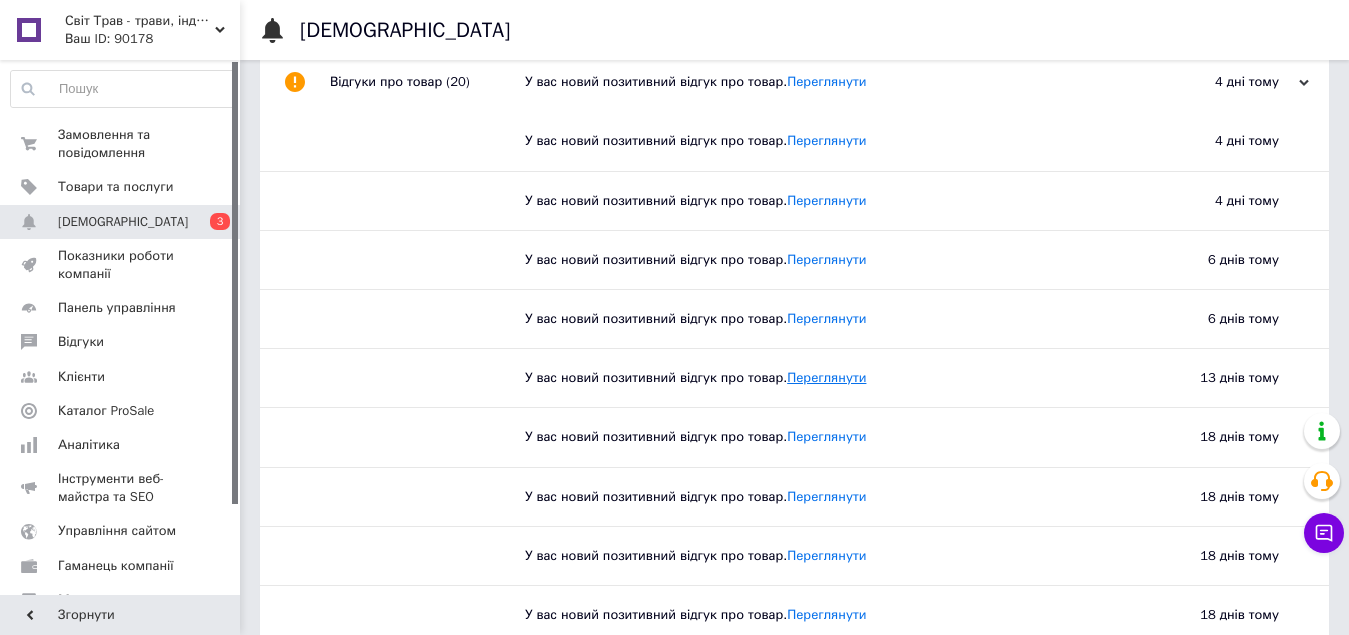 click on "Переглянути" at bounding box center (826, 377) 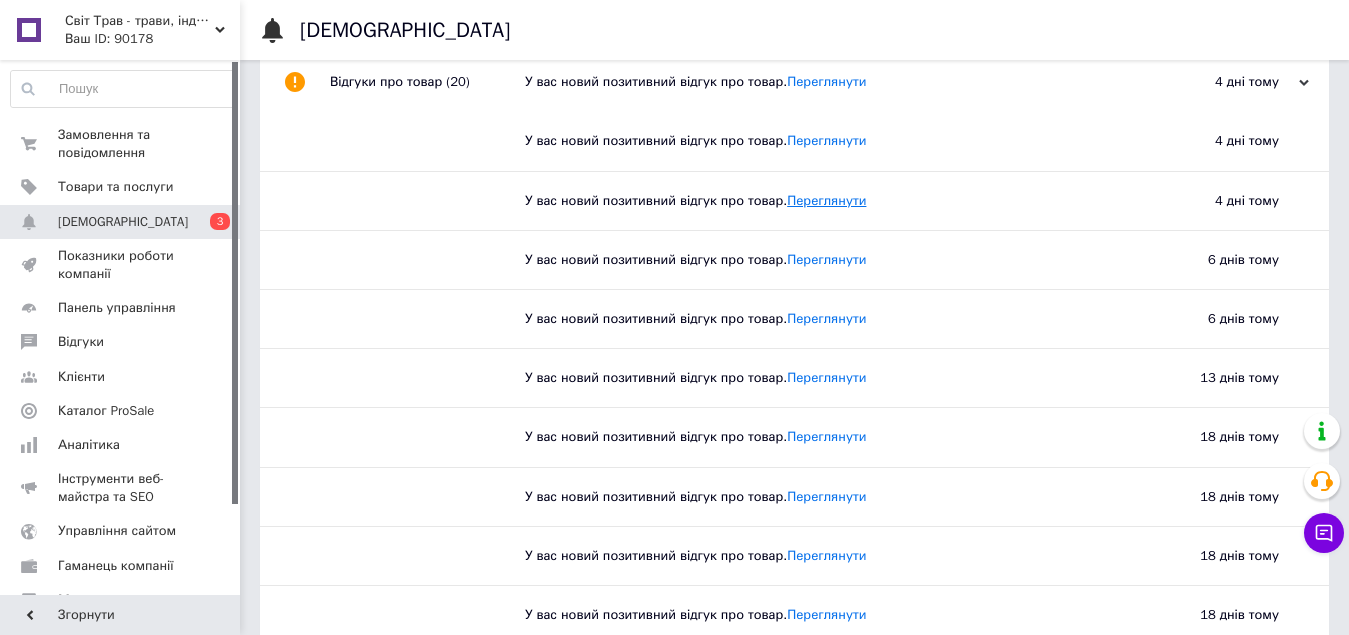click on "Переглянути" at bounding box center [826, 200] 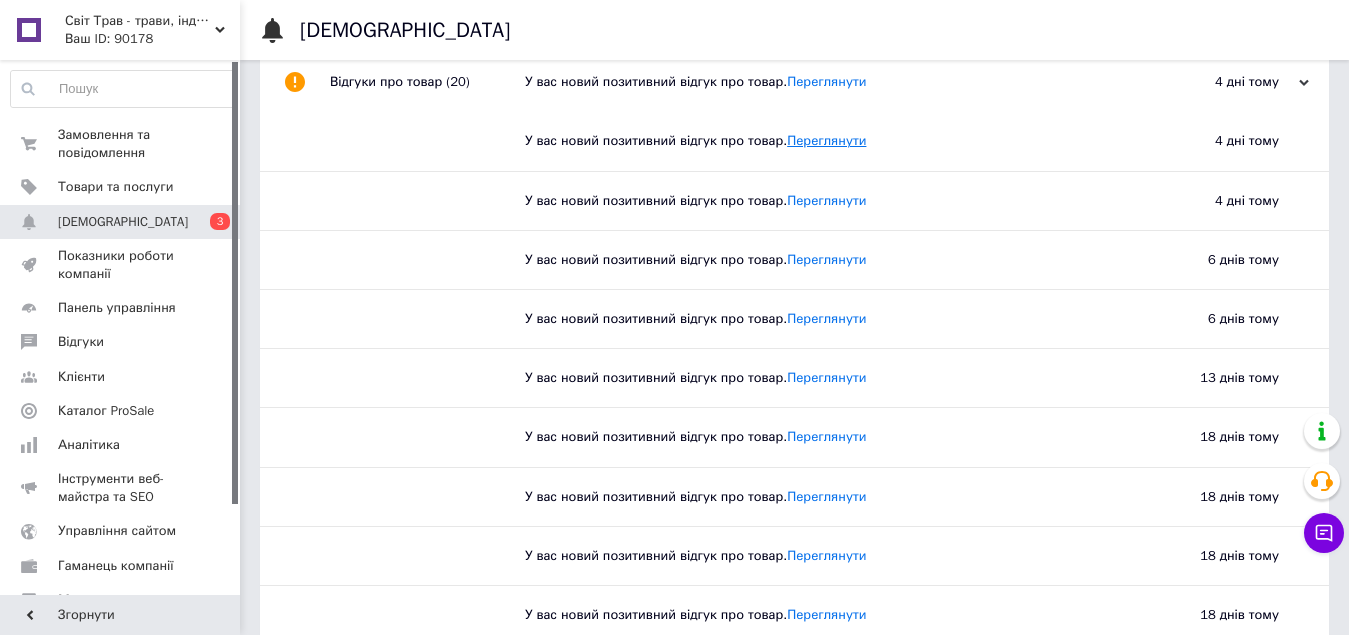click on "Переглянути" at bounding box center (826, 140) 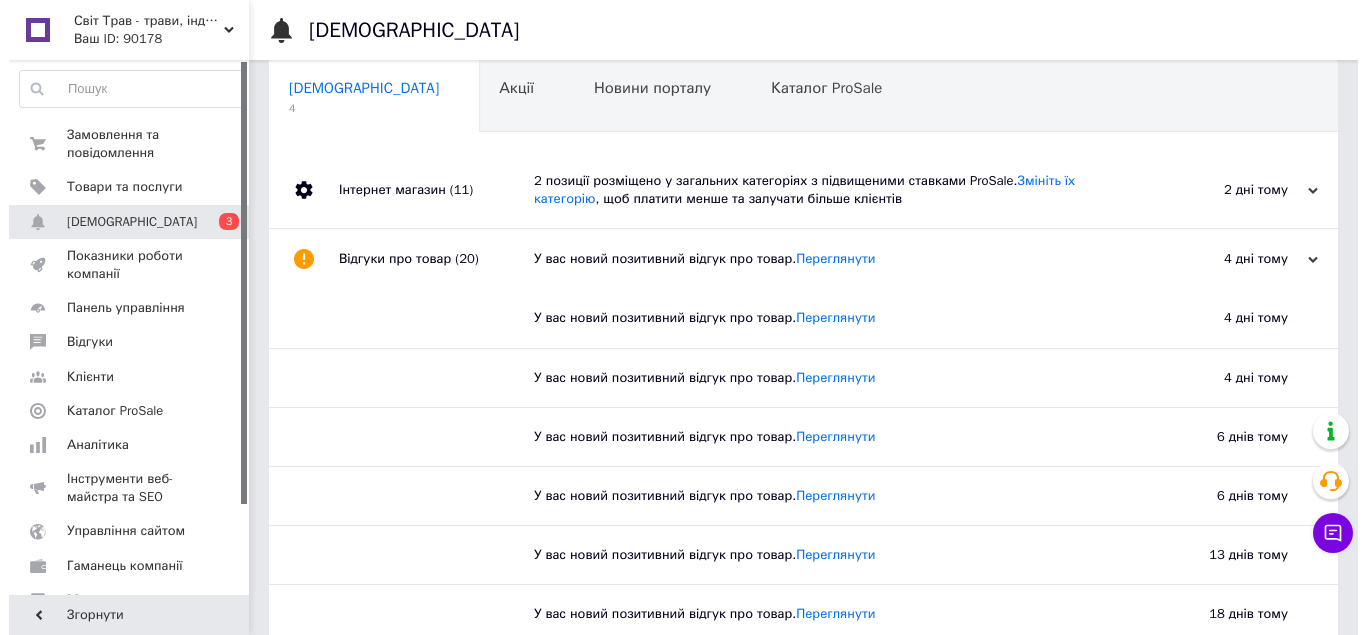 scroll, scrollTop: 0, scrollLeft: 0, axis: both 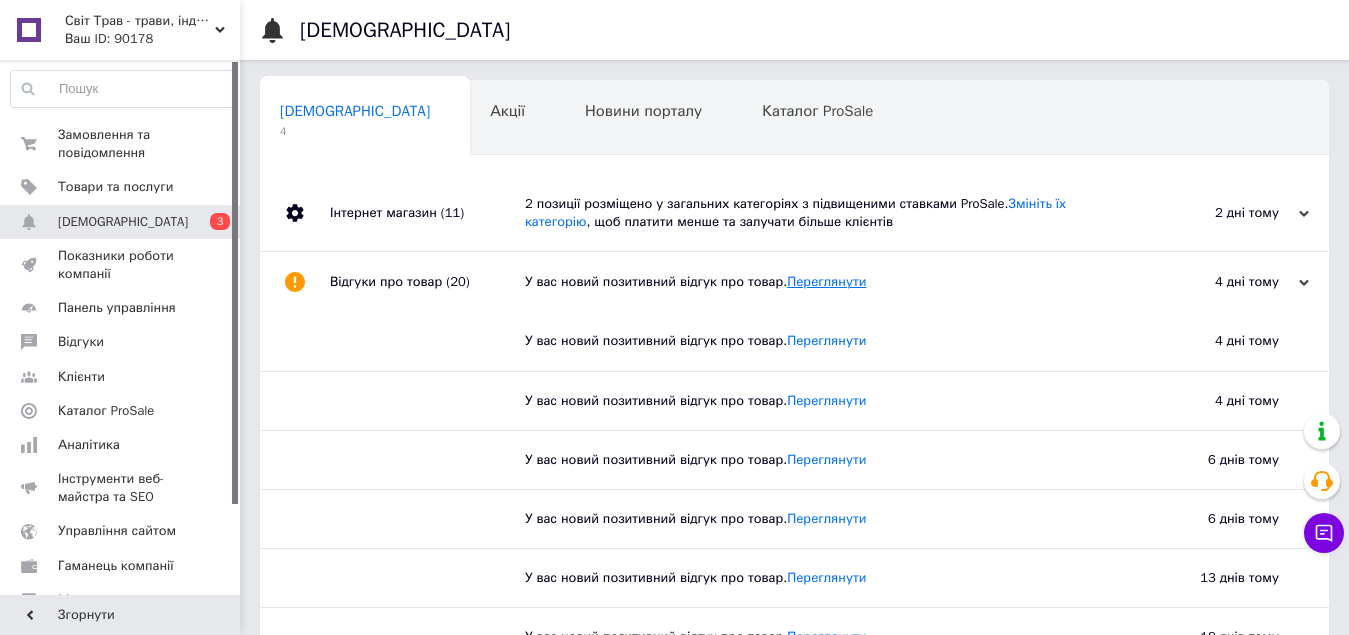 click on "Переглянути" at bounding box center (826, 281) 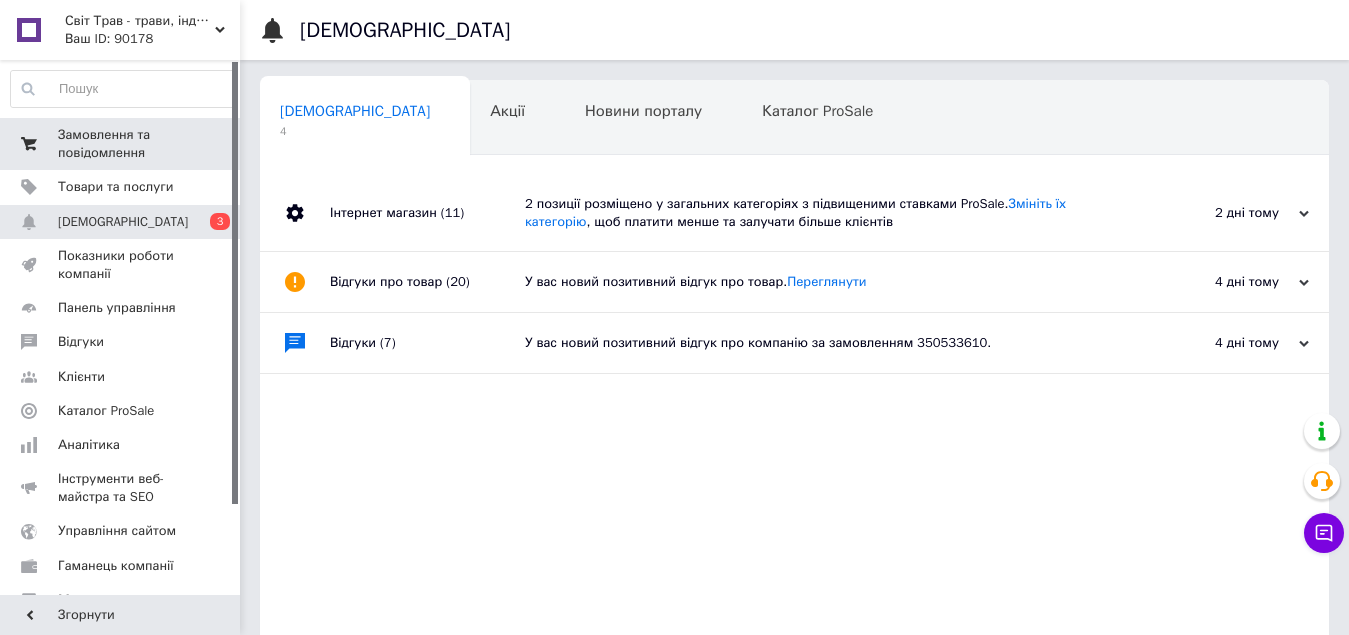 click on "Замовлення та повідомлення" at bounding box center (121, 144) 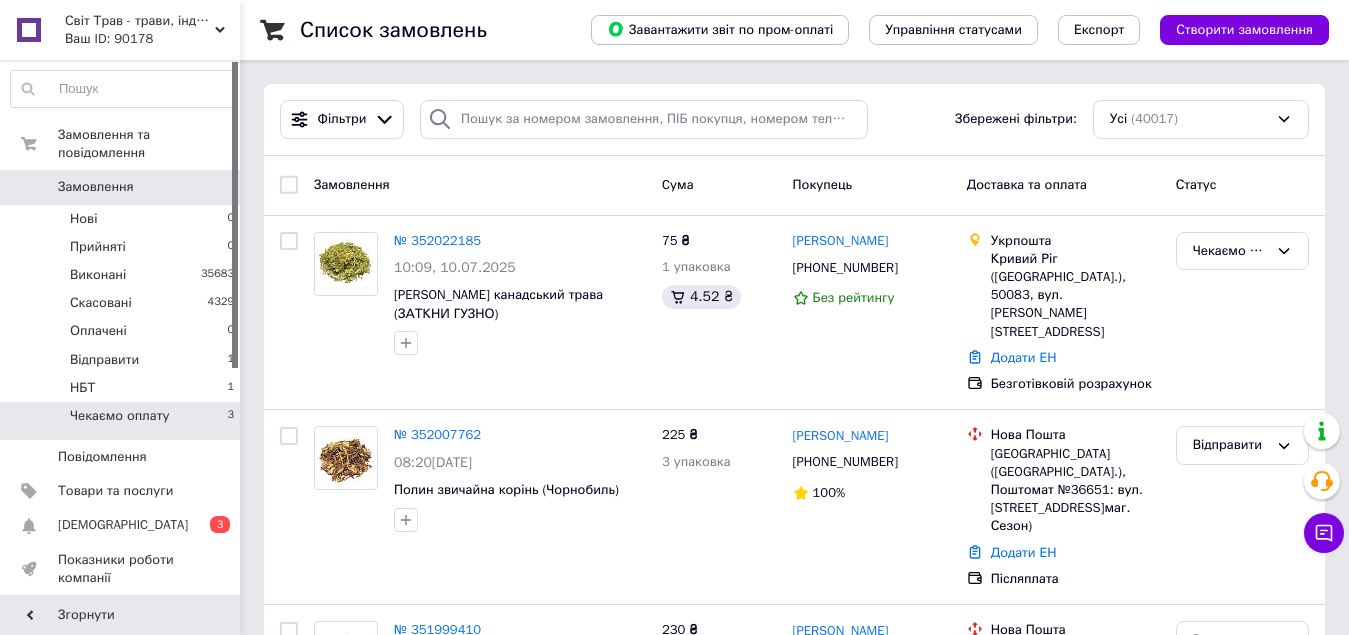 click on "Чекаємо оплату 3" at bounding box center (123, 421) 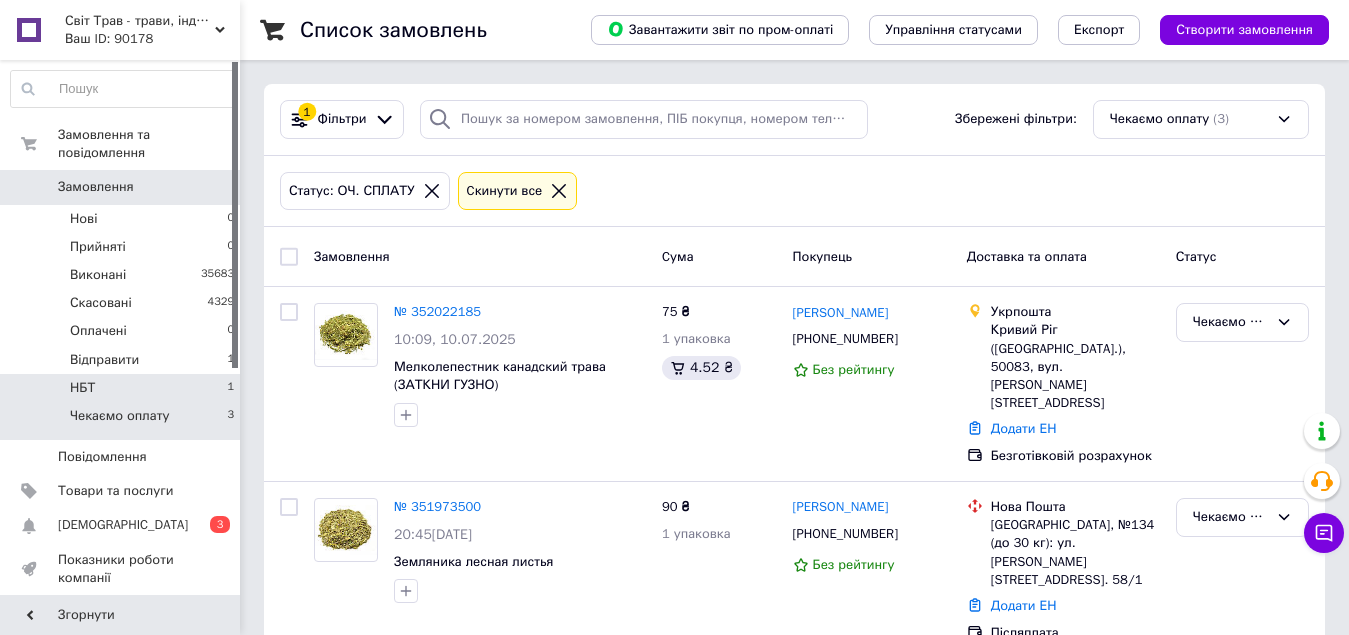 click on "НБТ 1" at bounding box center (123, 388) 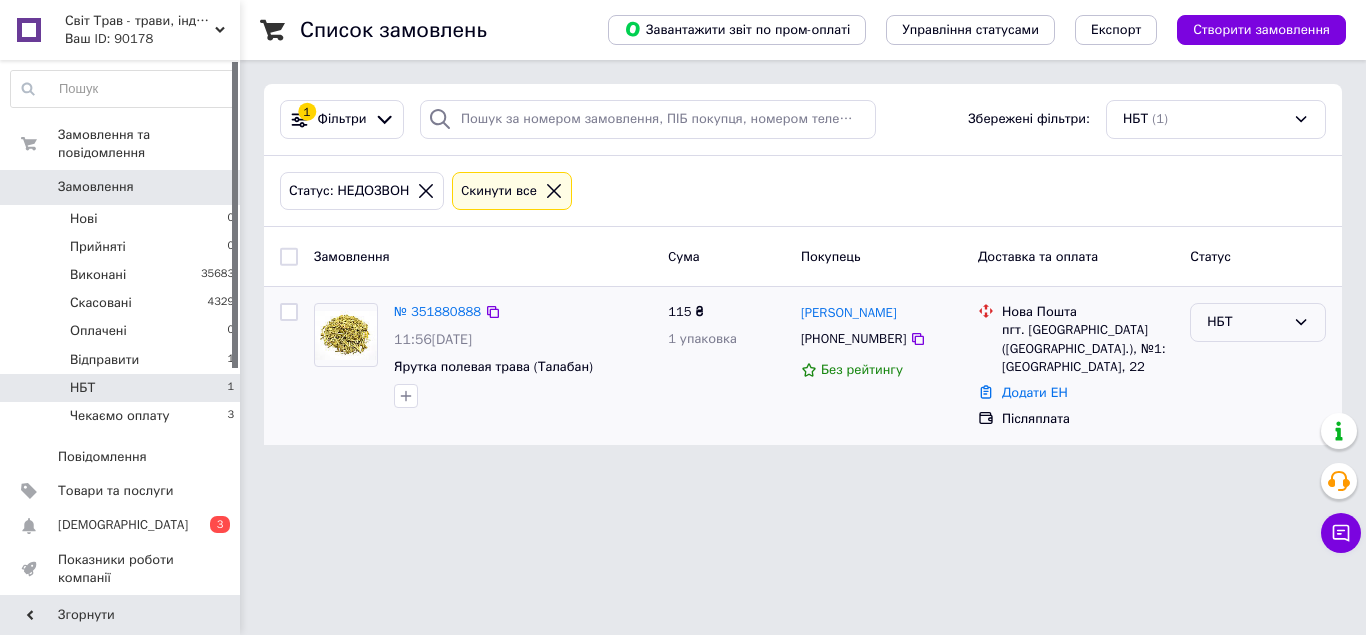 click on "НБТ" at bounding box center [1246, 322] 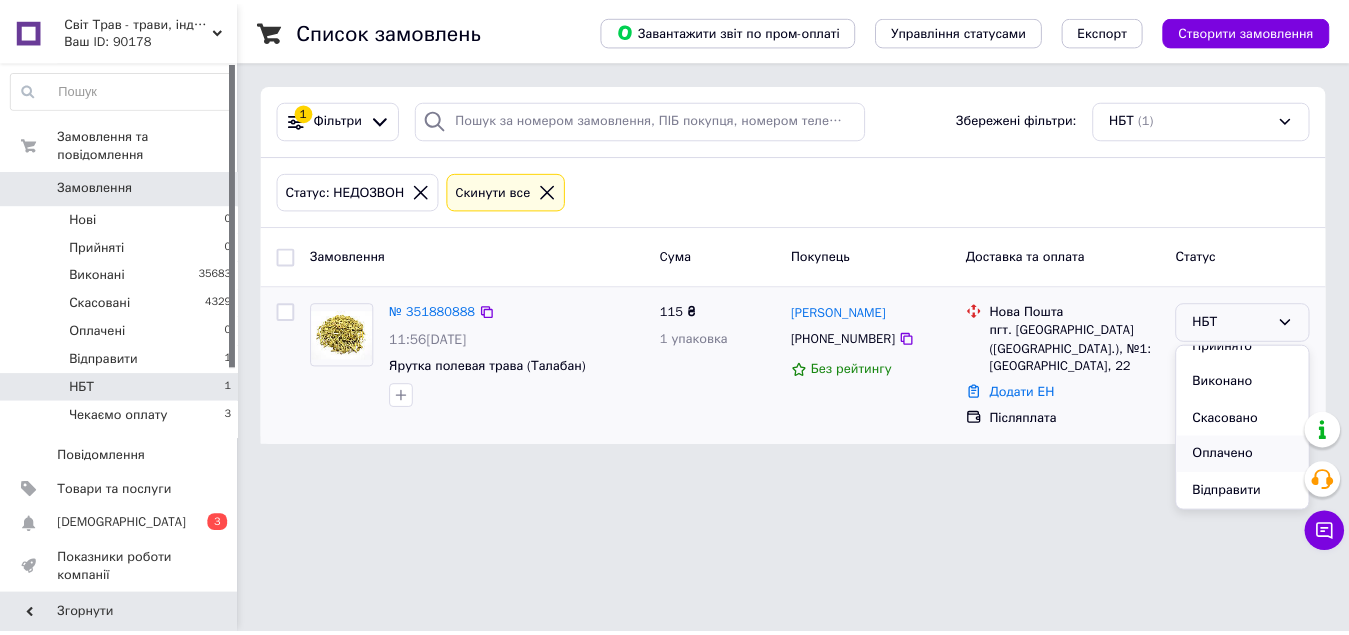 scroll, scrollTop: 0, scrollLeft: 0, axis: both 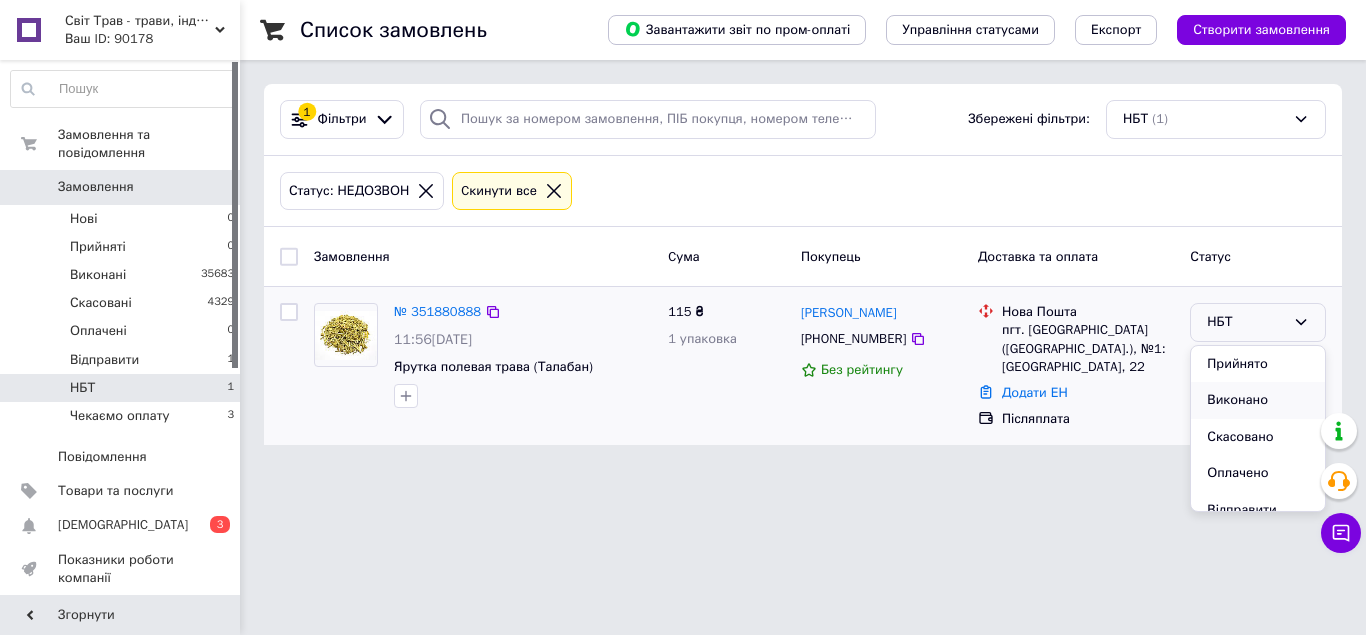 click on "Виконано" at bounding box center [1258, 400] 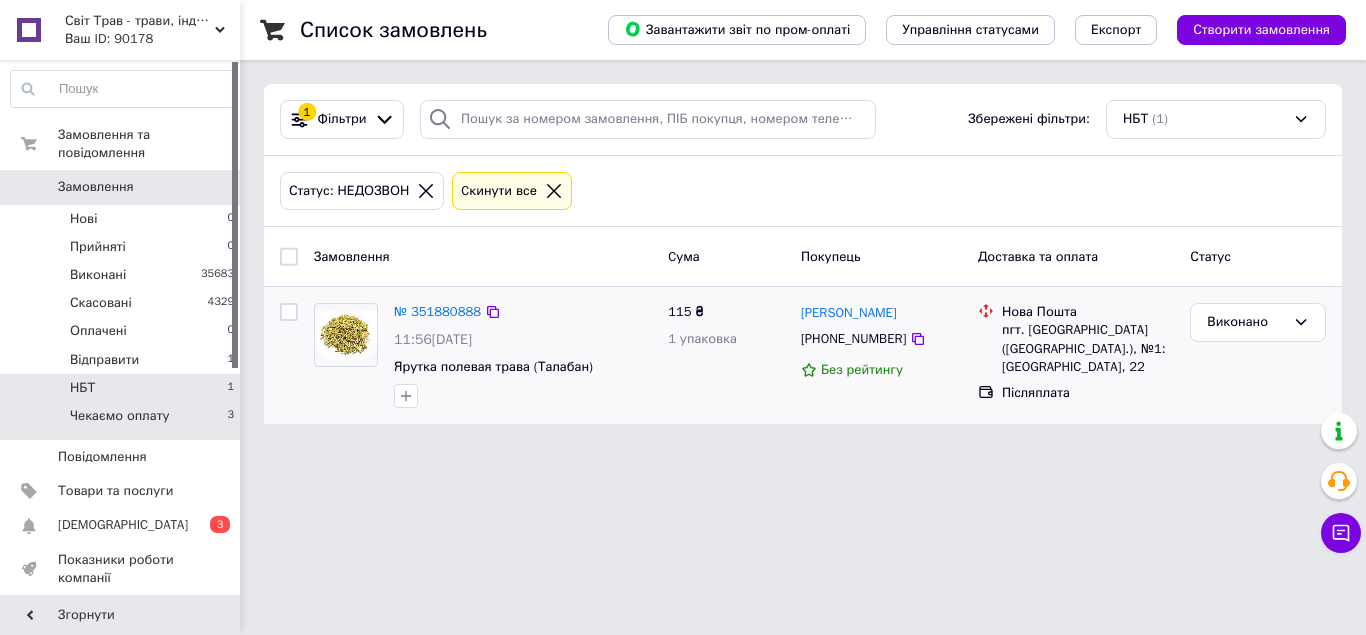 click on "Чекаємо оплату 3" at bounding box center (123, 421) 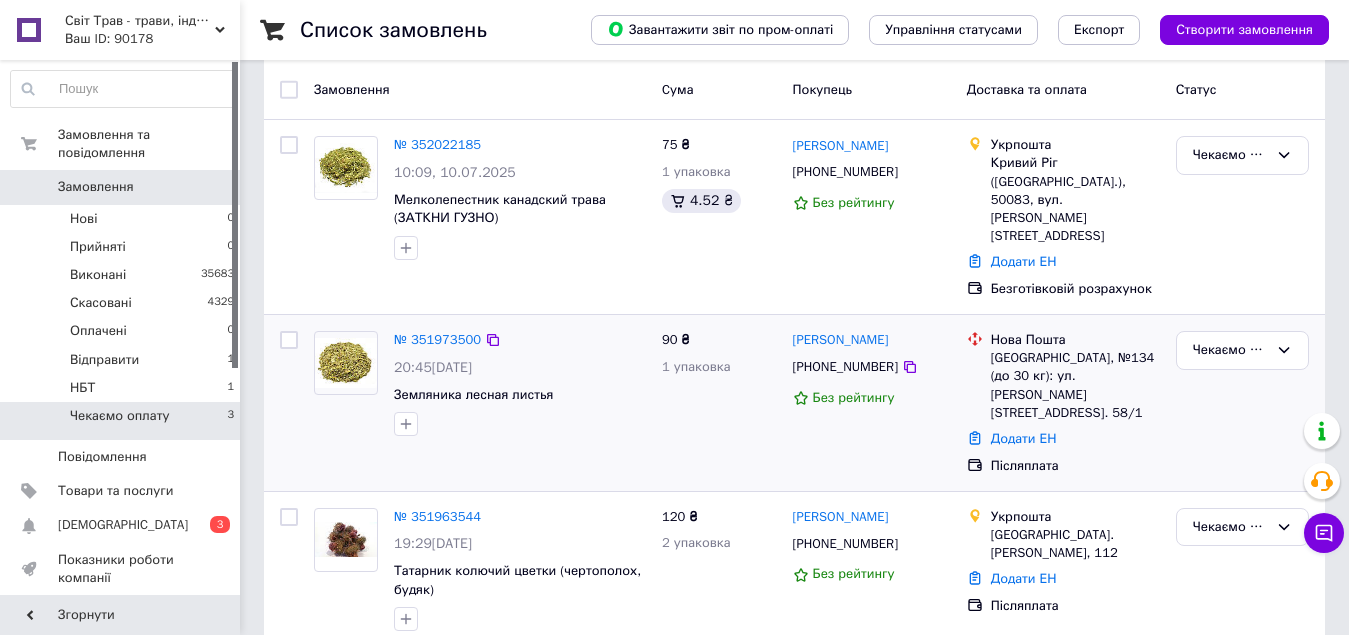 scroll, scrollTop: 0, scrollLeft: 0, axis: both 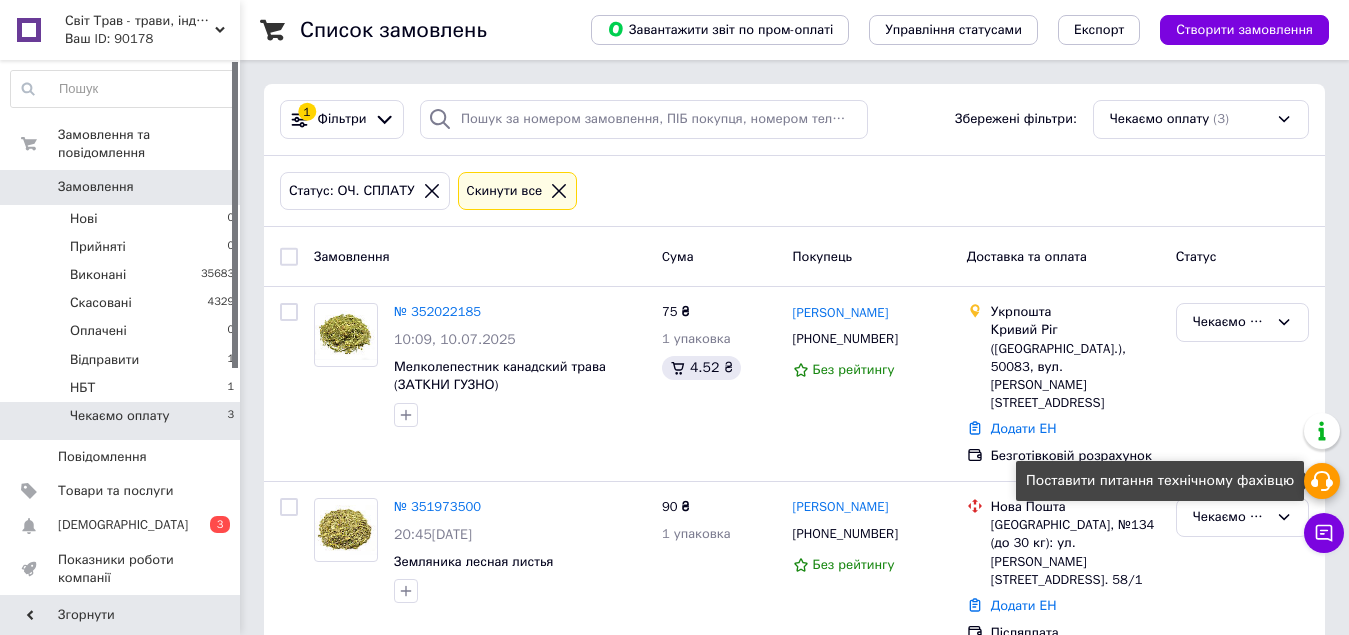 click 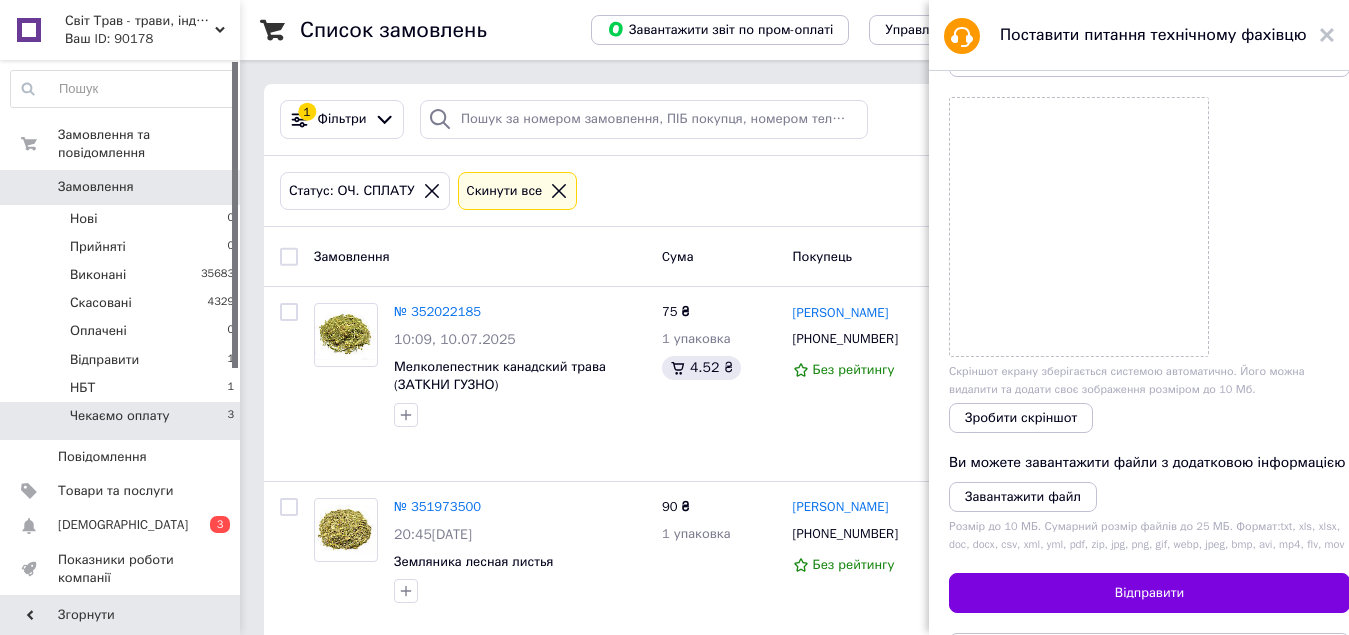 scroll, scrollTop: 0, scrollLeft: 0, axis: both 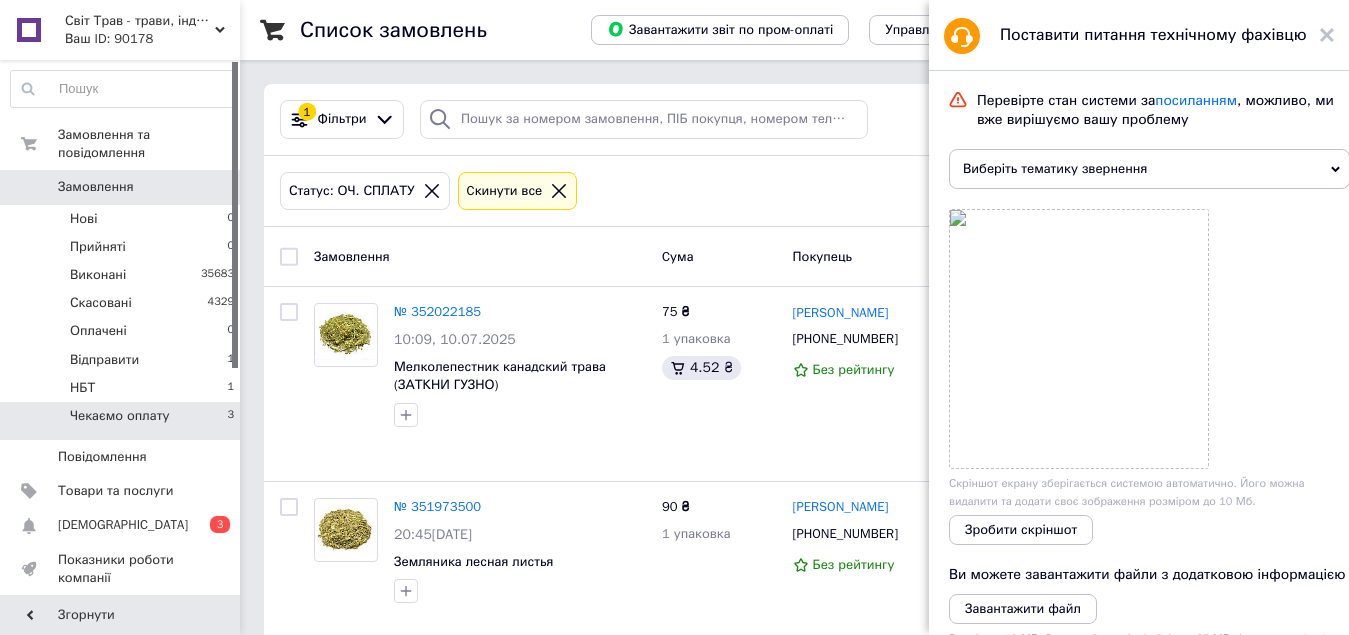click on "Виберіть тематику звернення" at bounding box center [1149, 169] 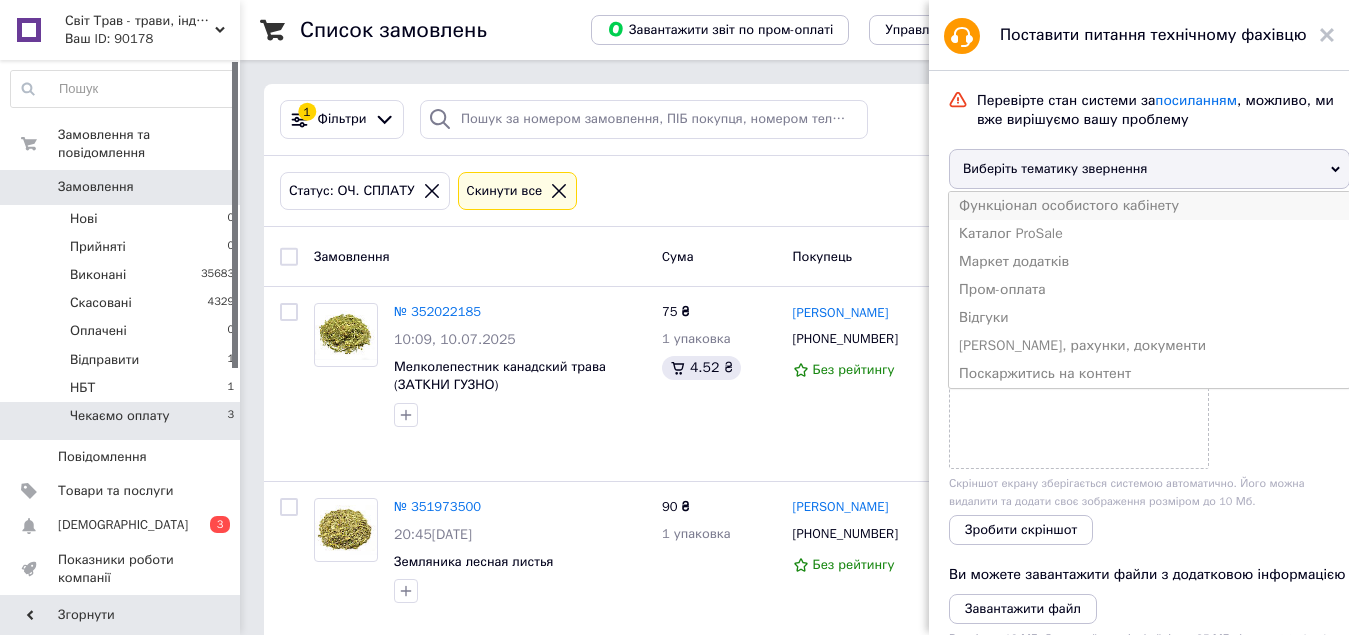 click on "Функціонал особистого кабінету" at bounding box center (1149, 206) 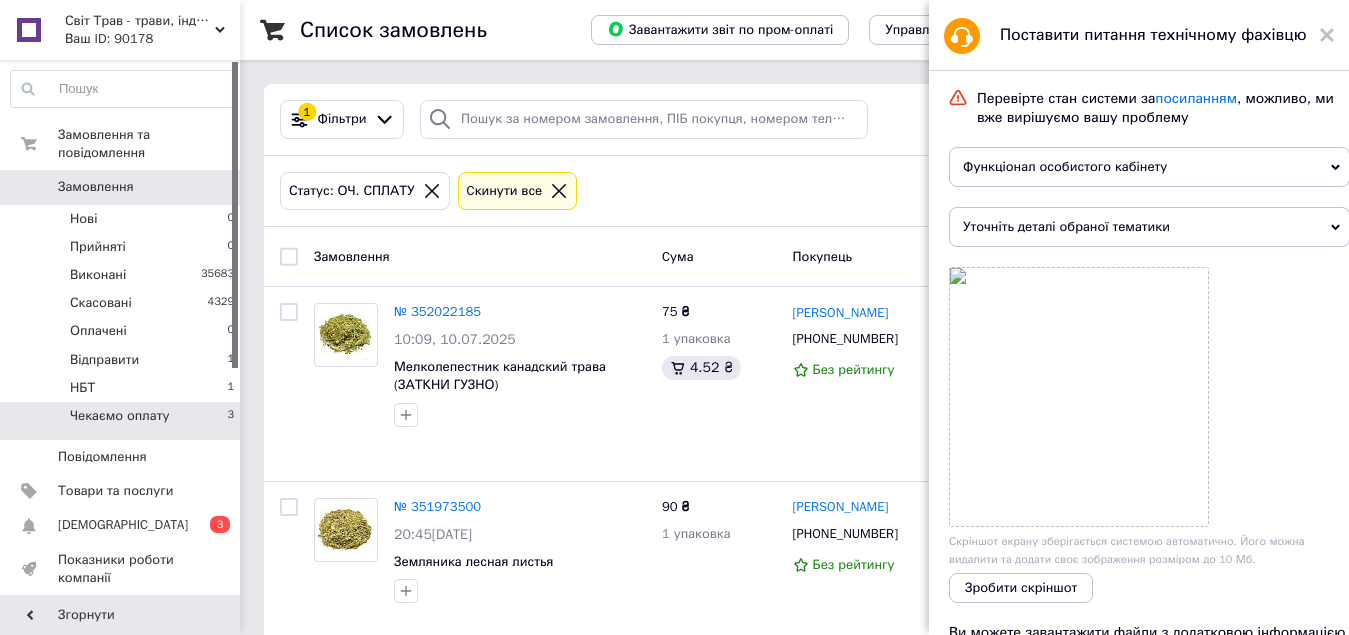 scroll, scrollTop: 0, scrollLeft: 0, axis: both 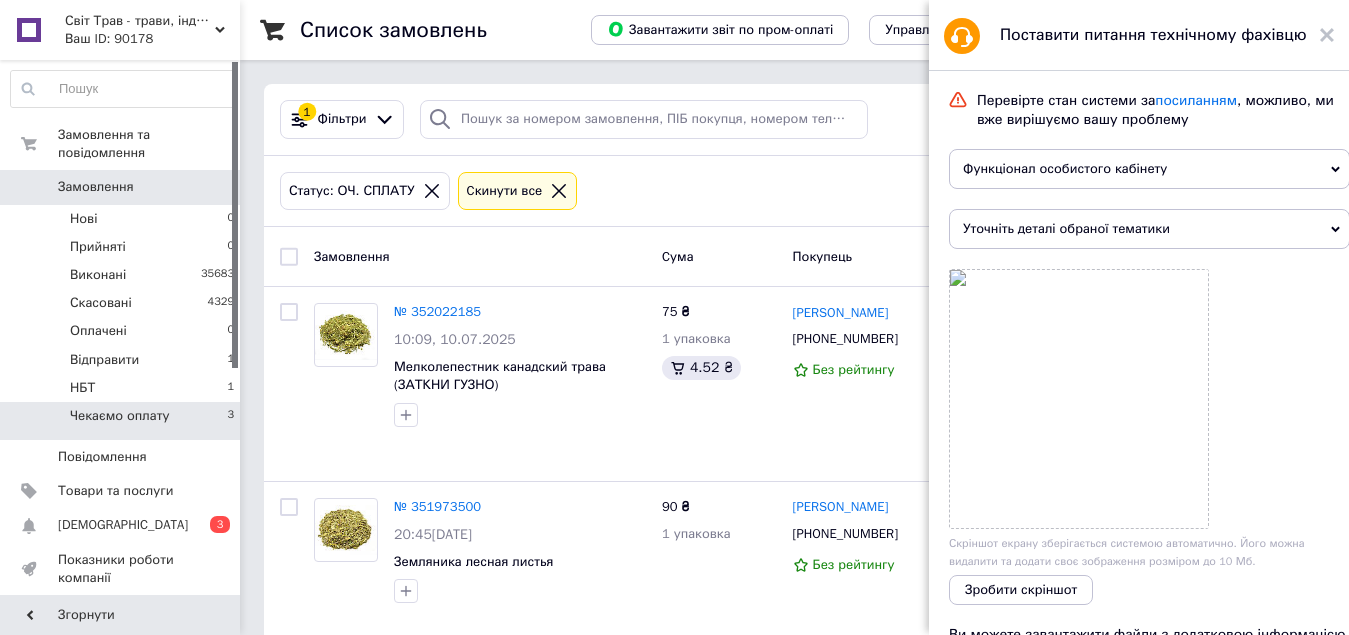 click on "Уточніть деталі обраної тематики" at bounding box center [1149, 229] 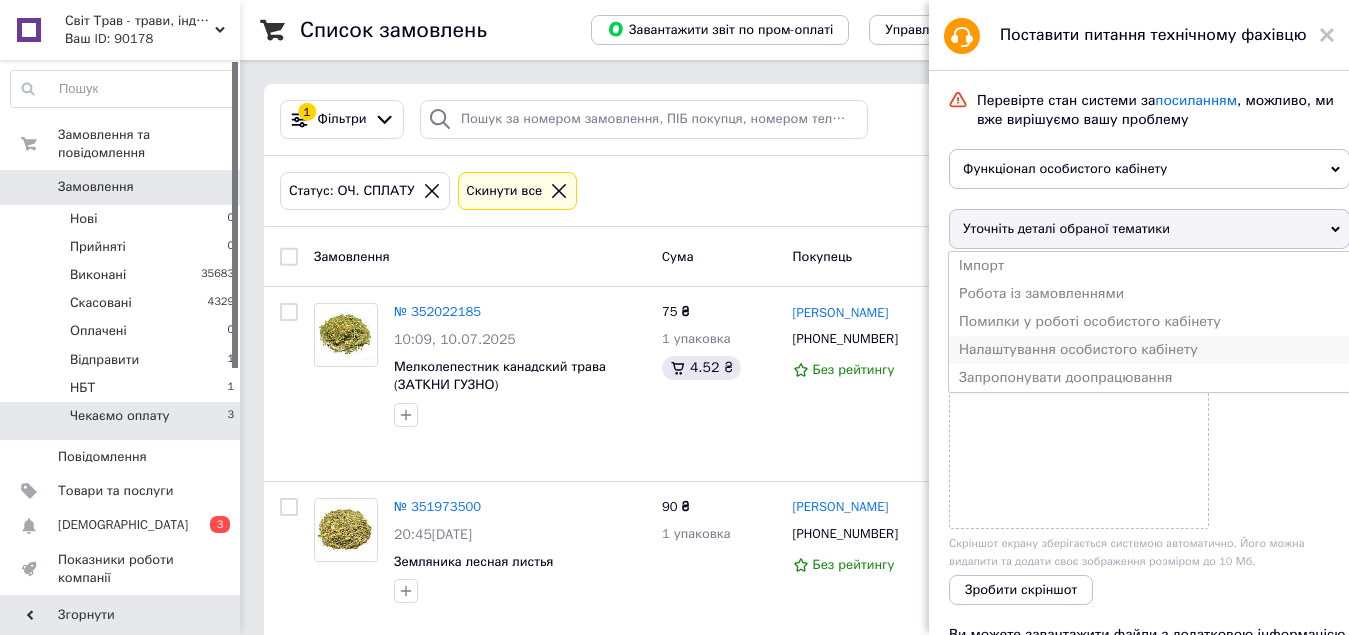 click on "Налаштування особистого кабінету" at bounding box center (1149, 350) 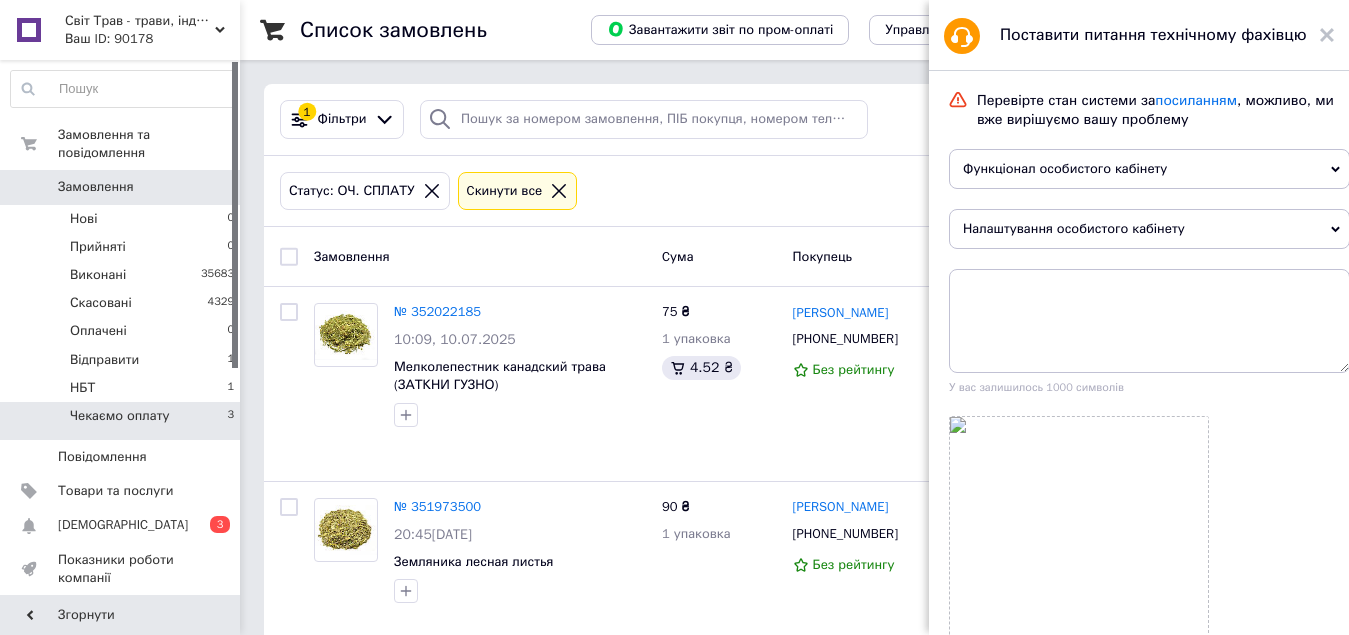 scroll, scrollTop: 100, scrollLeft: 0, axis: vertical 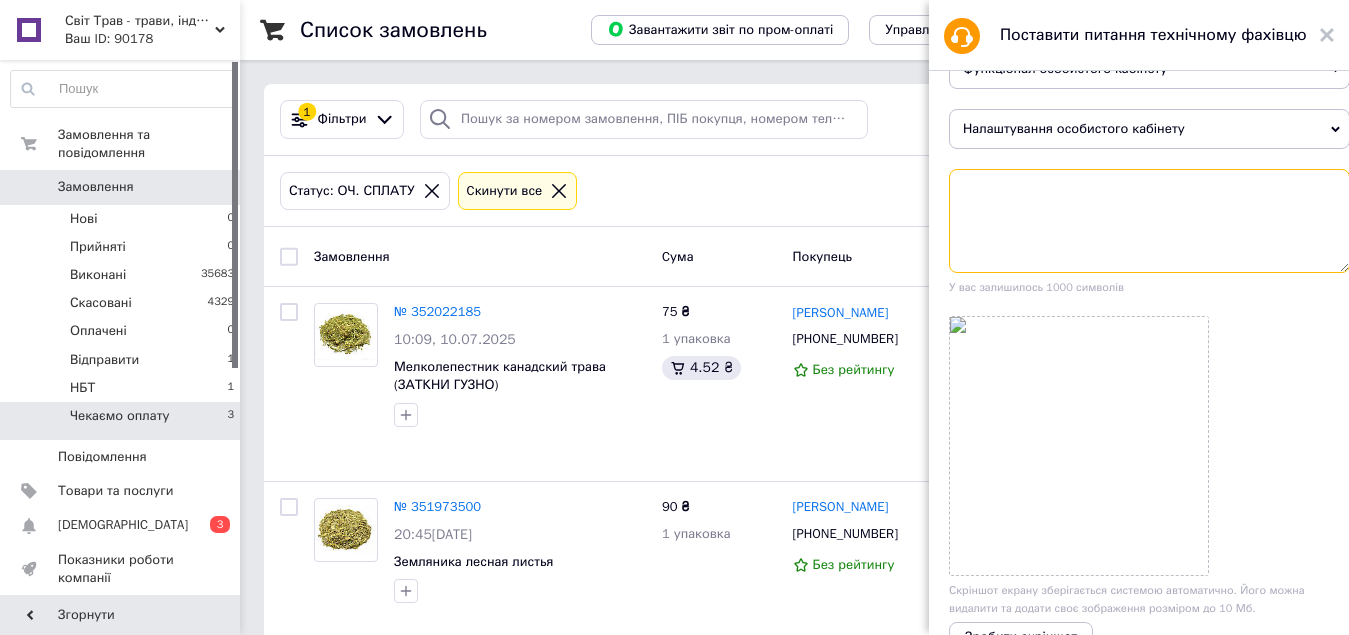 click at bounding box center (1149, 221) 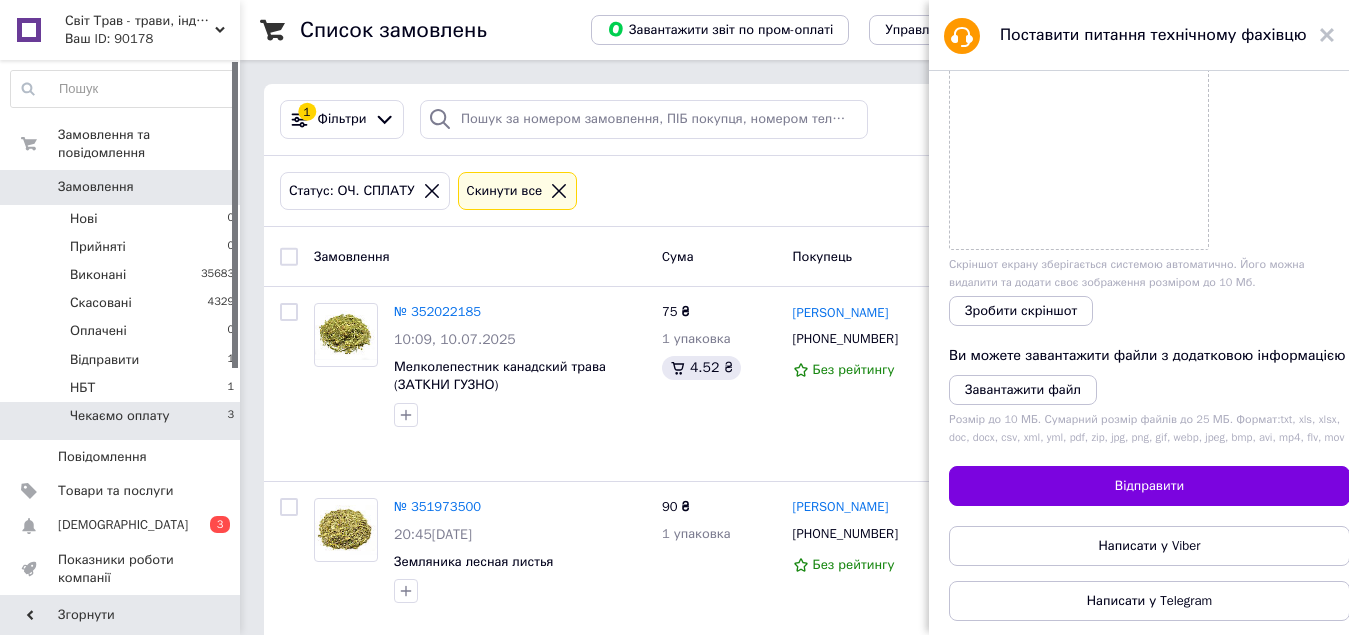 scroll, scrollTop: 475, scrollLeft: 0, axis: vertical 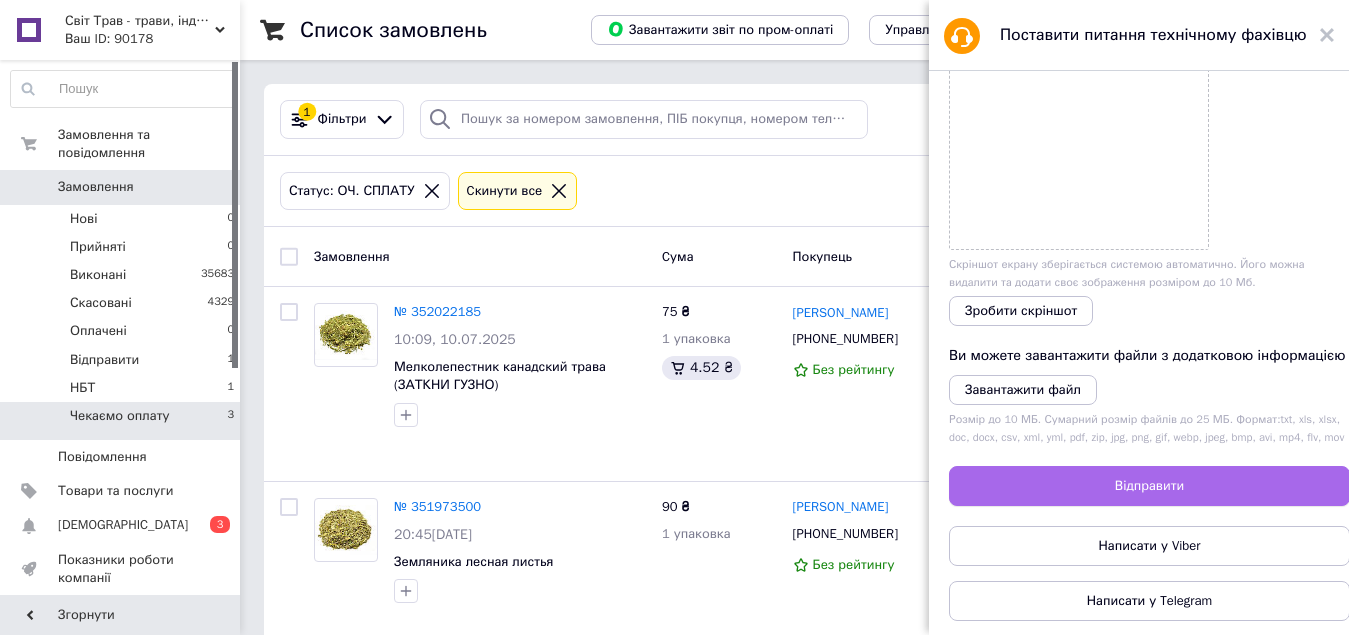 type on "Добрий день! Ви можете мені допомогти підключити новий домен?" 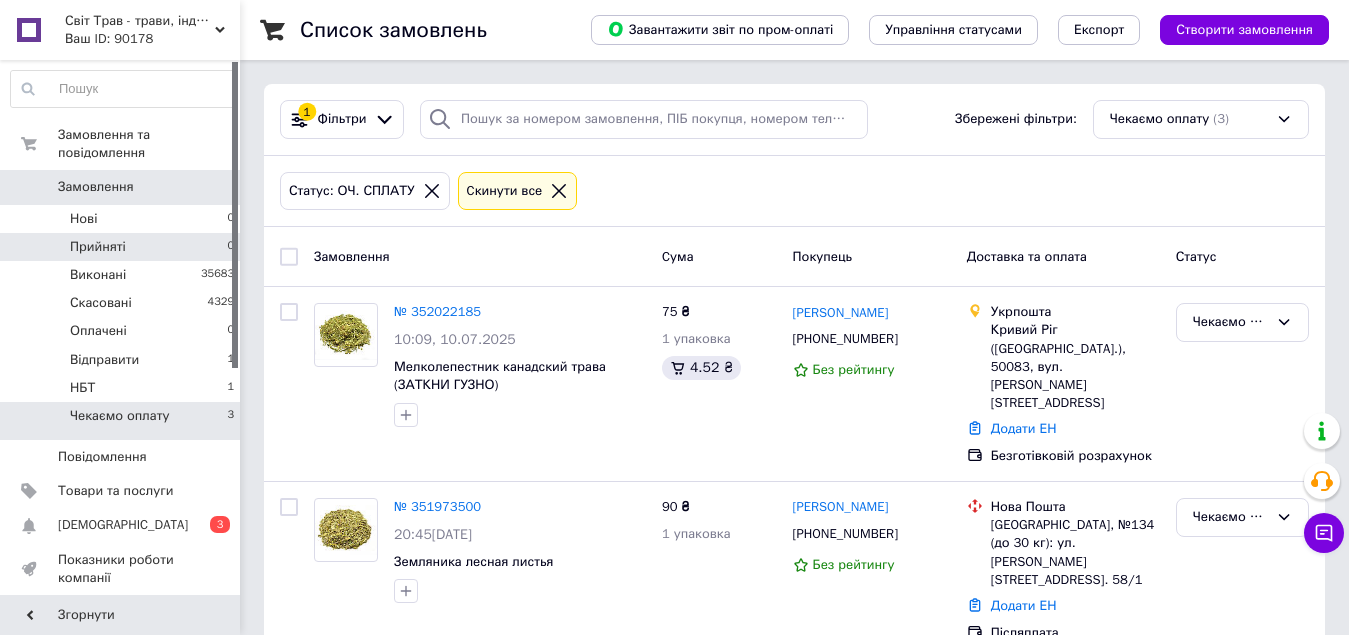 click on "Прийняті 0" at bounding box center (123, 247) 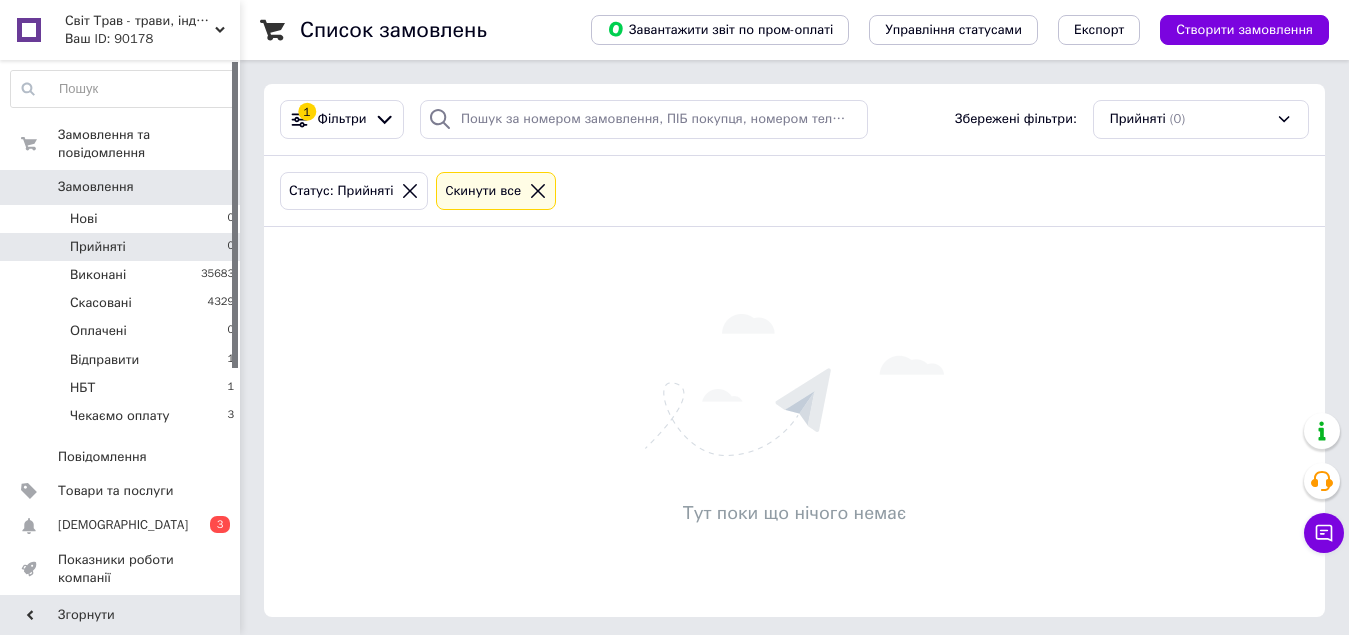 click 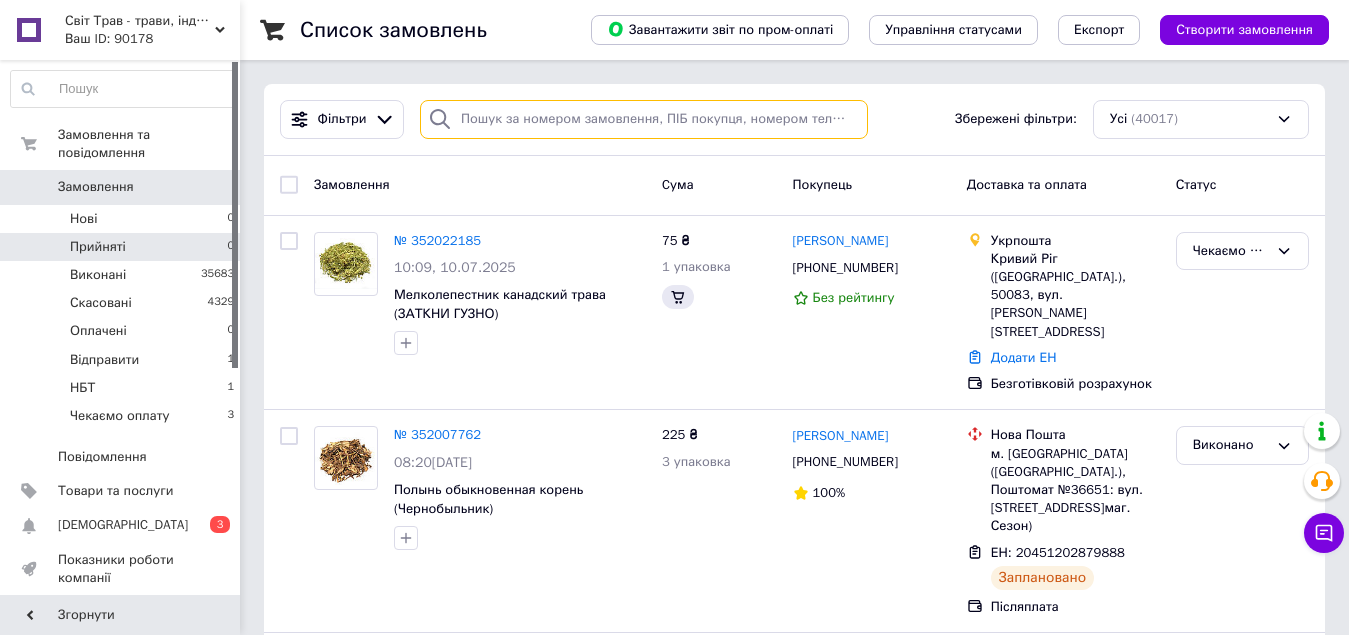 click at bounding box center (644, 119) 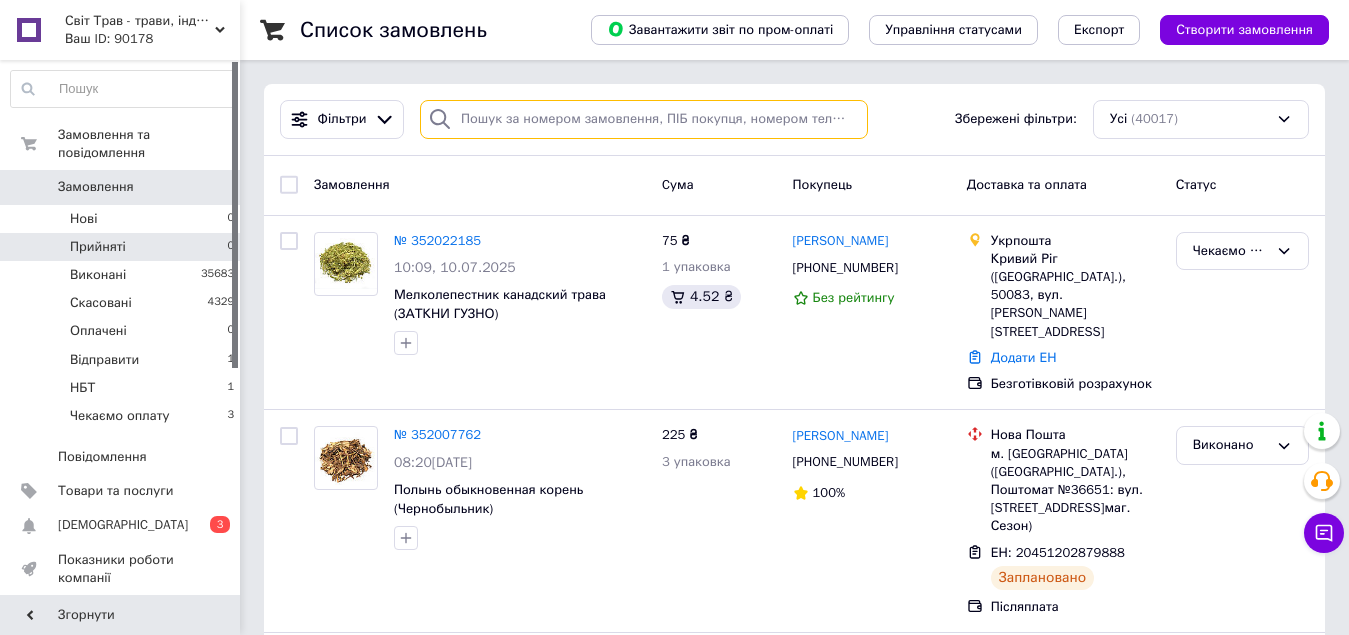 paste on "380688915398" 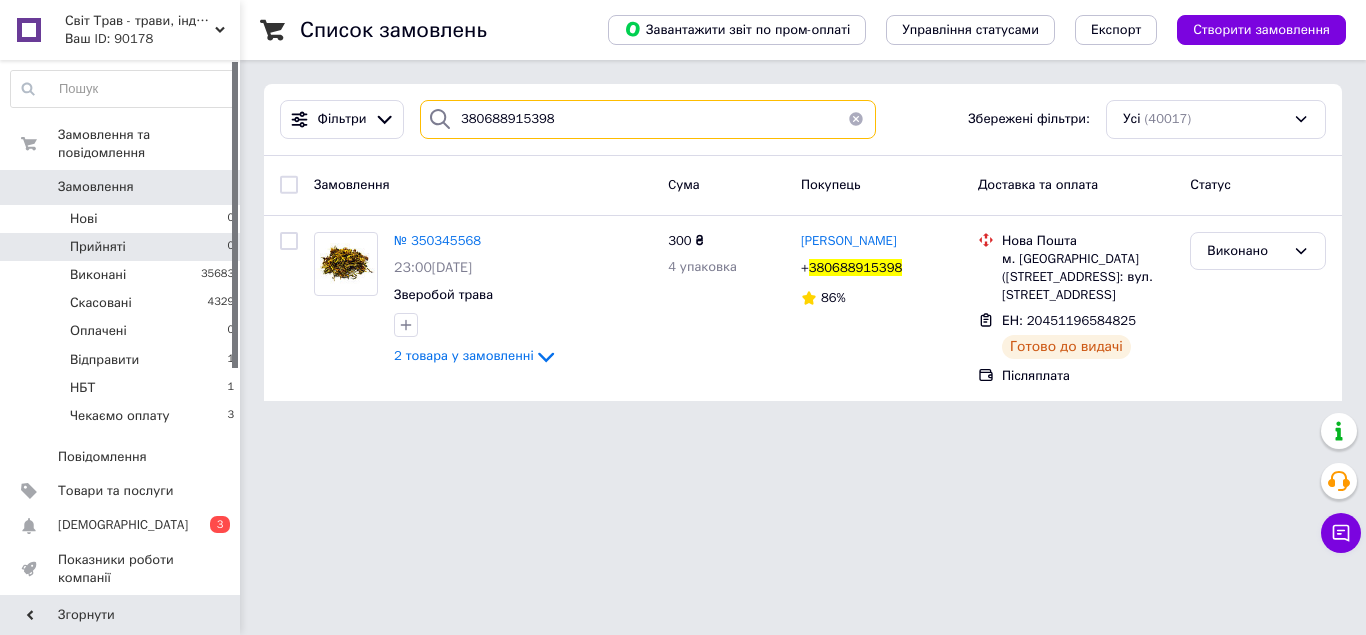 type on "380688915398" 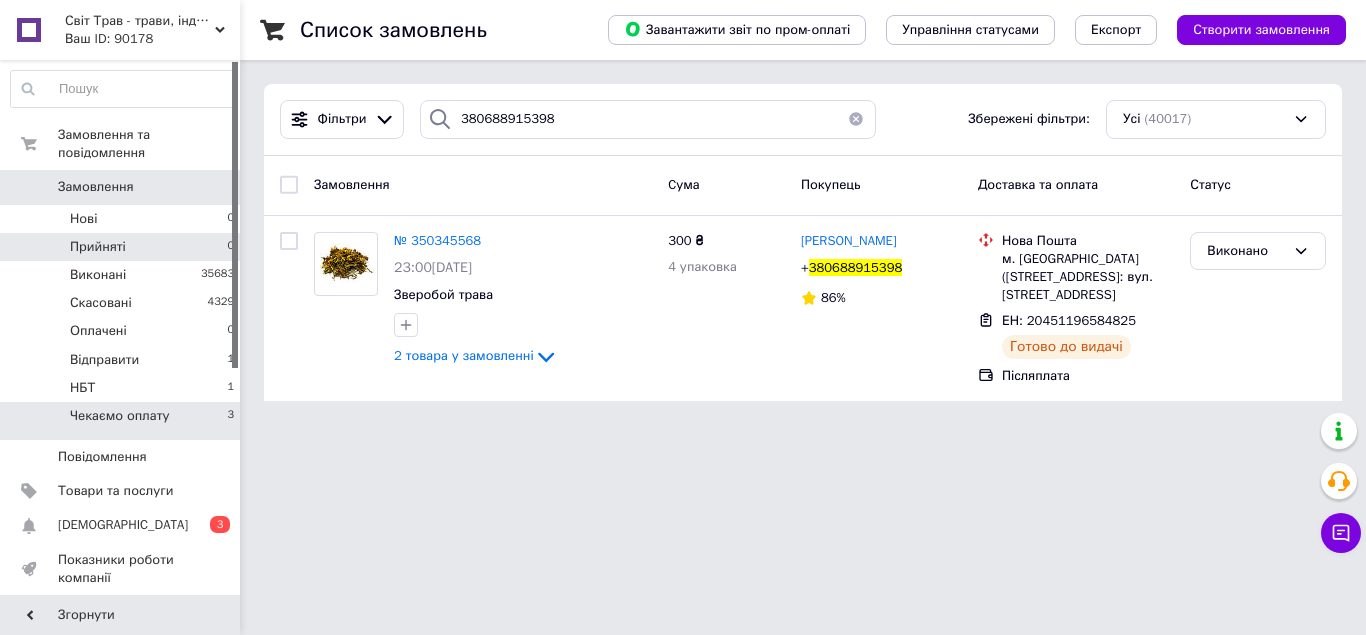 click on "Чекаємо оплату 3" at bounding box center [123, 421] 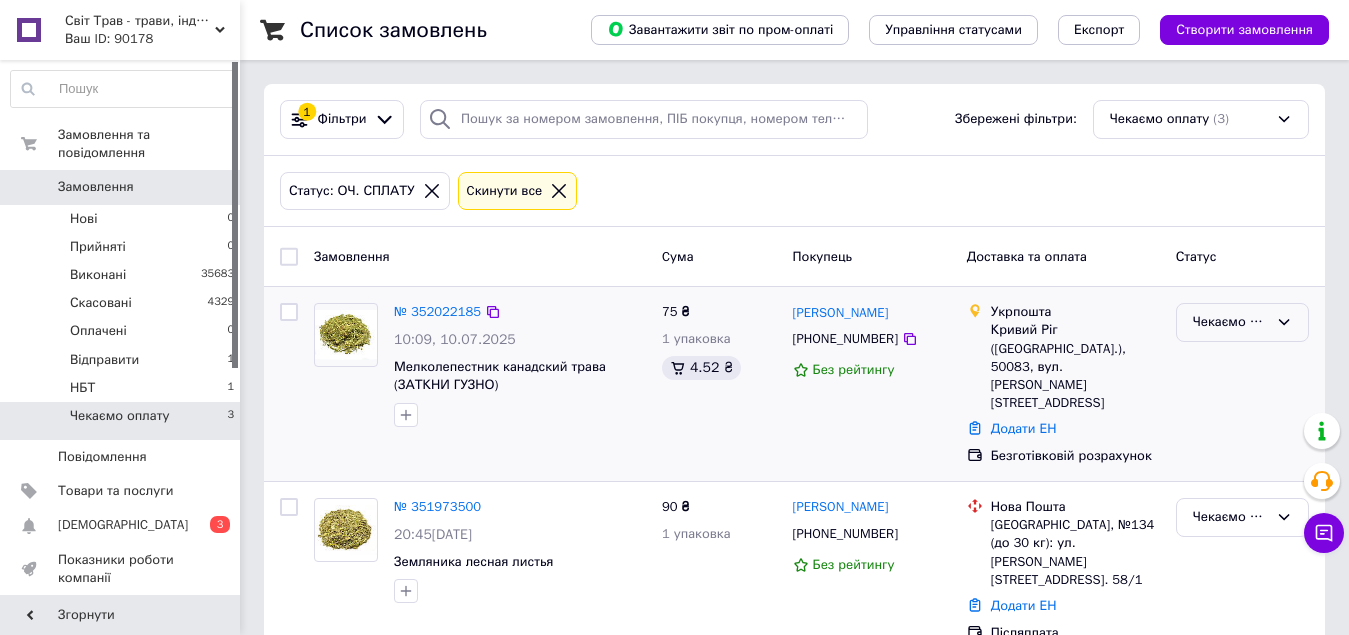 click on "Чекаємо оплату" at bounding box center (1230, 322) 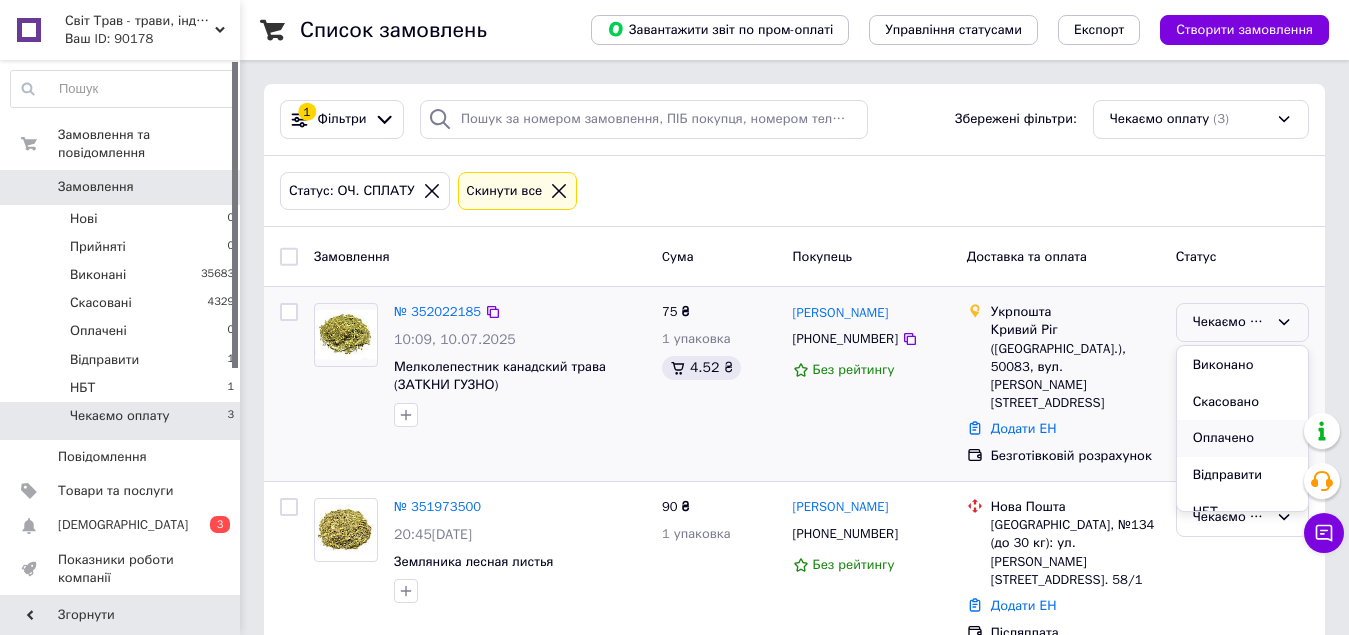 scroll, scrollTop: 53, scrollLeft: 0, axis: vertical 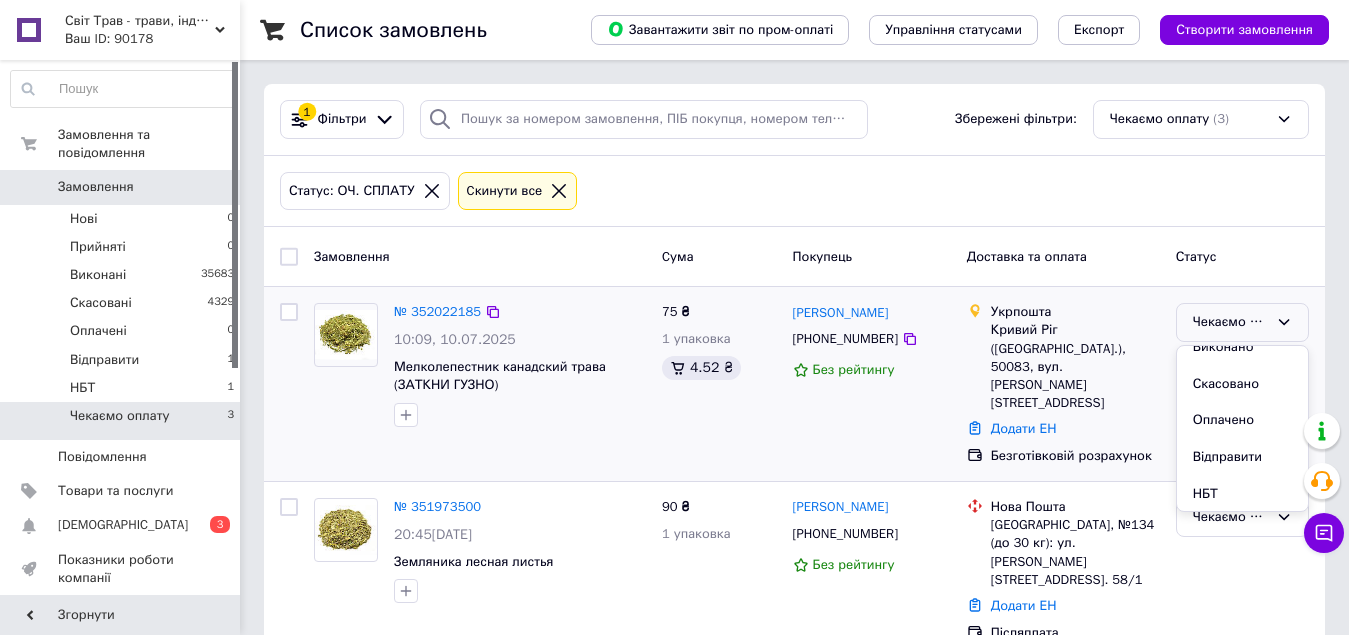 click on "Відправити" at bounding box center (1242, 457) 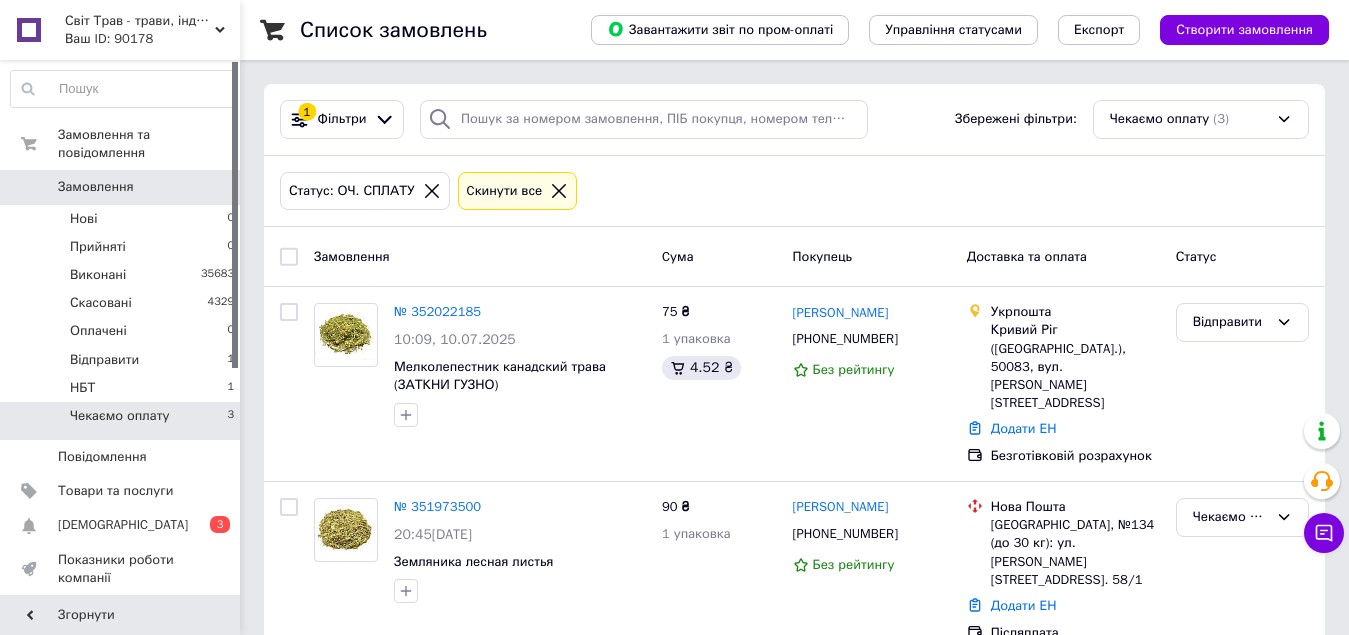 click 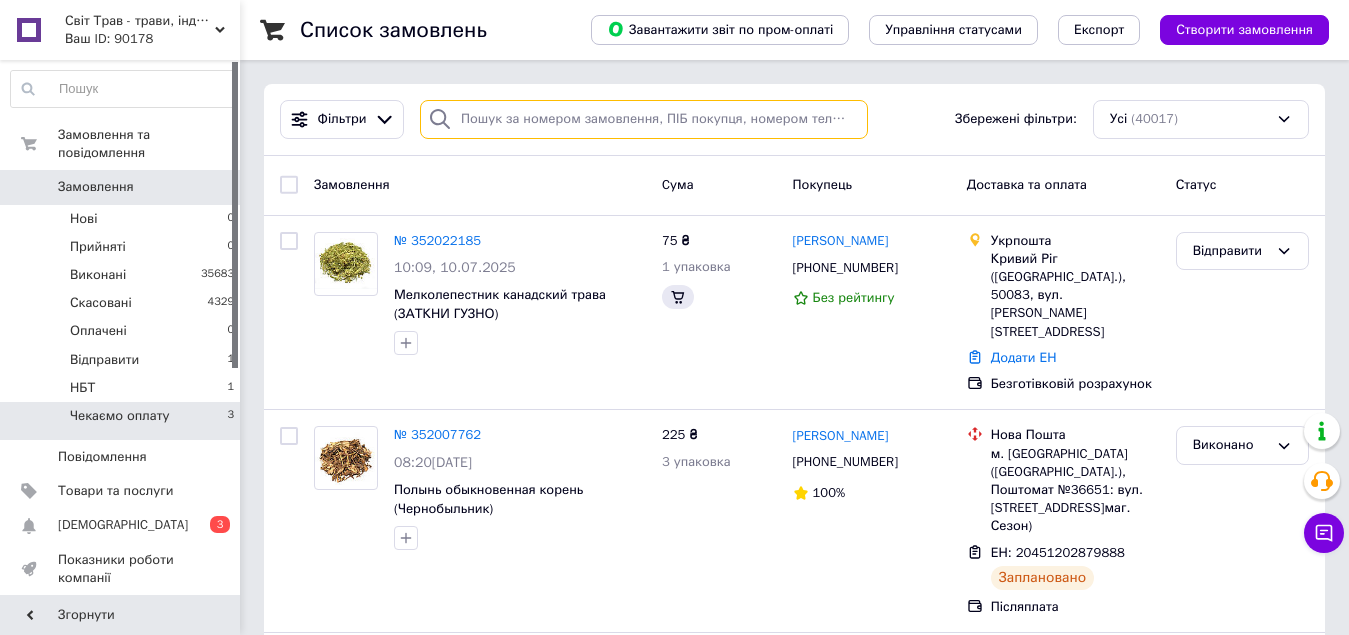 click at bounding box center [644, 119] 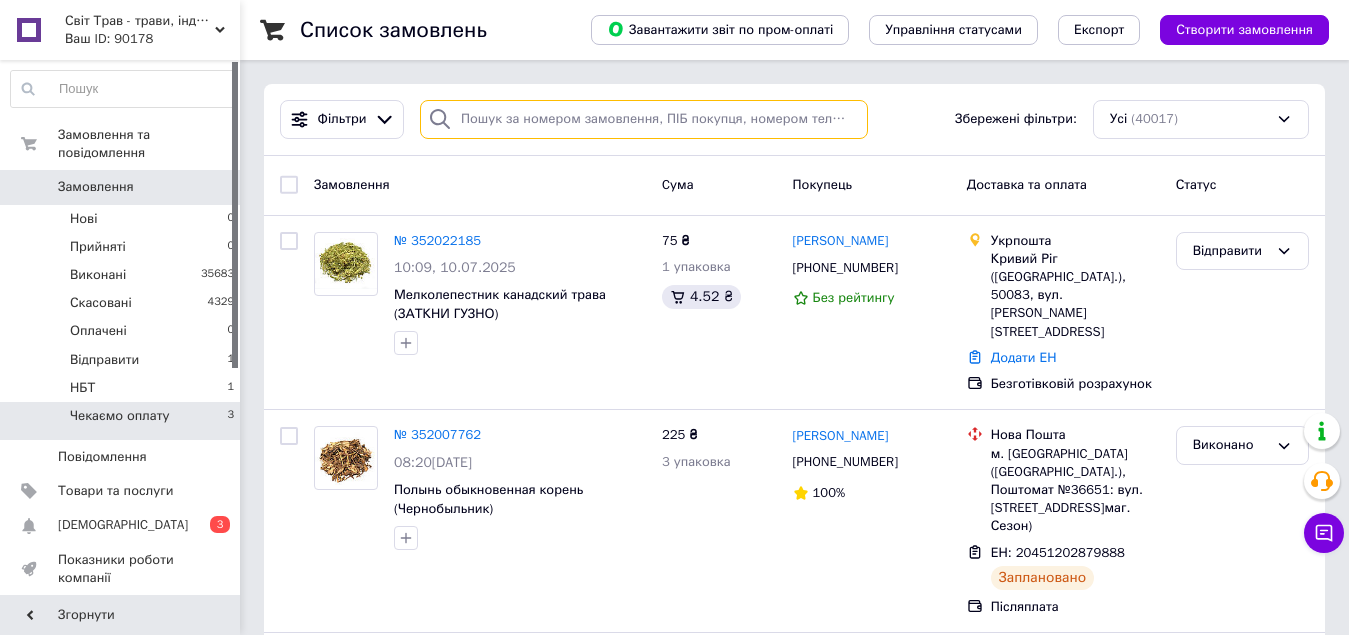 paste on "380688915398" 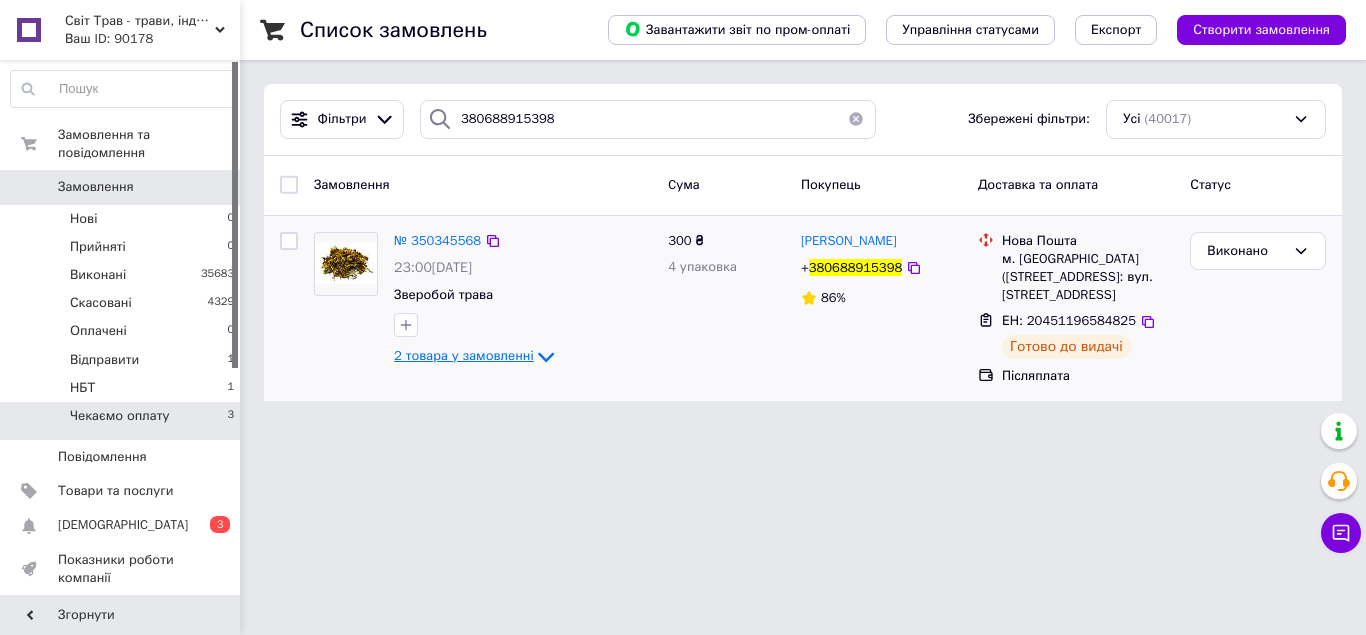 click on "2 товара у замовленні" at bounding box center [464, 355] 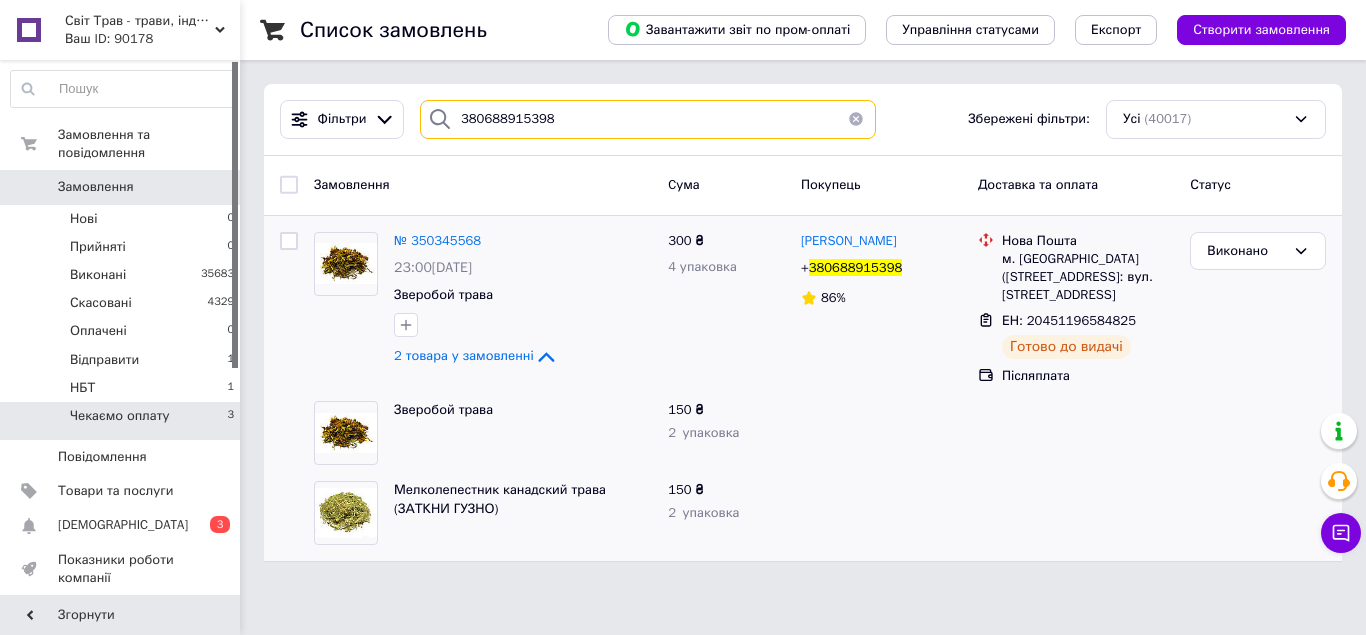 click on "380688915398" at bounding box center [648, 119] 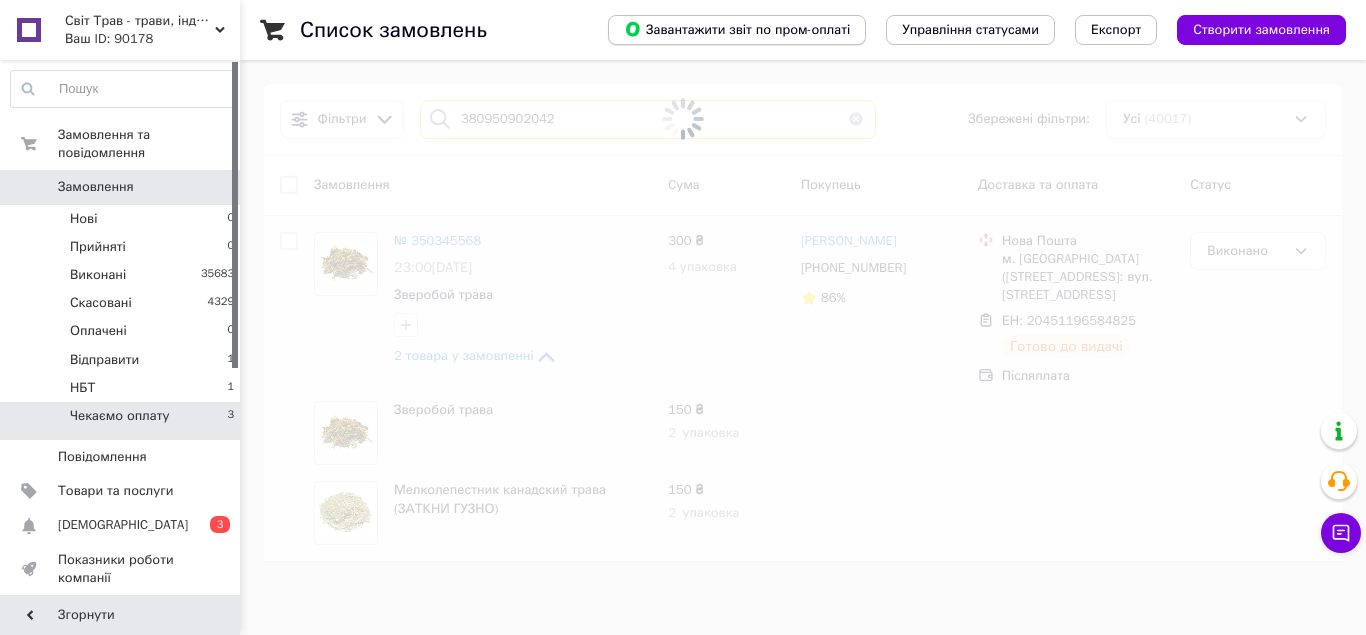 type on "380950902042" 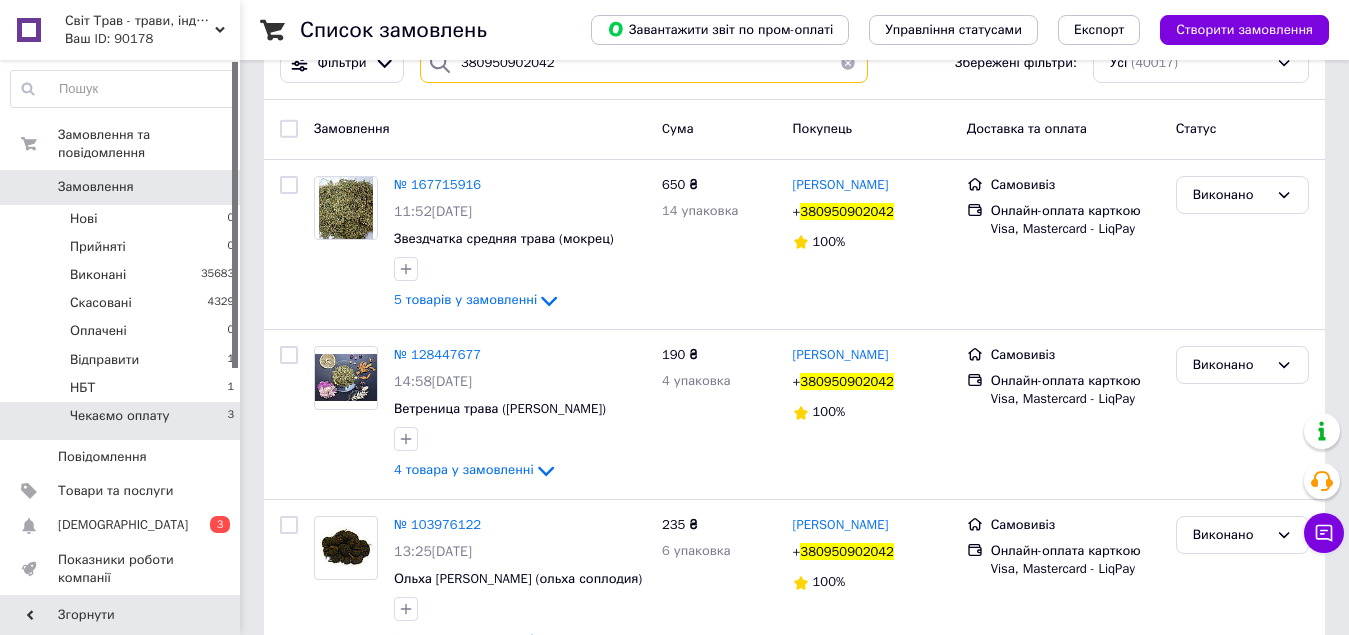 scroll, scrollTop: 0, scrollLeft: 0, axis: both 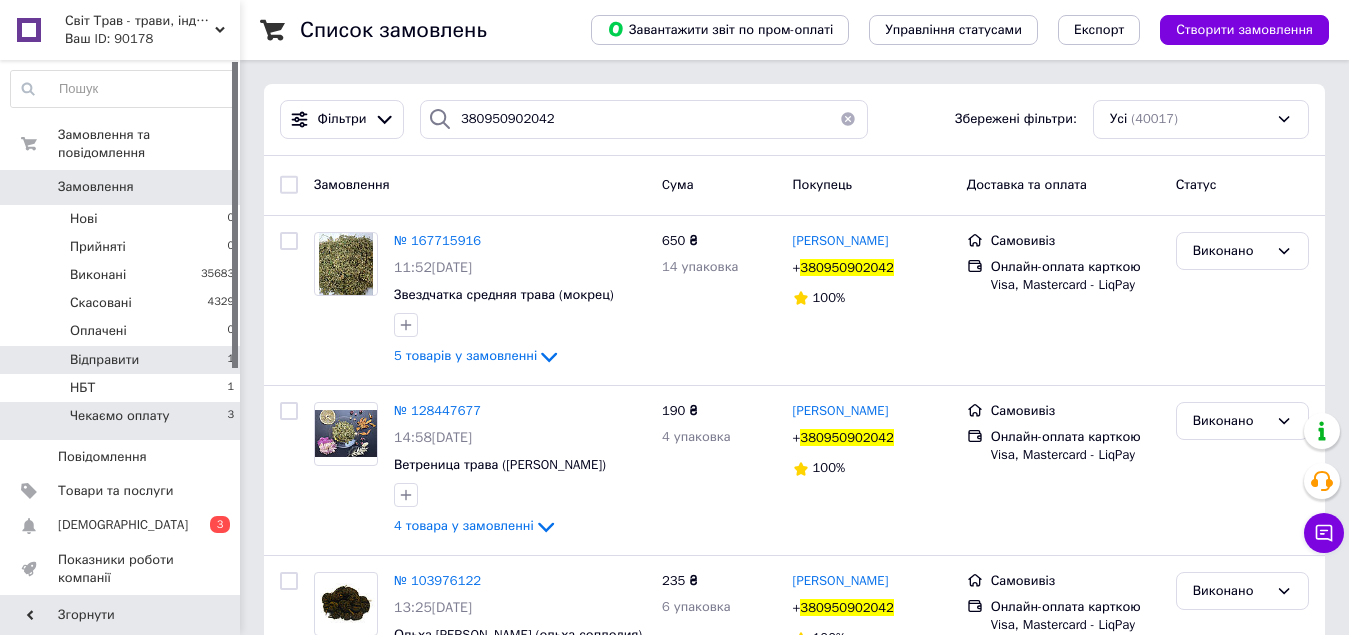 click on "Відправити 1" at bounding box center [123, 360] 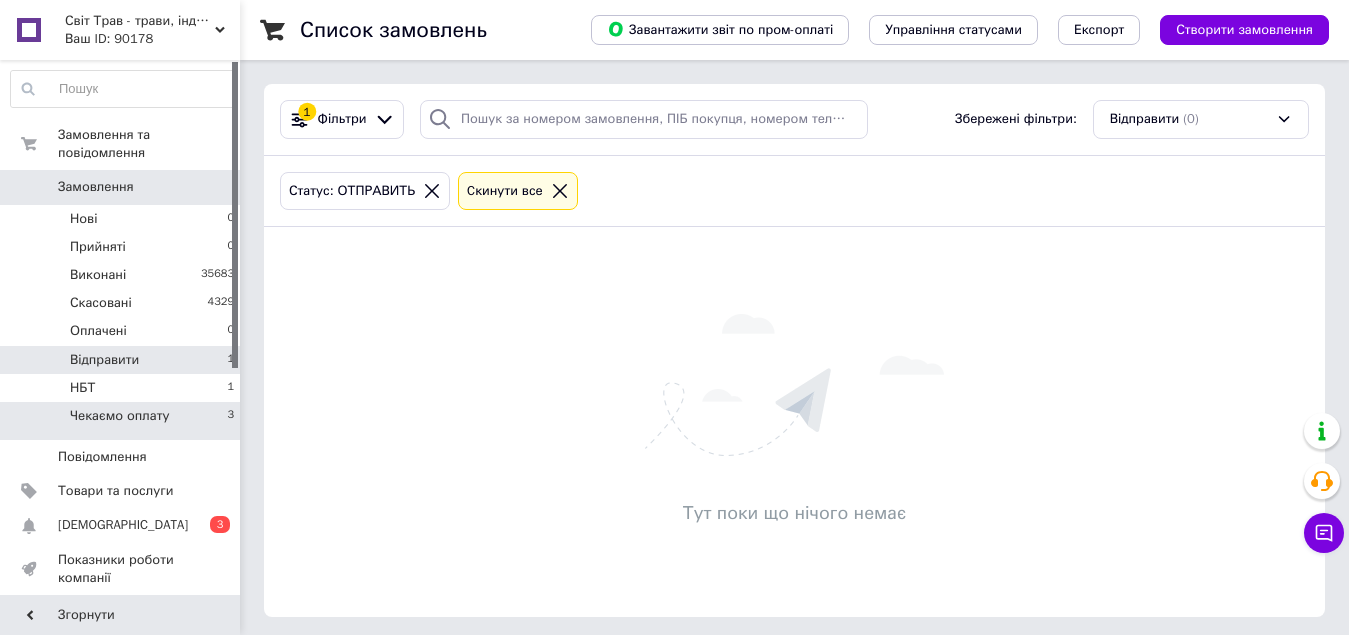 click on "Чекаємо оплату" at bounding box center [119, 416] 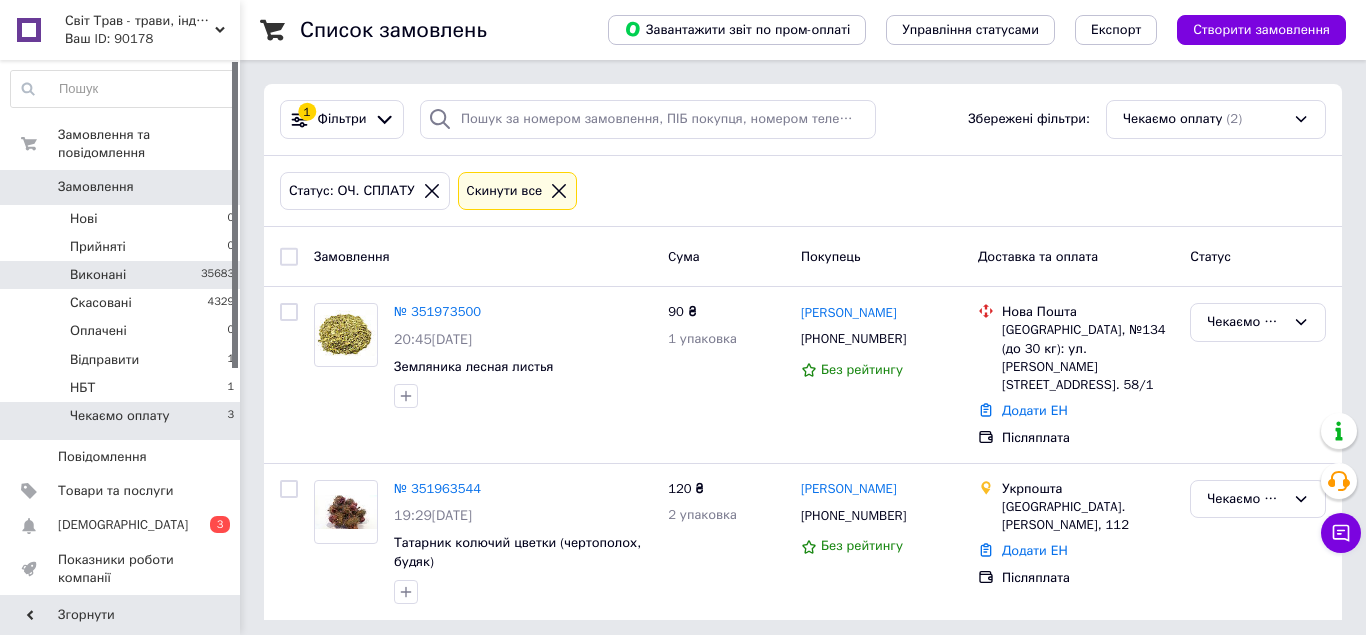 click on "Виконані 35683" at bounding box center [123, 275] 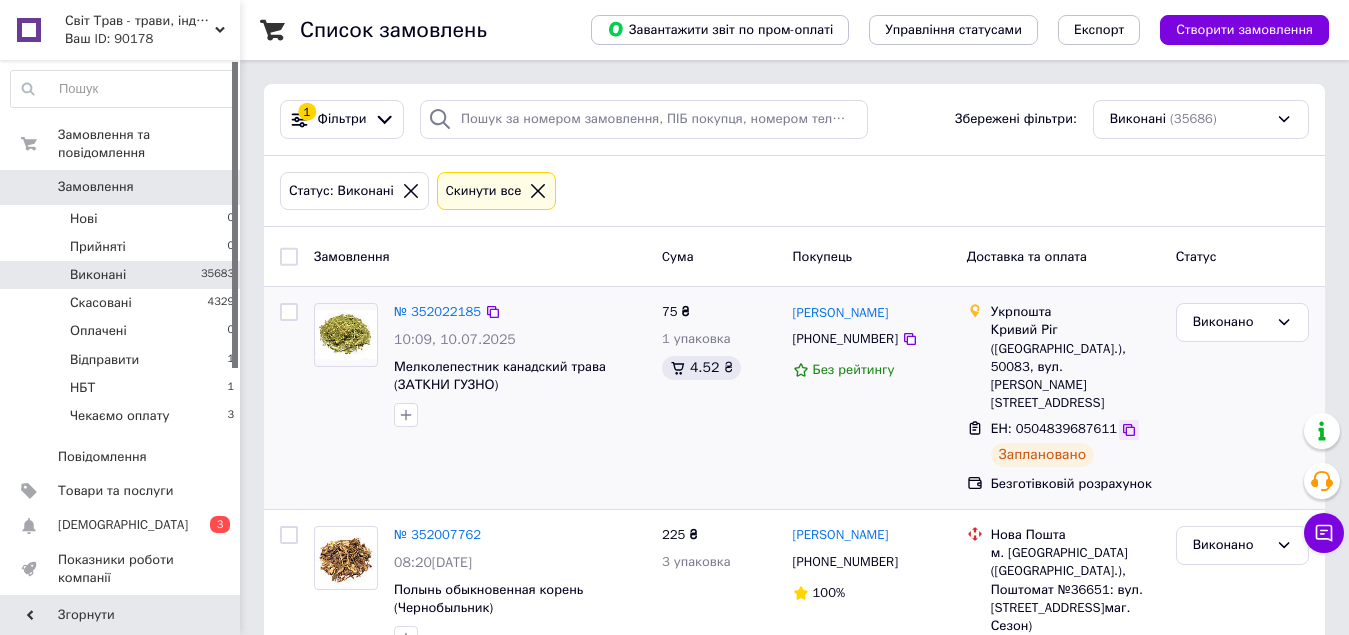 click 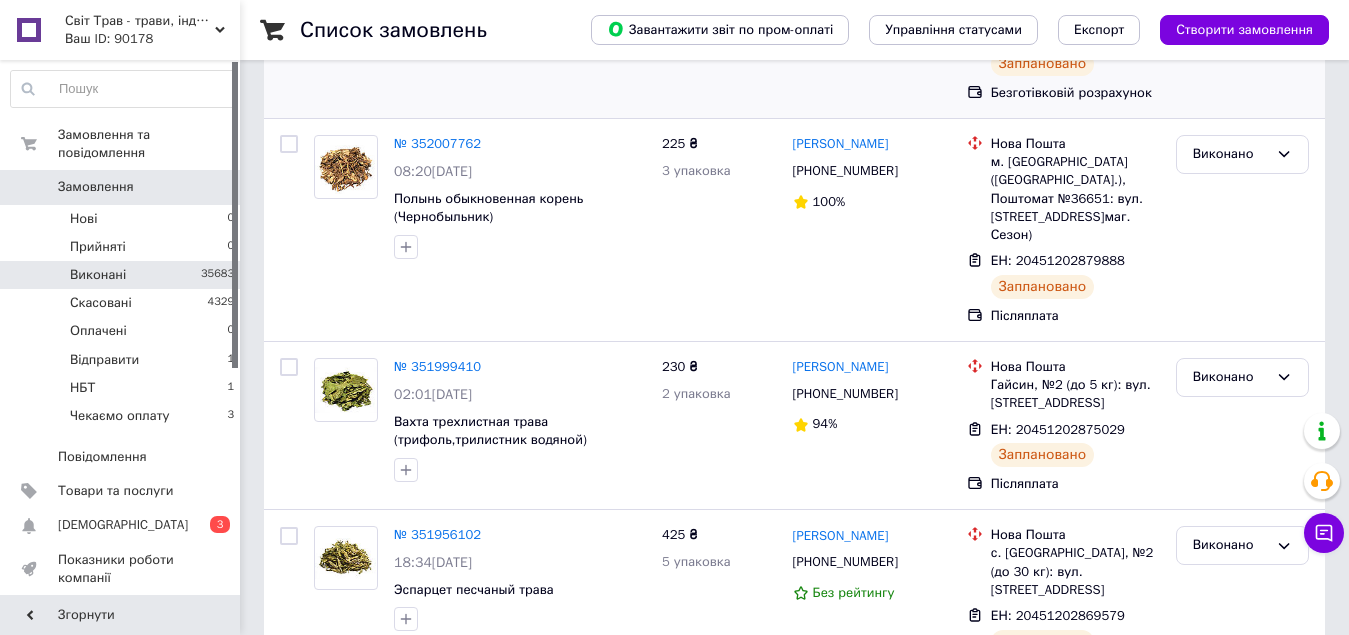 scroll, scrollTop: 400, scrollLeft: 0, axis: vertical 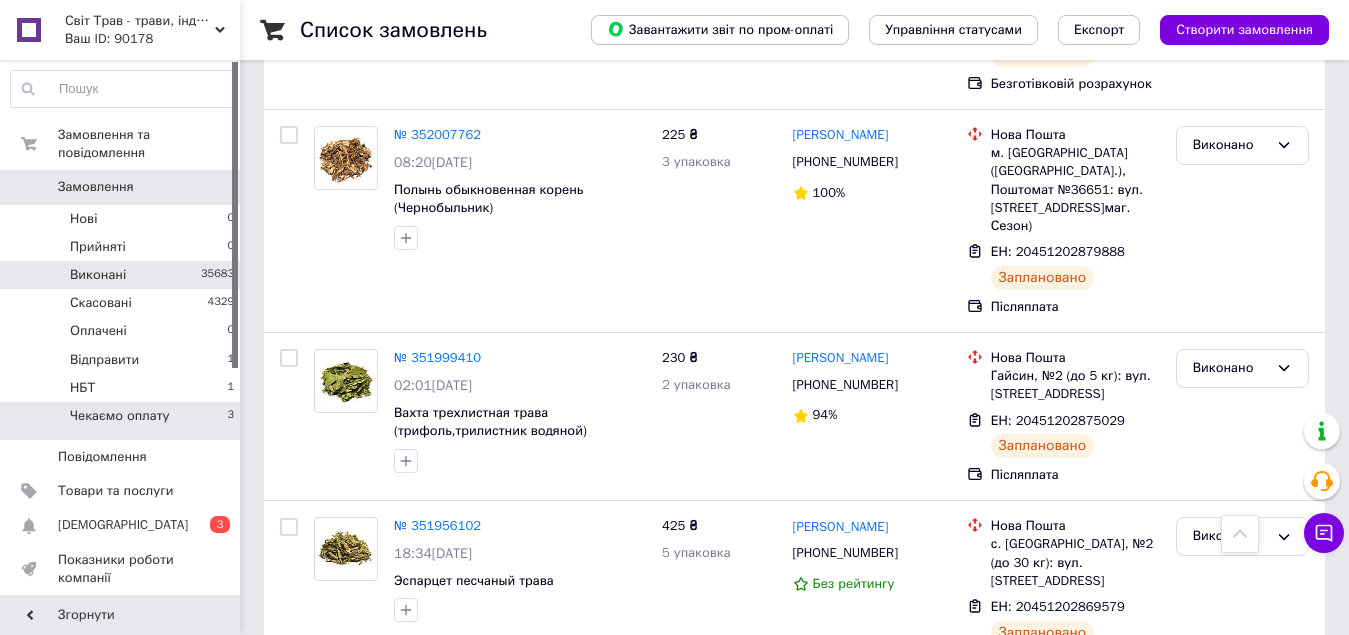 click on "Чекаємо оплату 3" at bounding box center (123, 421) 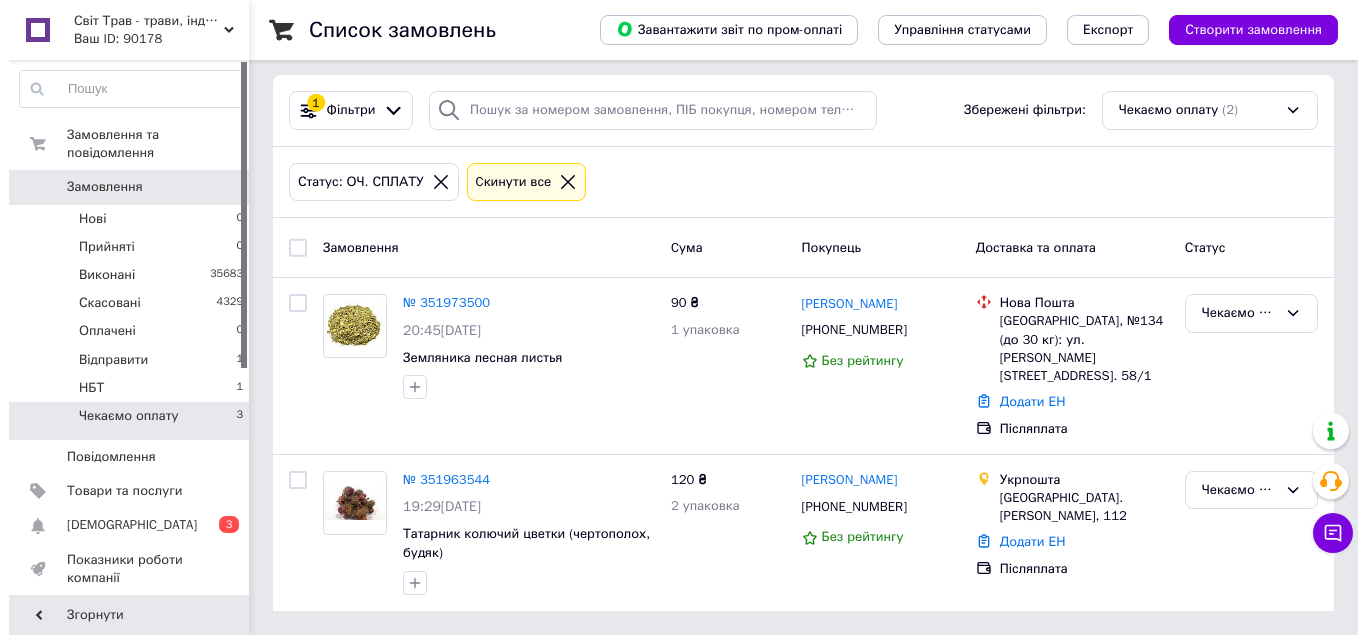 scroll, scrollTop: 0, scrollLeft: 0, axis: both 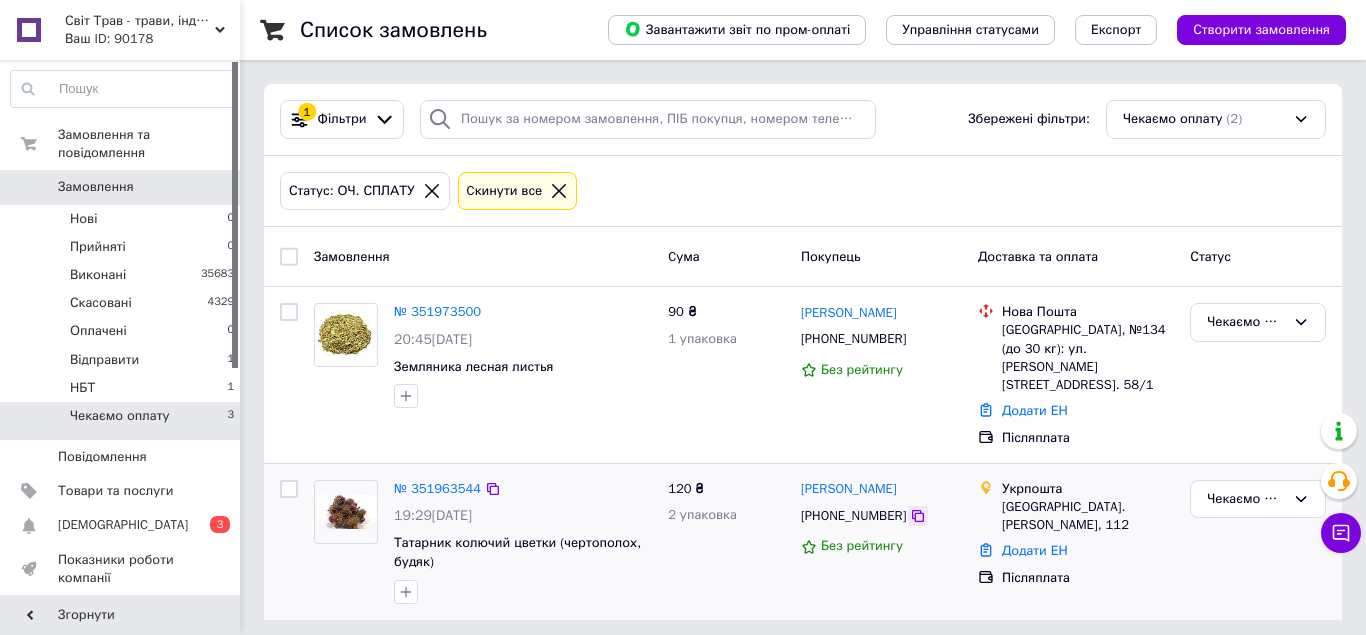 click 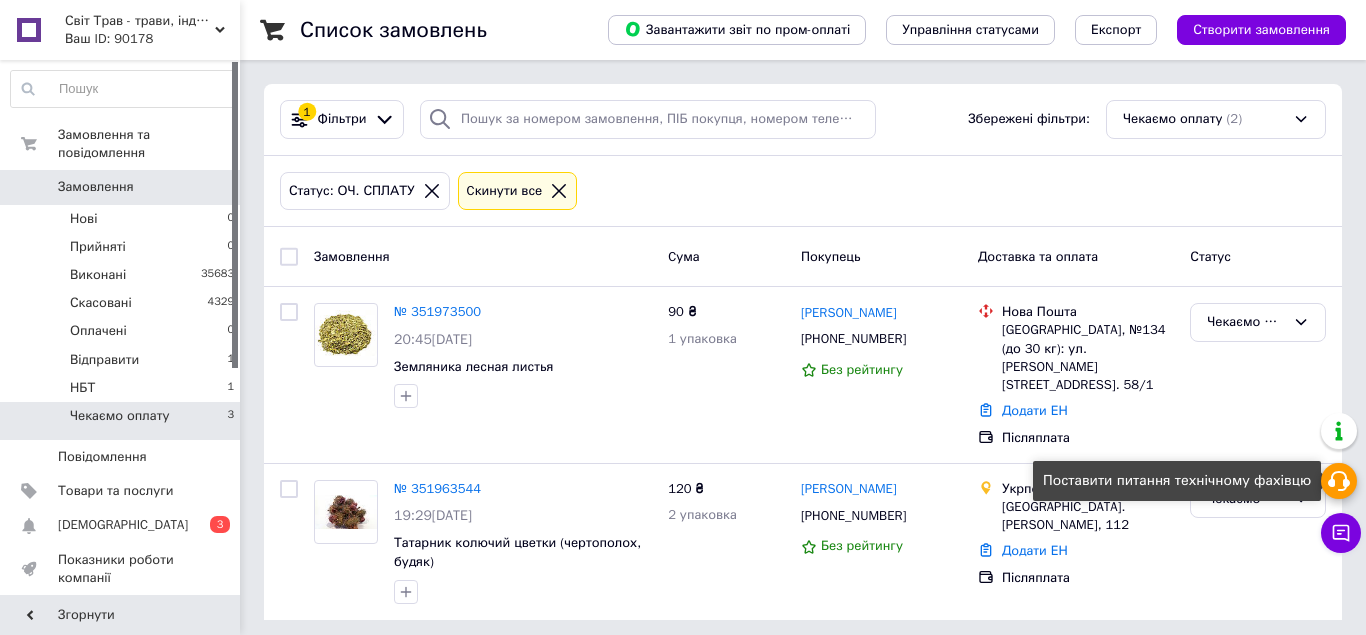 click 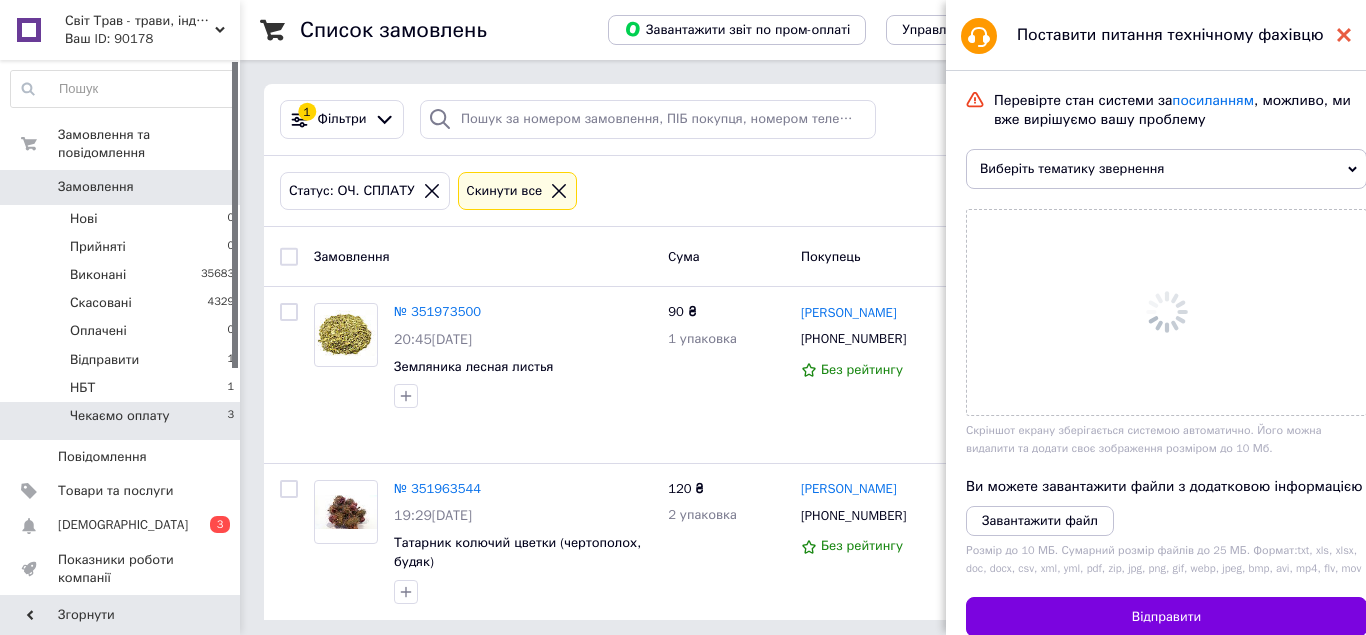 click 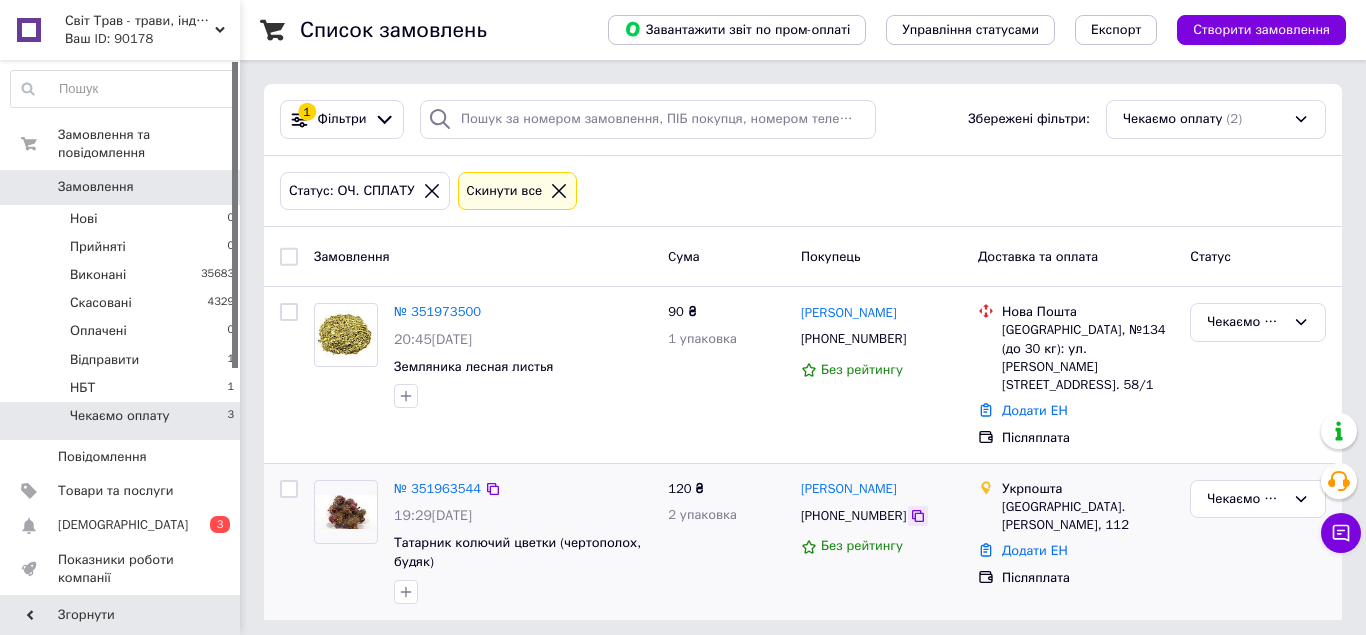 click 